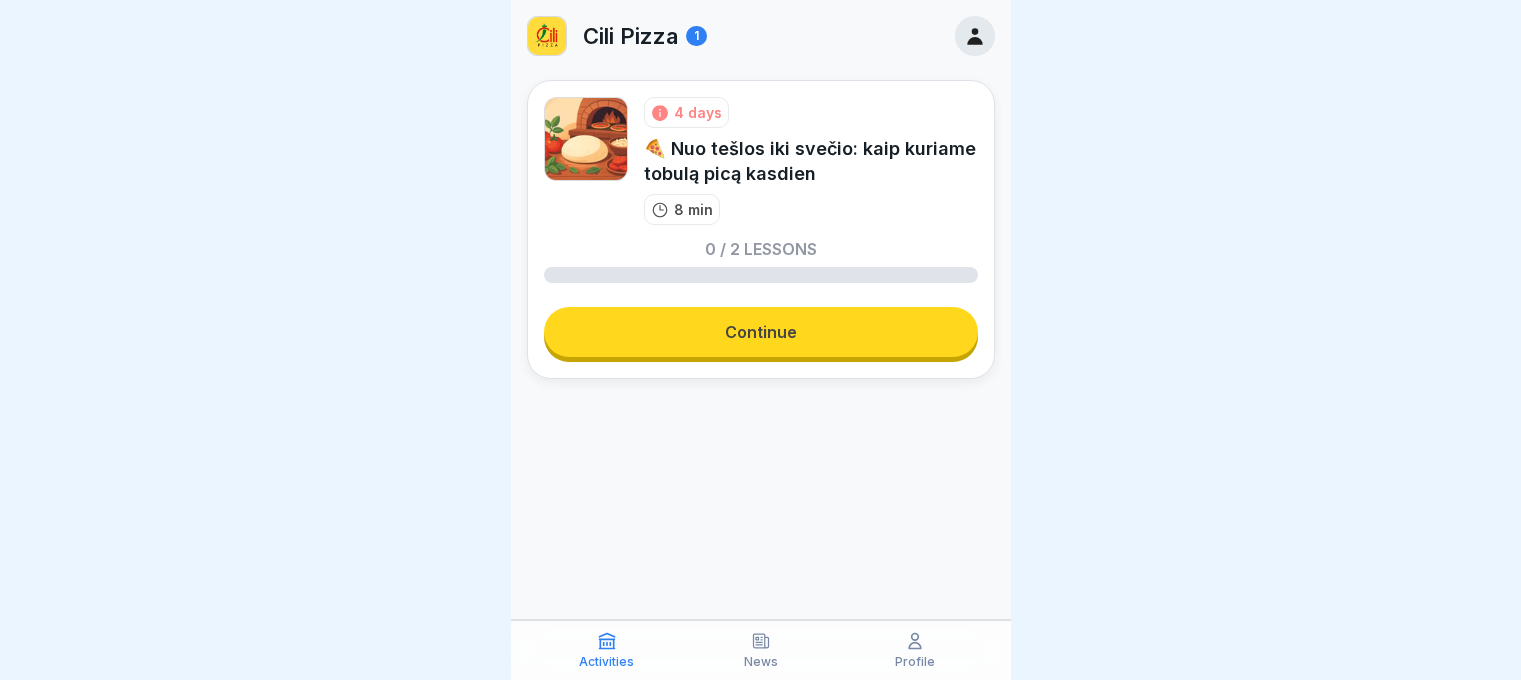 scroll, scrollTop: 0, scrollLeft: 0, axis: both 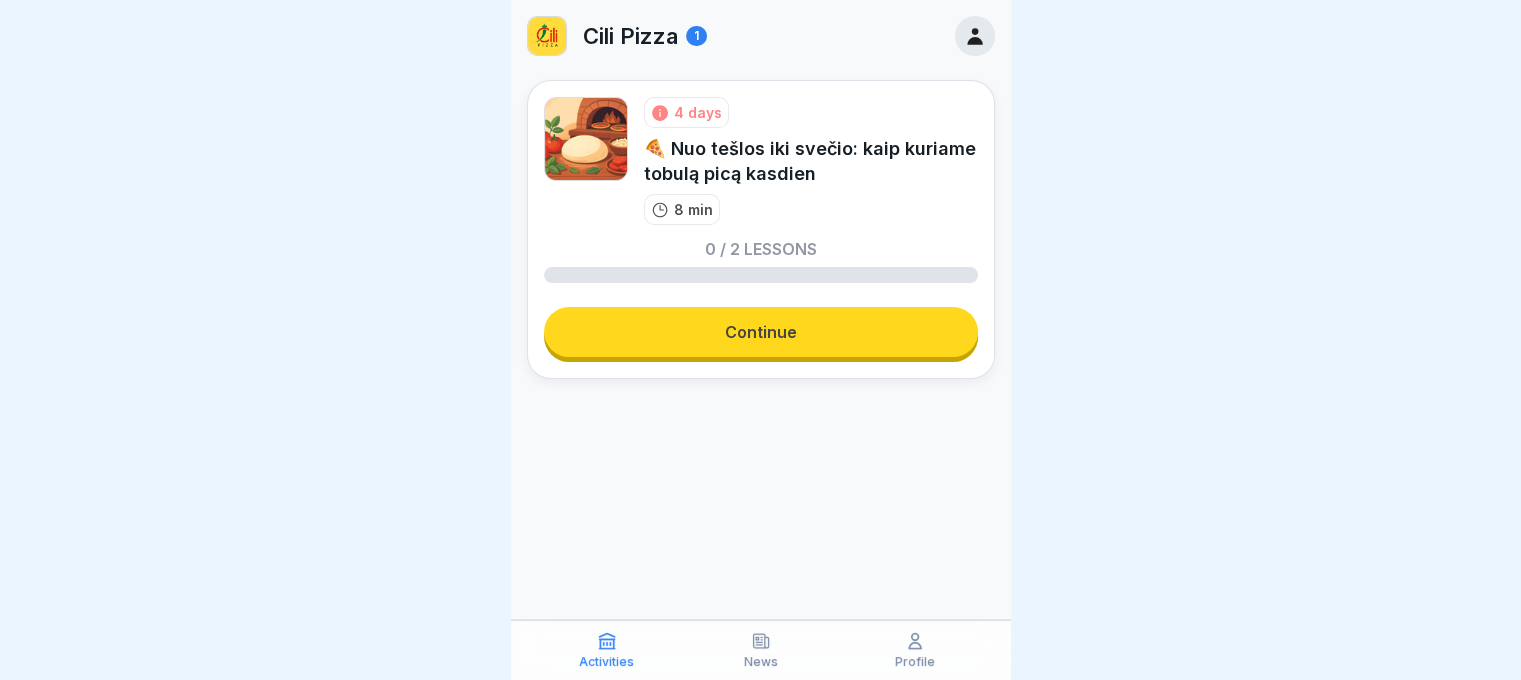 click on "4 days 🍕 Nuo tešlos iki svečio: kaip kuriame tobulą picą kasdien 8 min 0 / 2 lessons Continue" at bounding box center [761, 229] 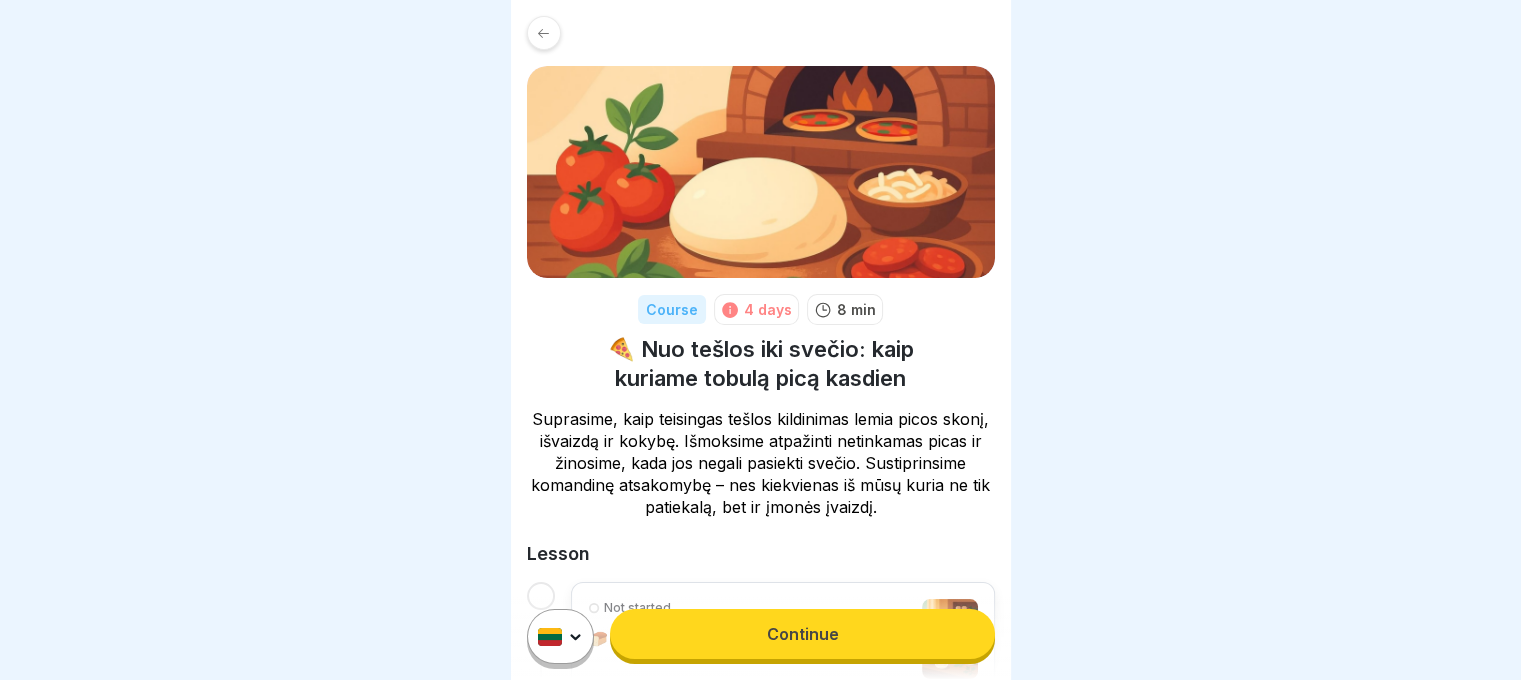 click on "Continue" at bounding box center [802, 634] 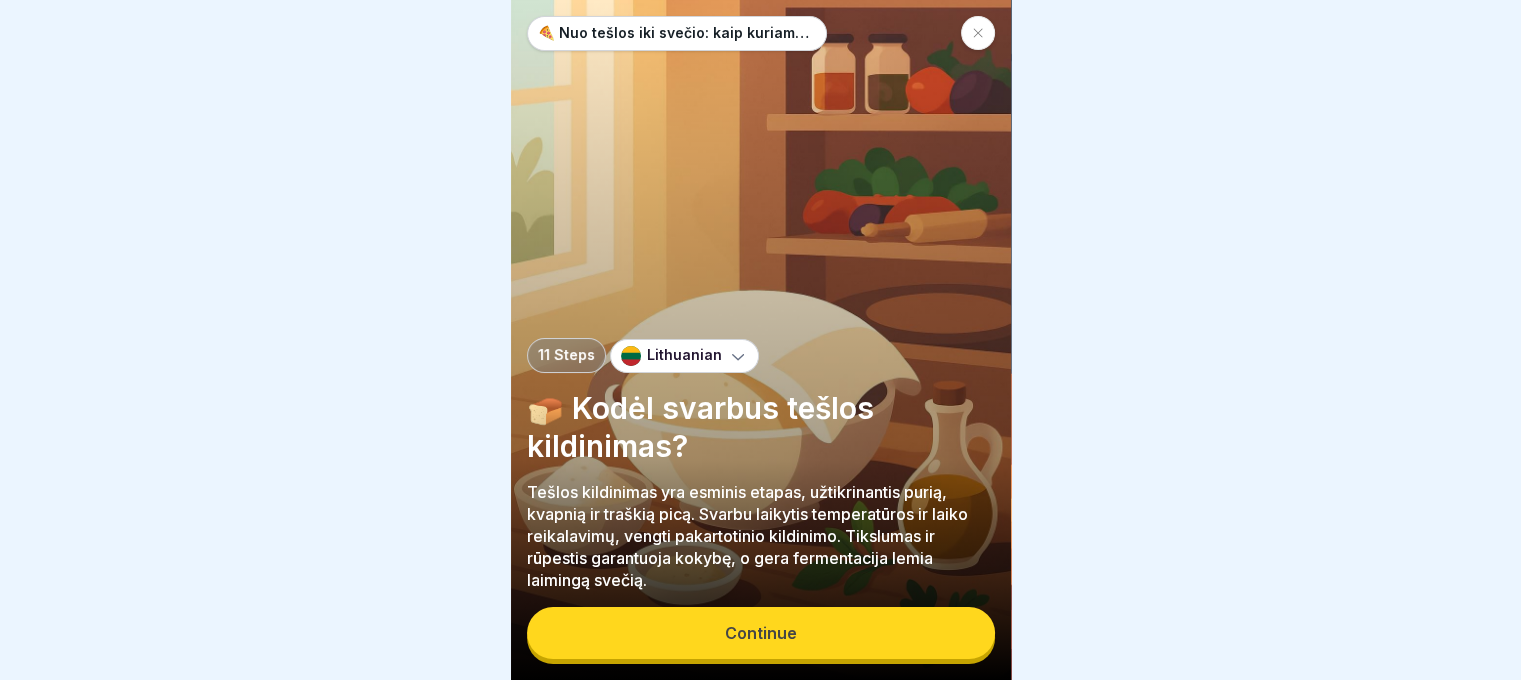 scroll, scrollTop: 15, scrollLeft: 0, axis: vertical 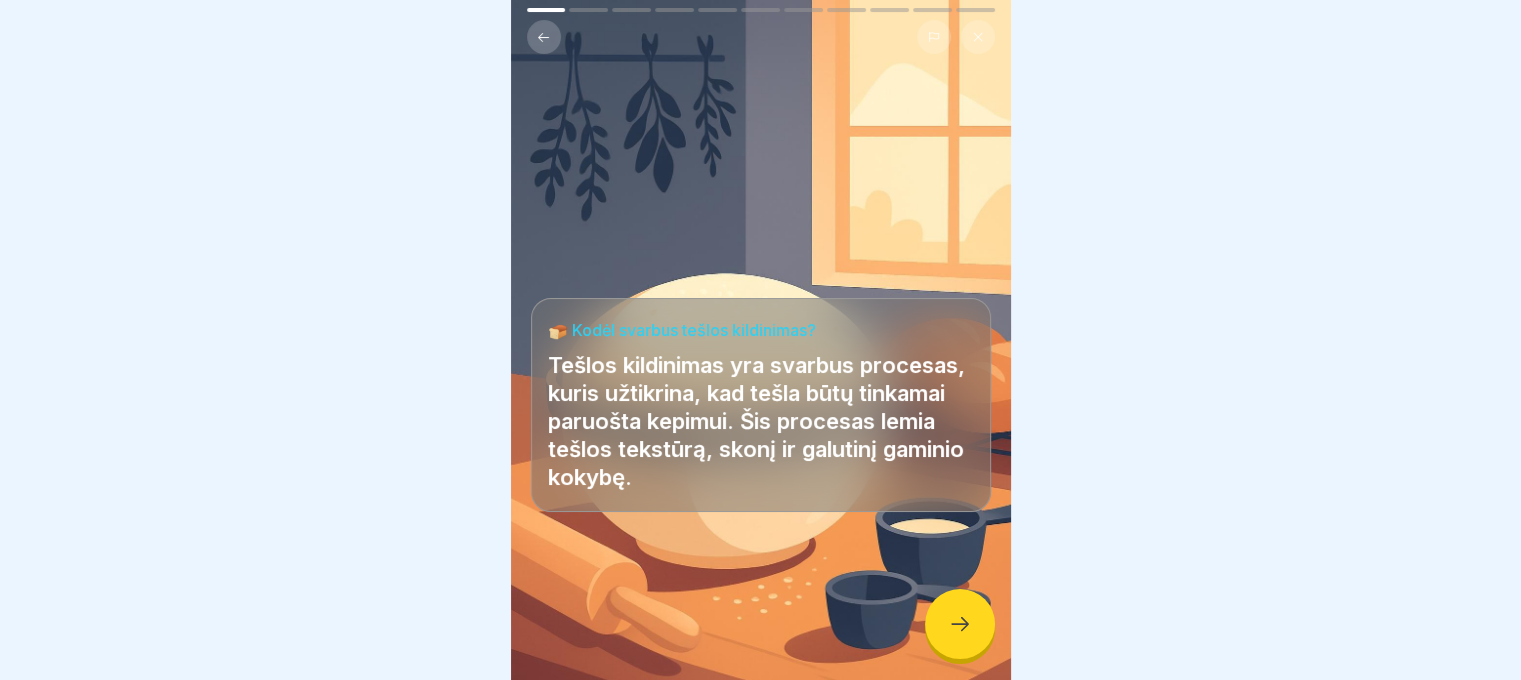 click at bounding box center (960, 624) 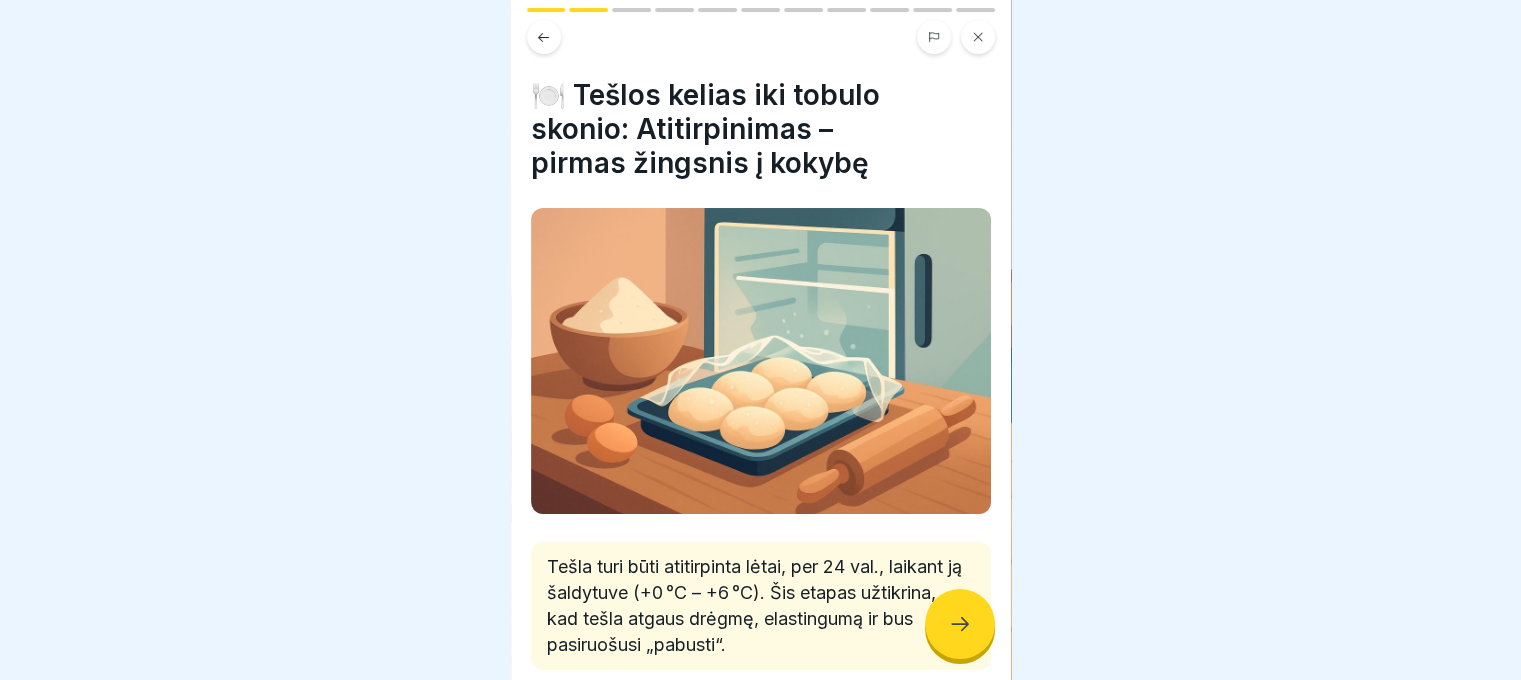 click at bounding box center (960, 624) 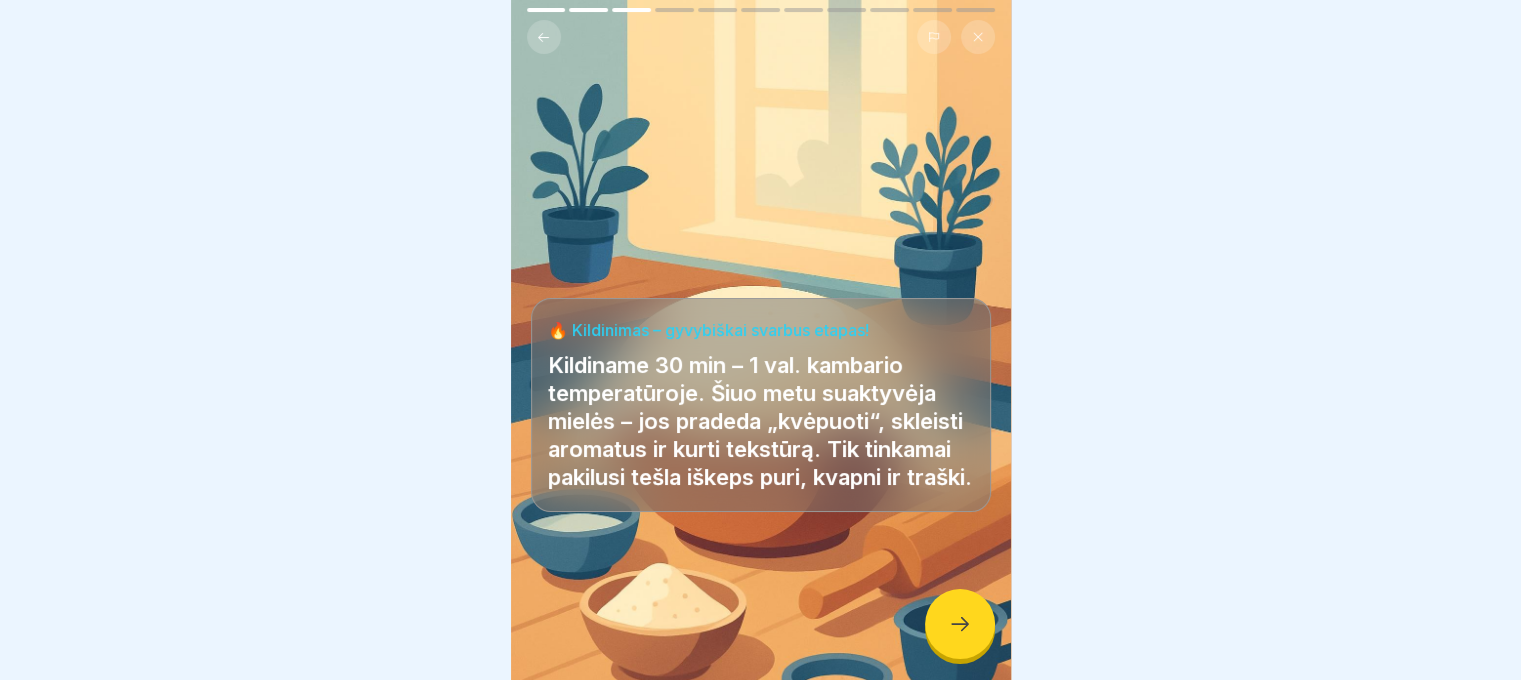 click at bounding box center (960, 624) 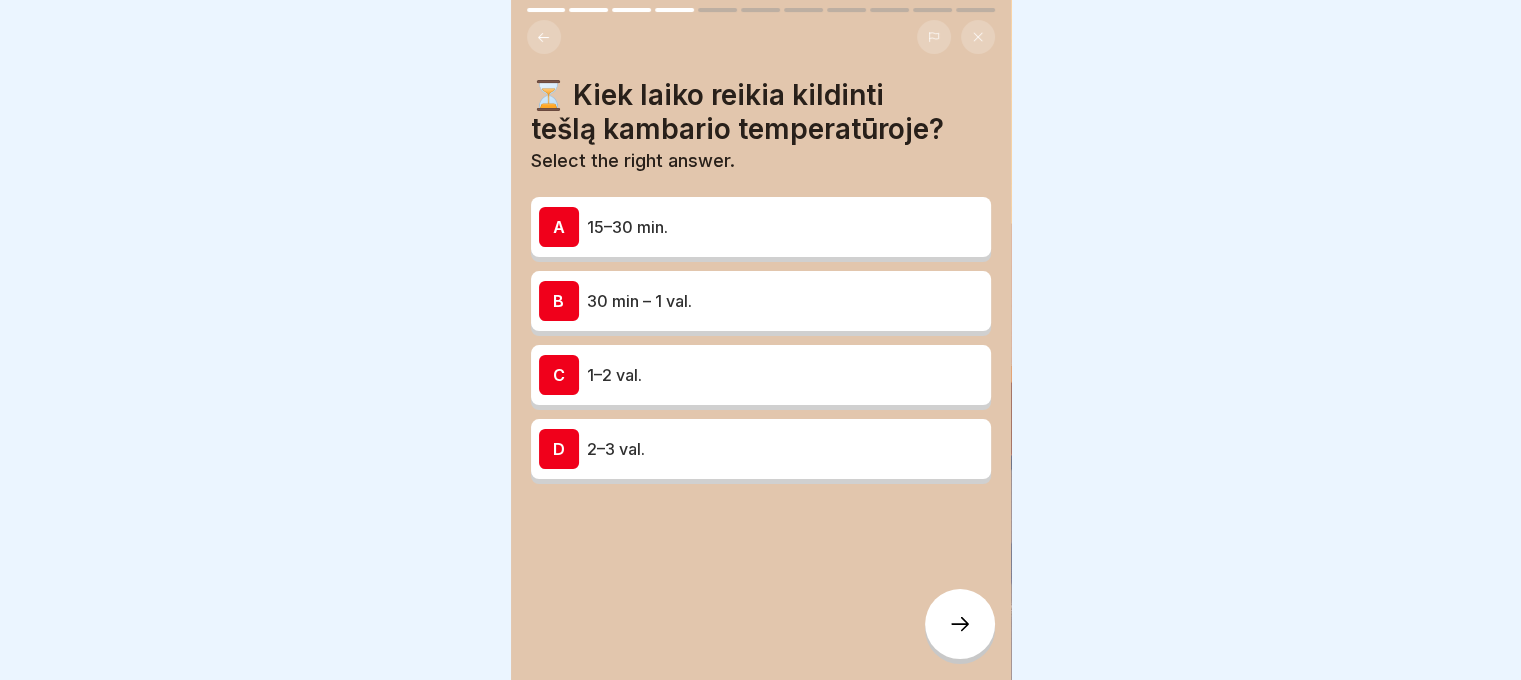click at bounding box center [960, 624] 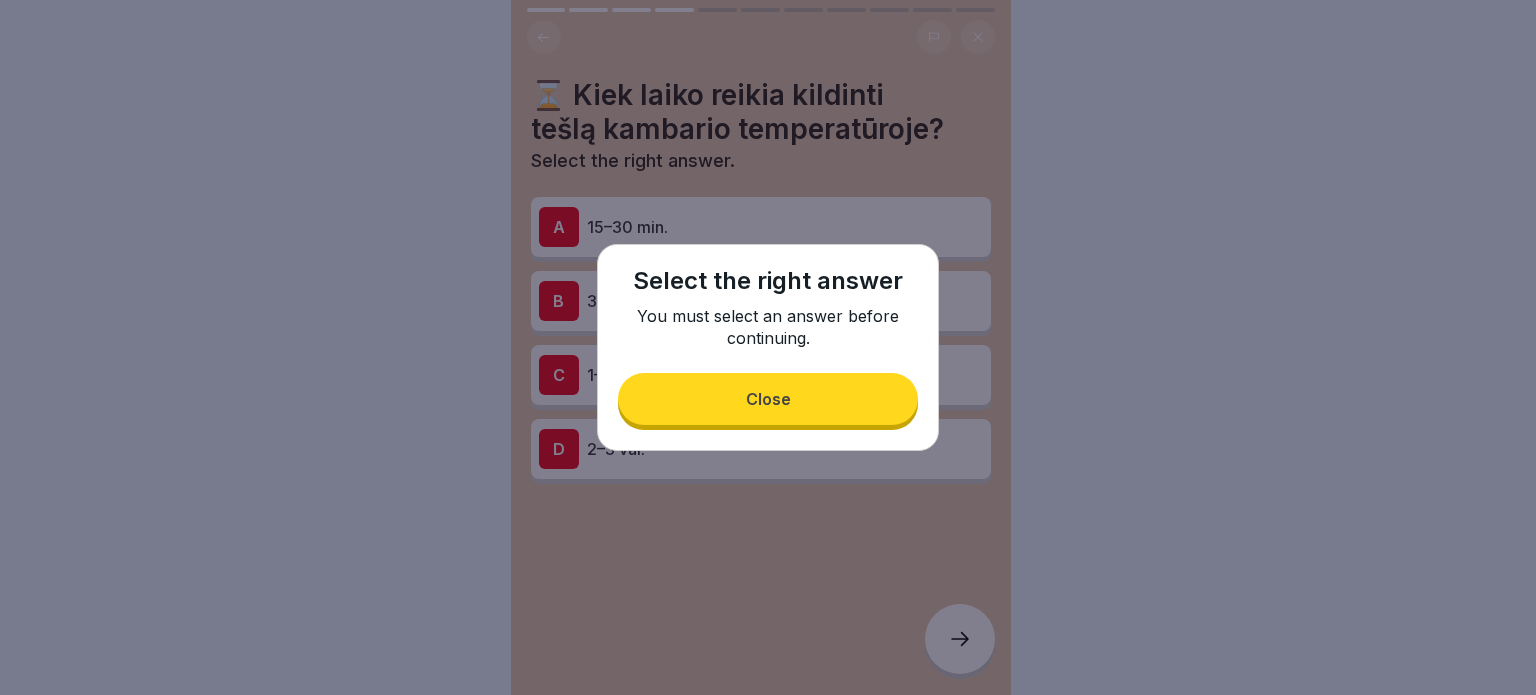 click on "Select the right answer You must select an answer before continuing. Close" at bounding box center (768, 347) 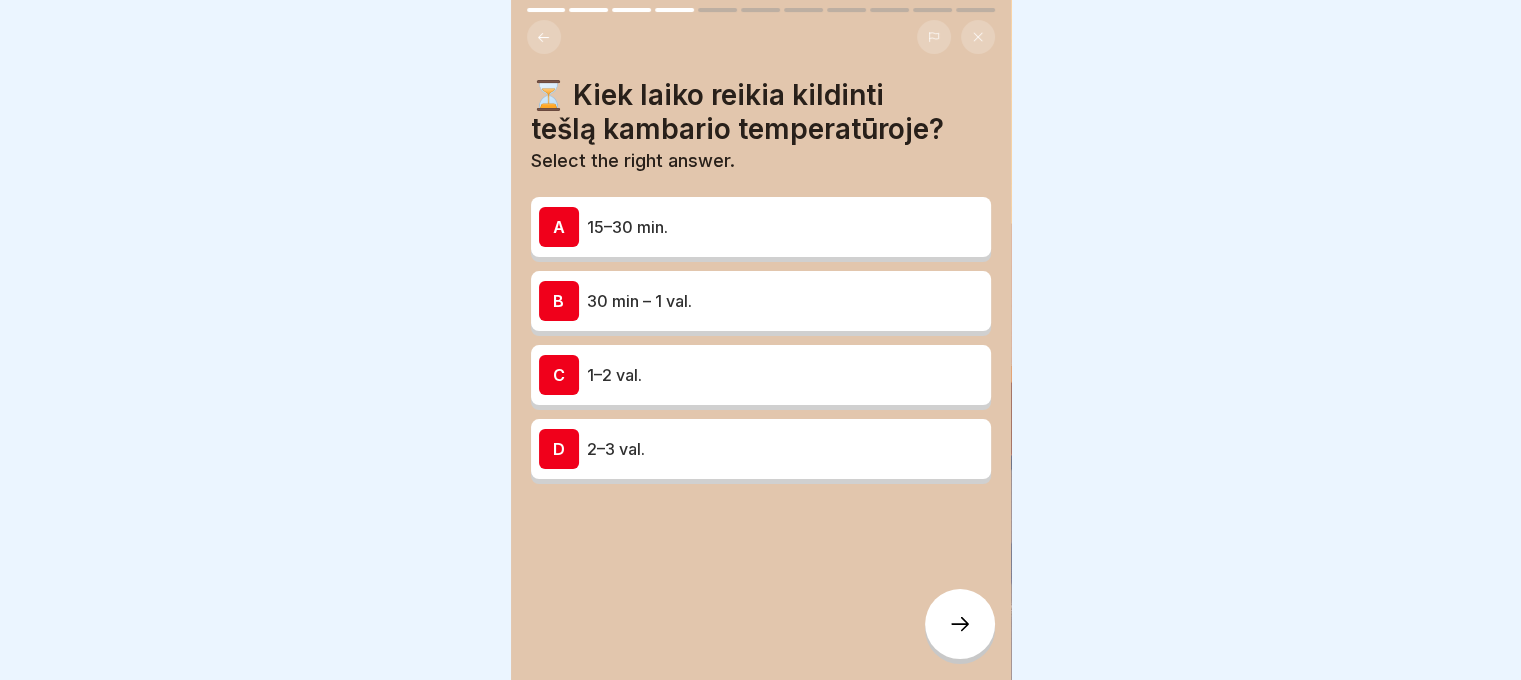 click on "B 30 min – 1 val." at bounding box center (761, 301) 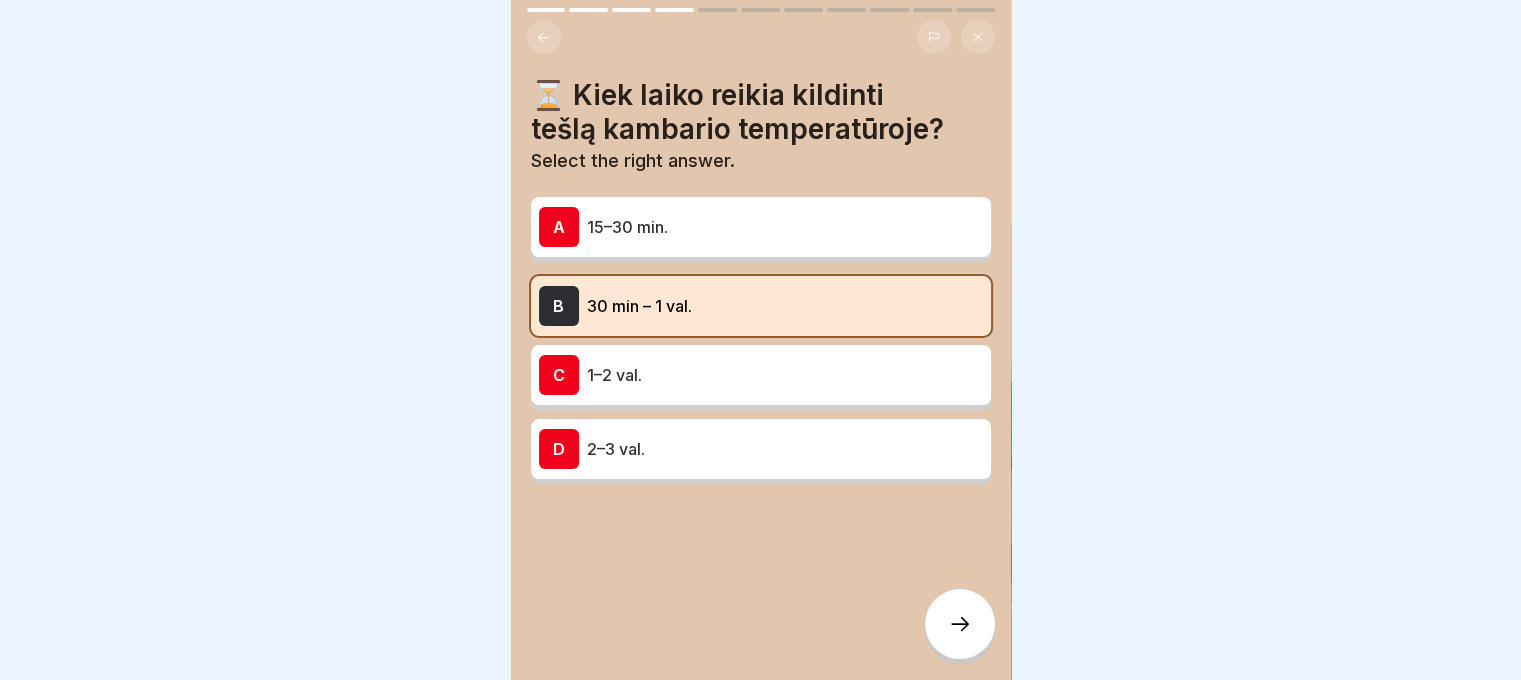 click on "30 min – 1 val." at bounding box center (785, 306) 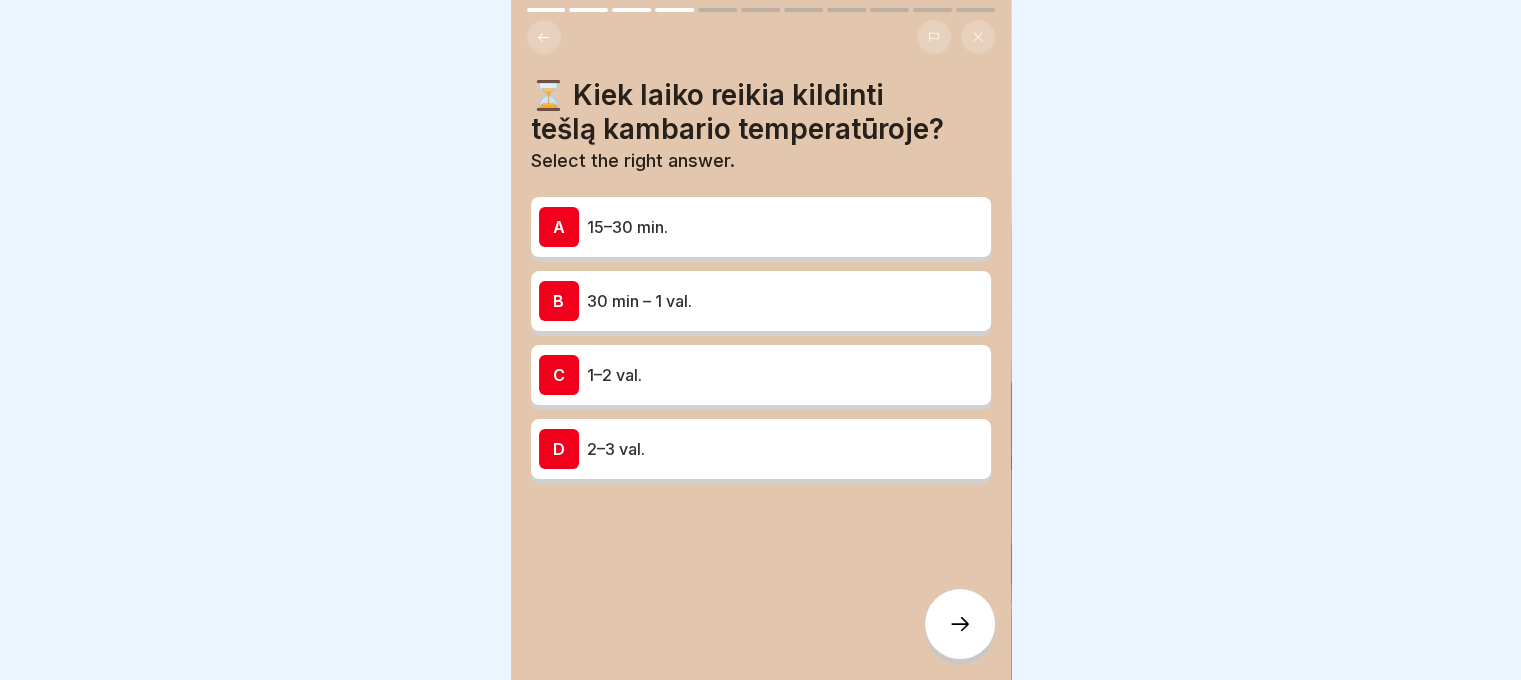 click on "30 min – 1 val." at bounding box center [785, 301] 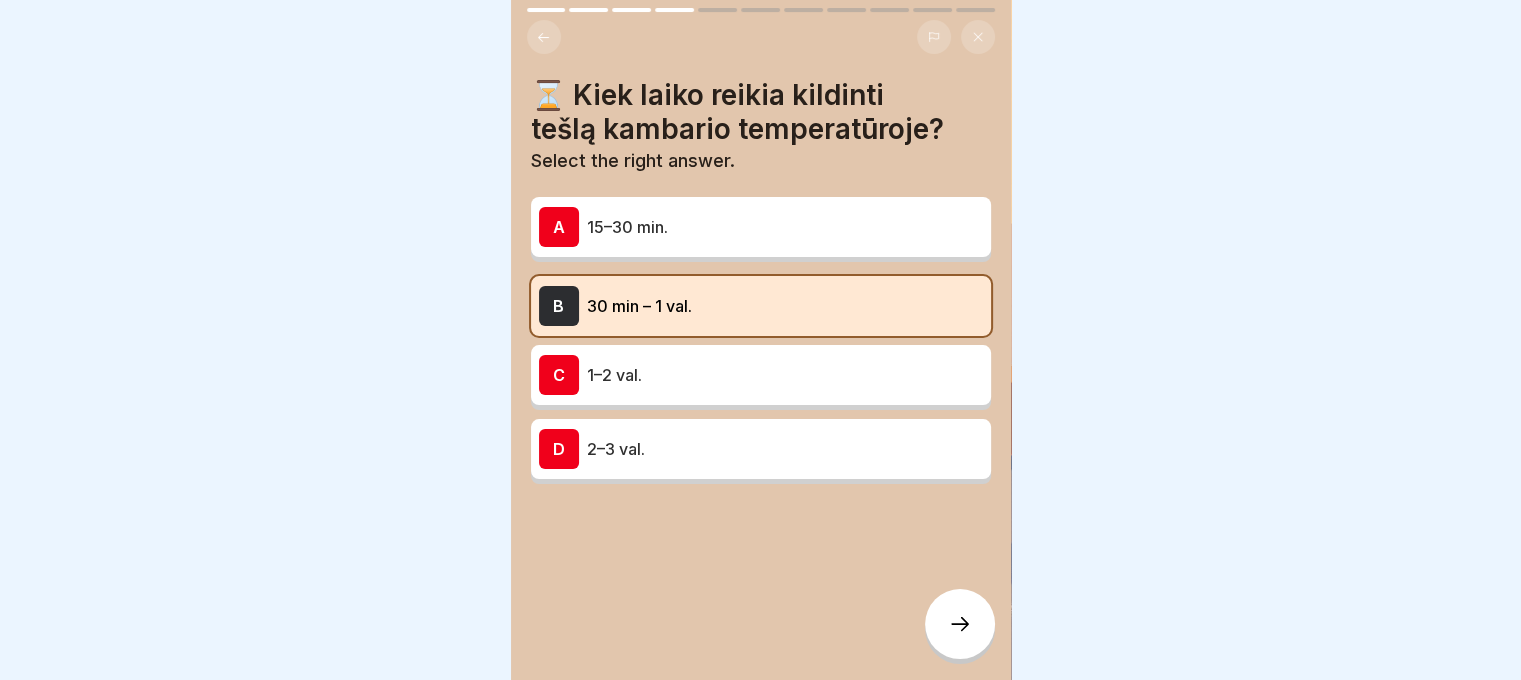 click at bounding box center (960, 624) 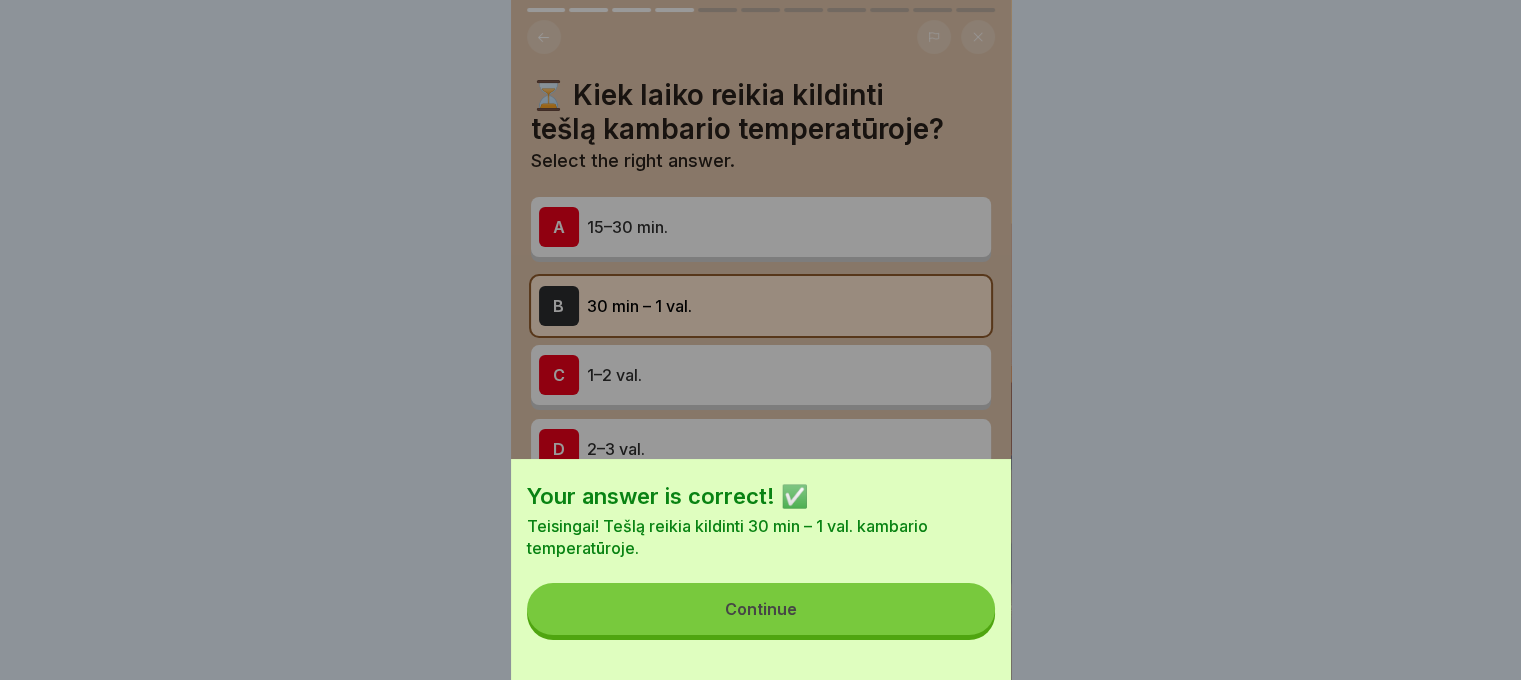 click on "Your answer is correct! ✅ Teisingai! Tešlą reikia kildinti 30 min – 1 val. kambario temperatūroje.   Continue" at bounding box center (761, 569) 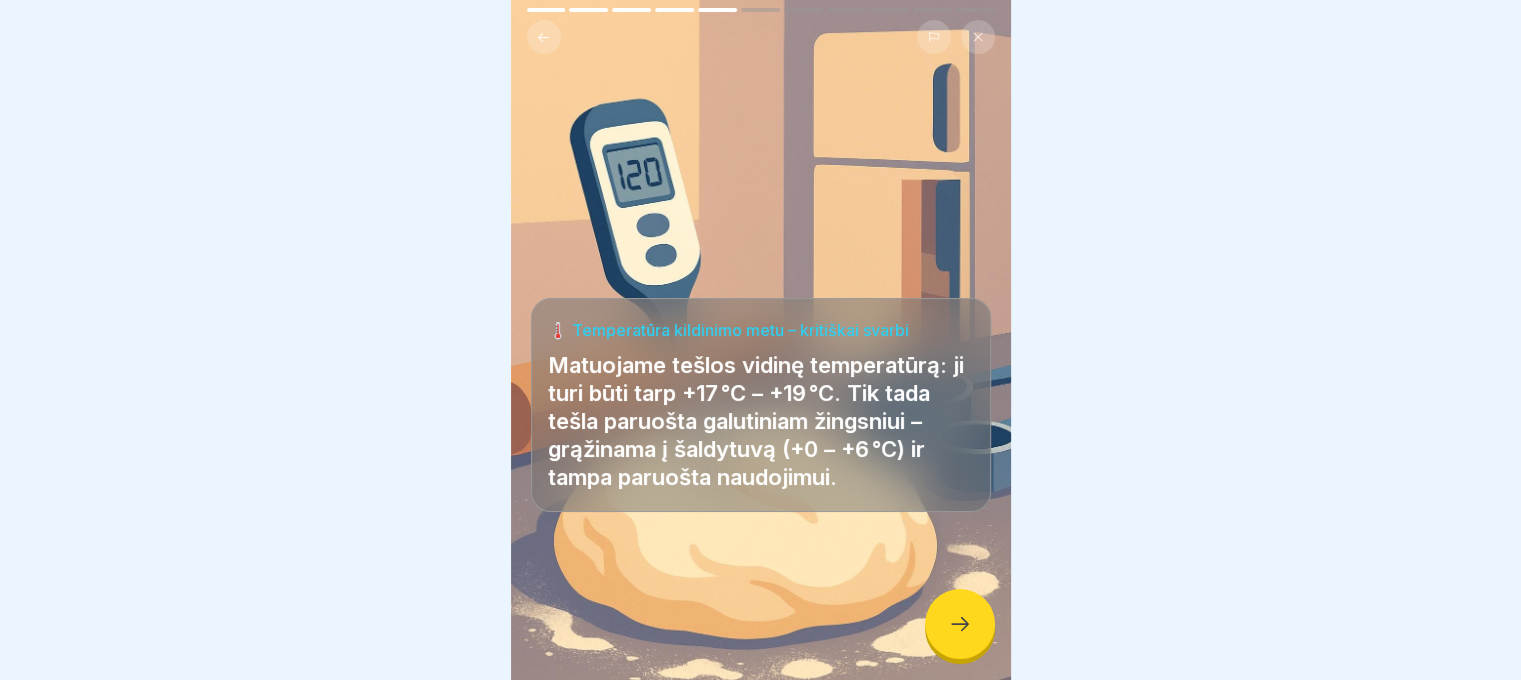 click at bounding box center (960, 624) 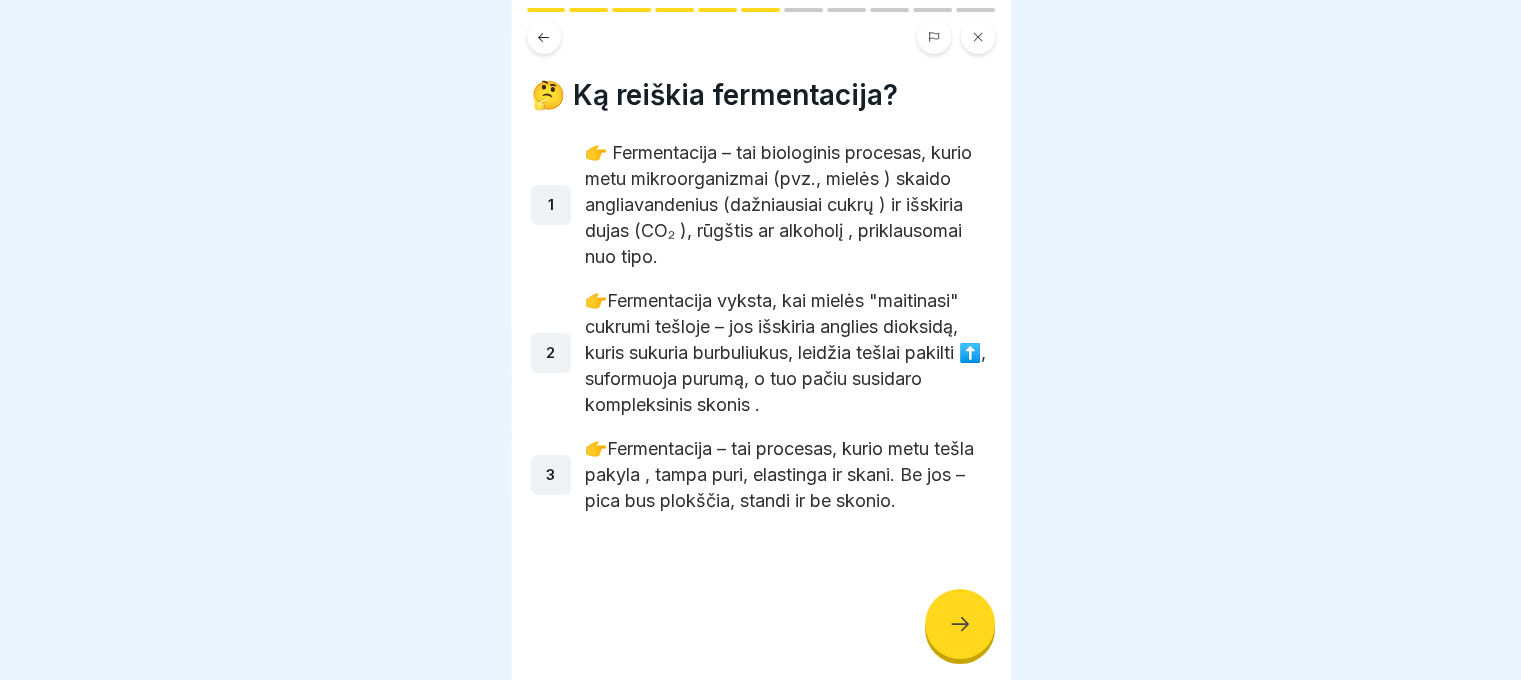 click at bounding box center [960, 624] 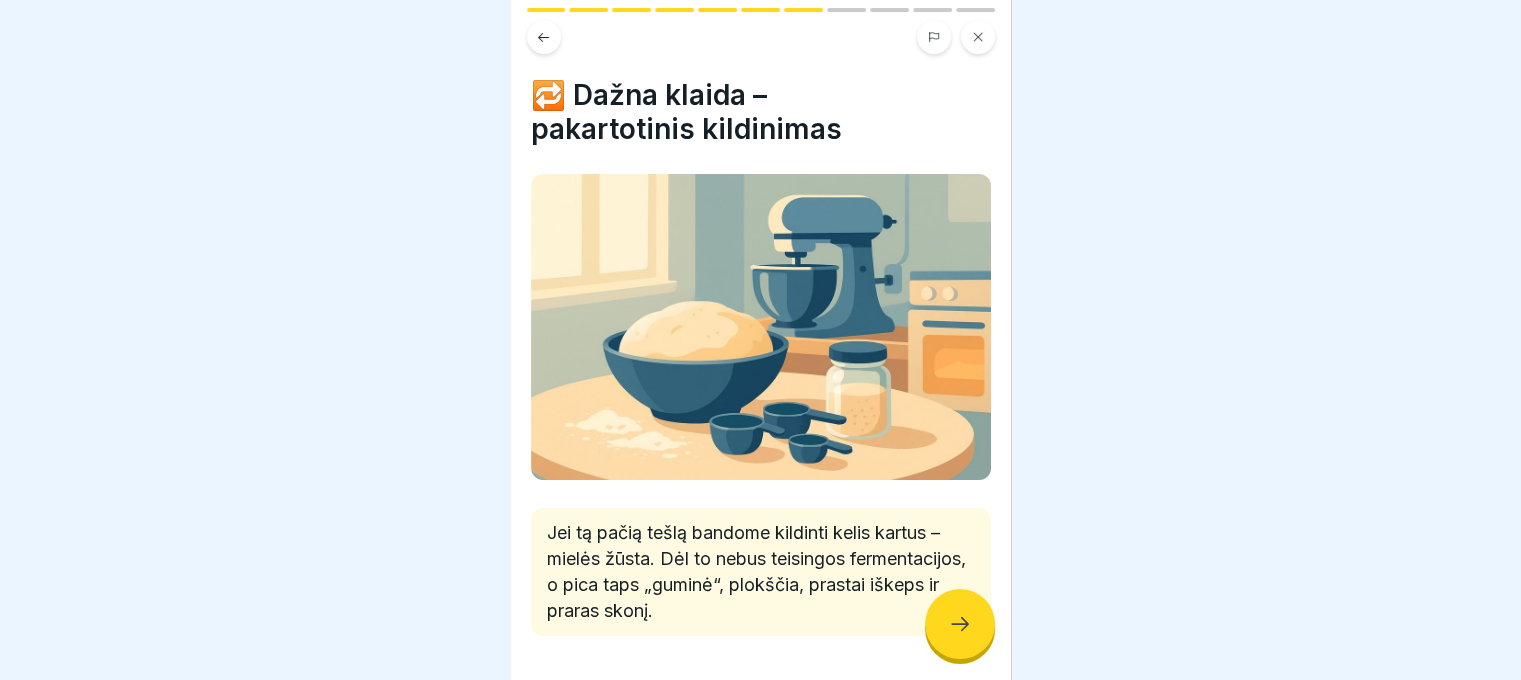 click at bounding box center (960, 624) 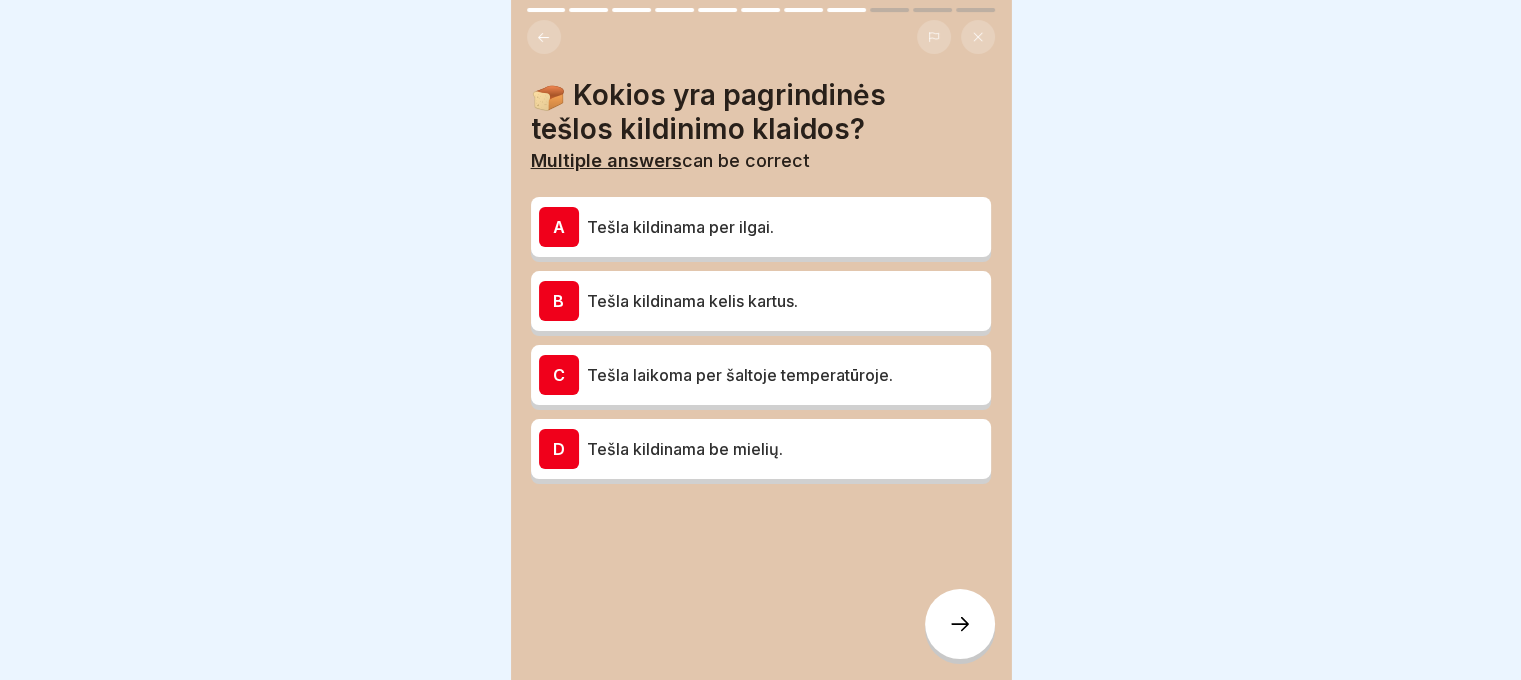 click on "B Tešla kildinama kelis kartus." at bounding box center (761, 301) 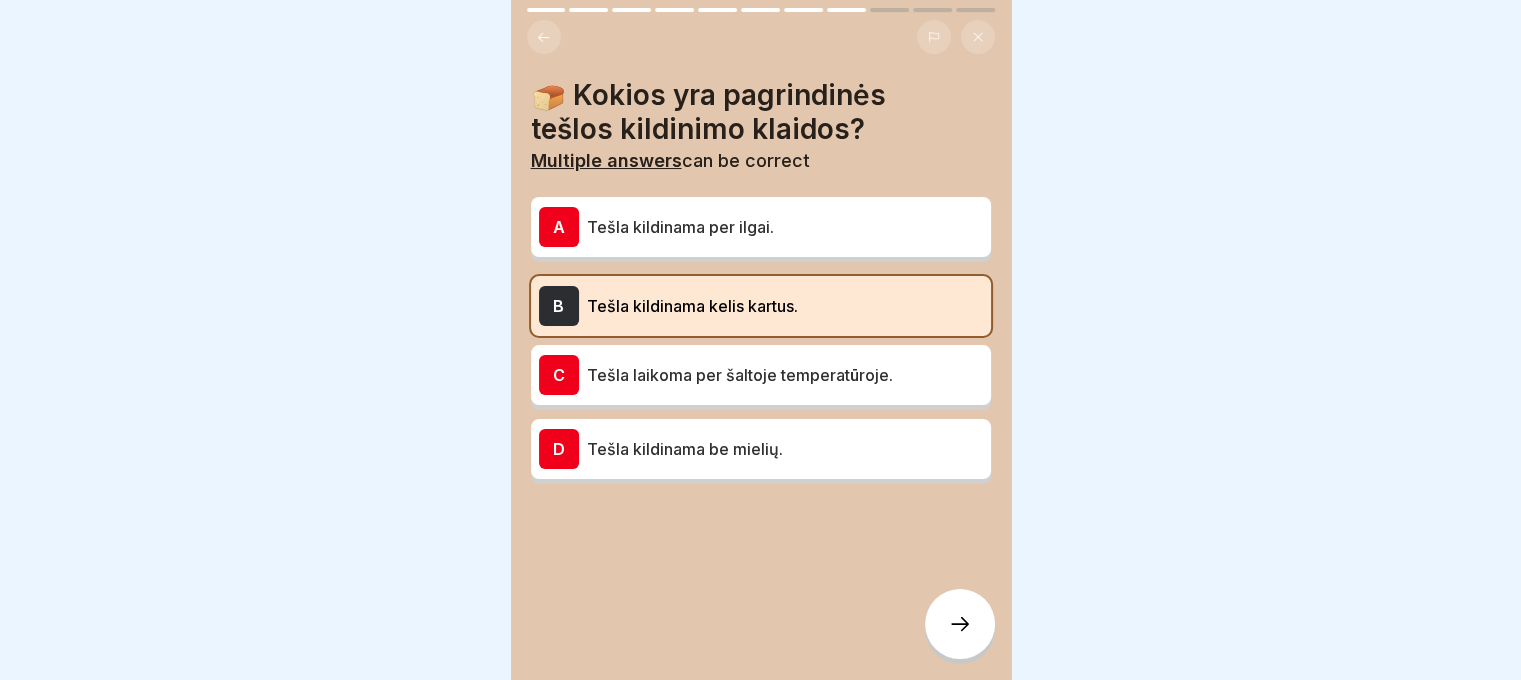 click on "A Tešla kildinama per ilgai." at bounding box center [761, 227] 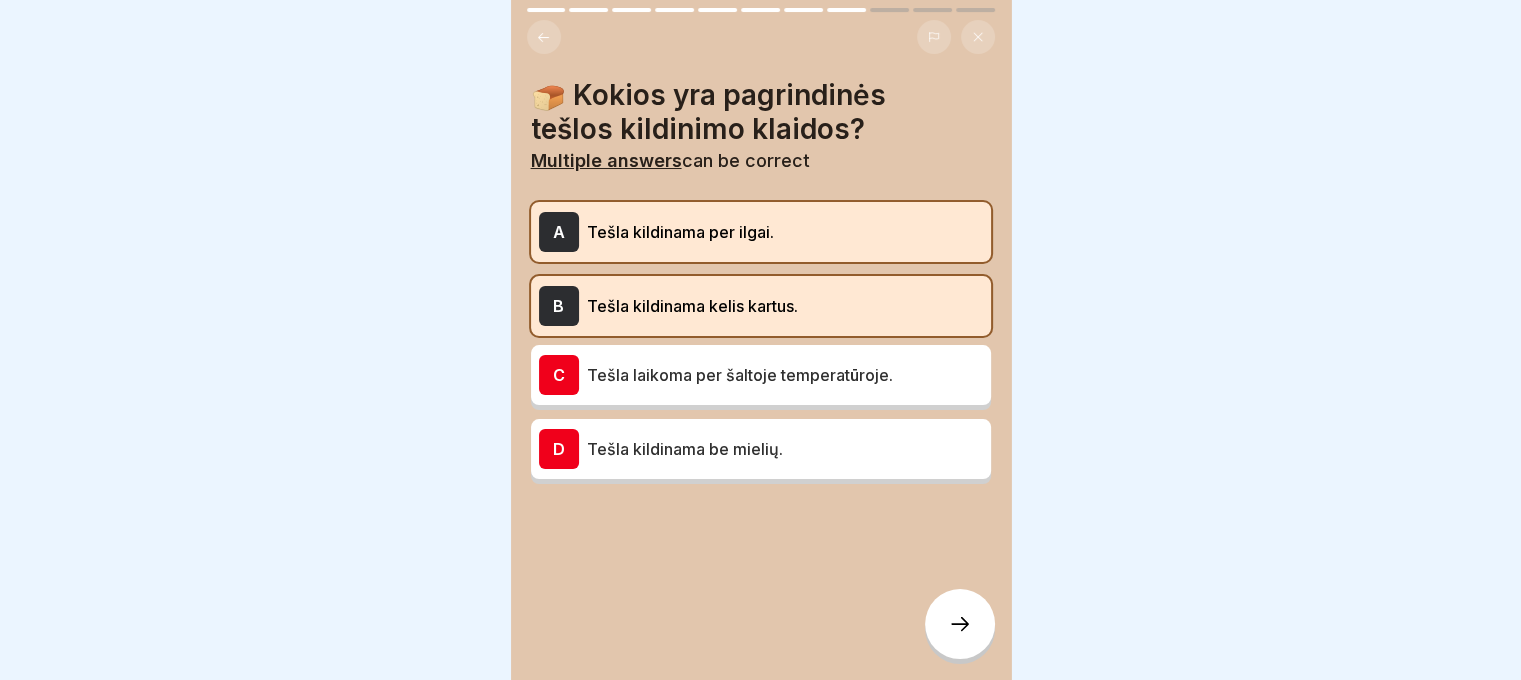 click at bounding box center (960, 624) 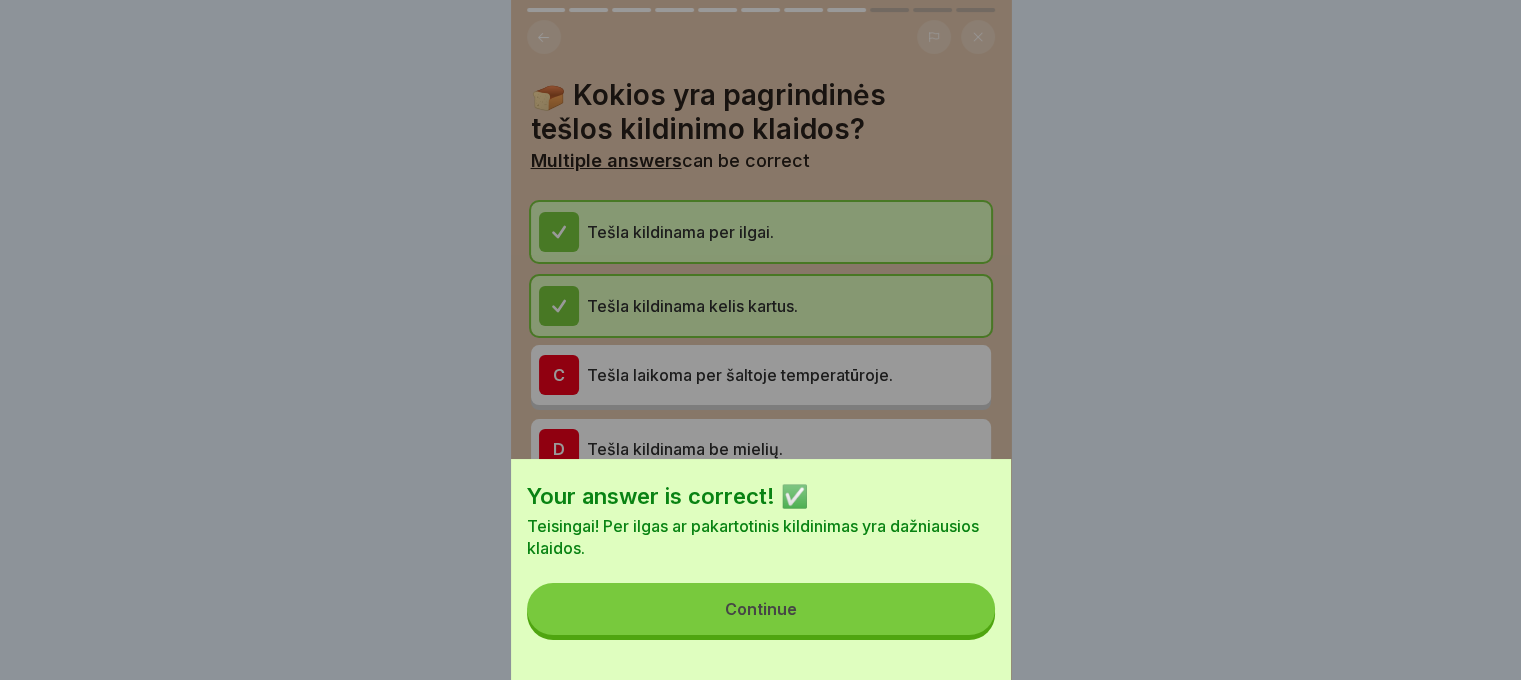 click on "Continue" at bounding box center [761, 609] 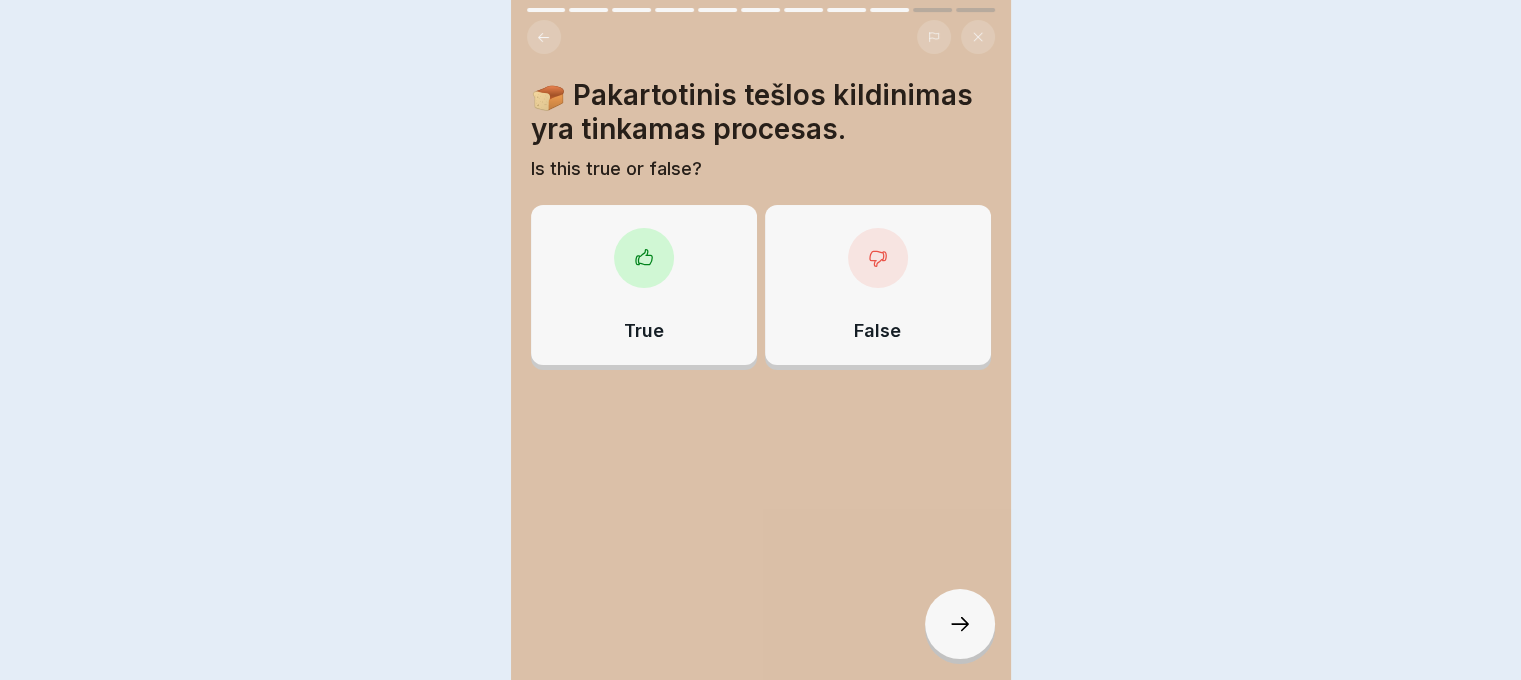 click at bounding box center [960, 624] 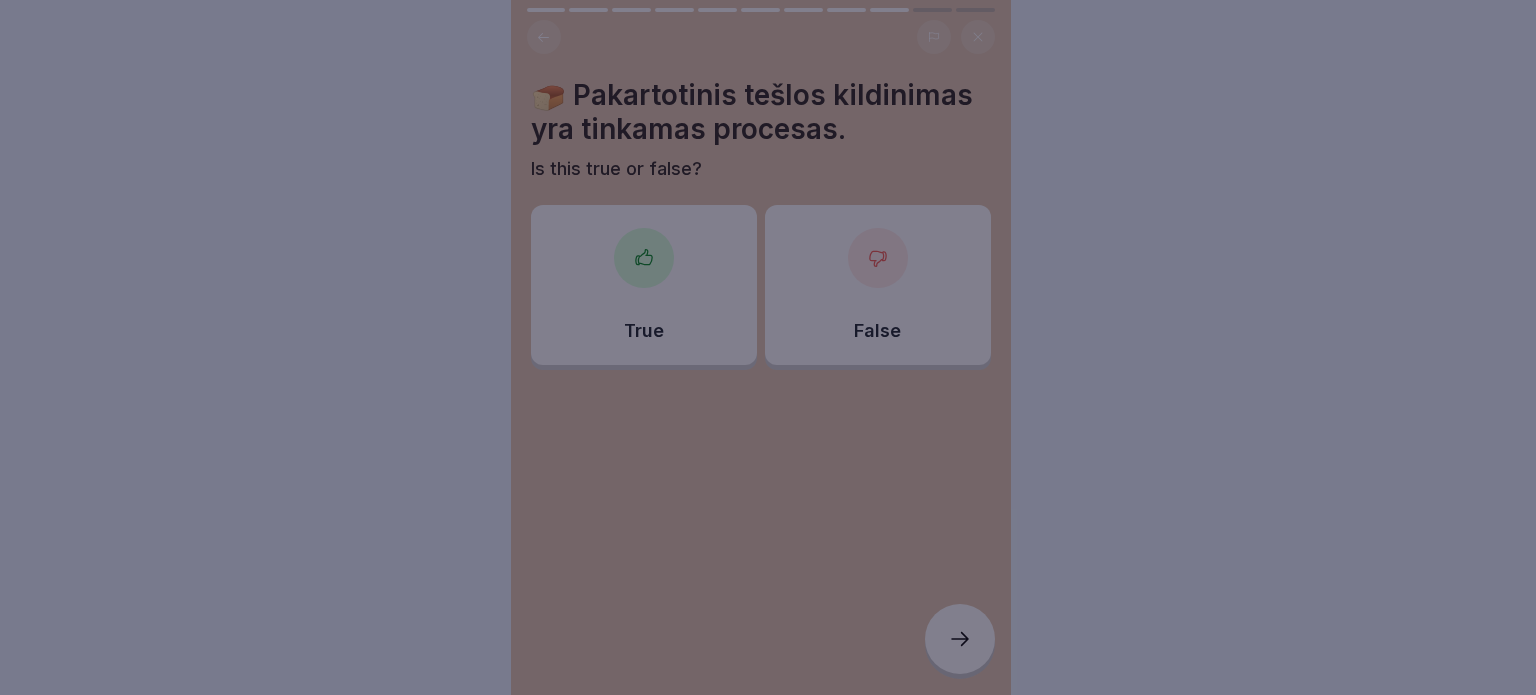 click at bounding box center (768, 347) 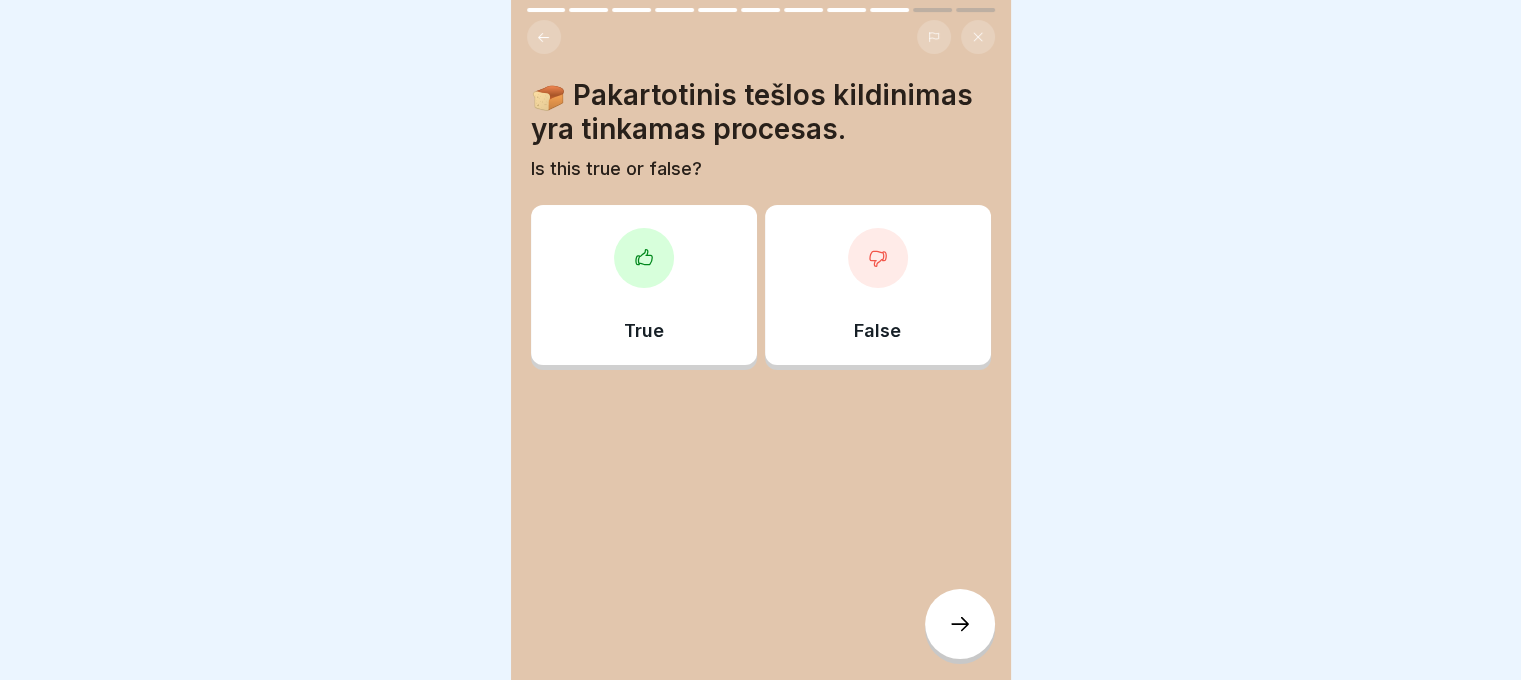 click on "False" at bounding box center (878, 285) 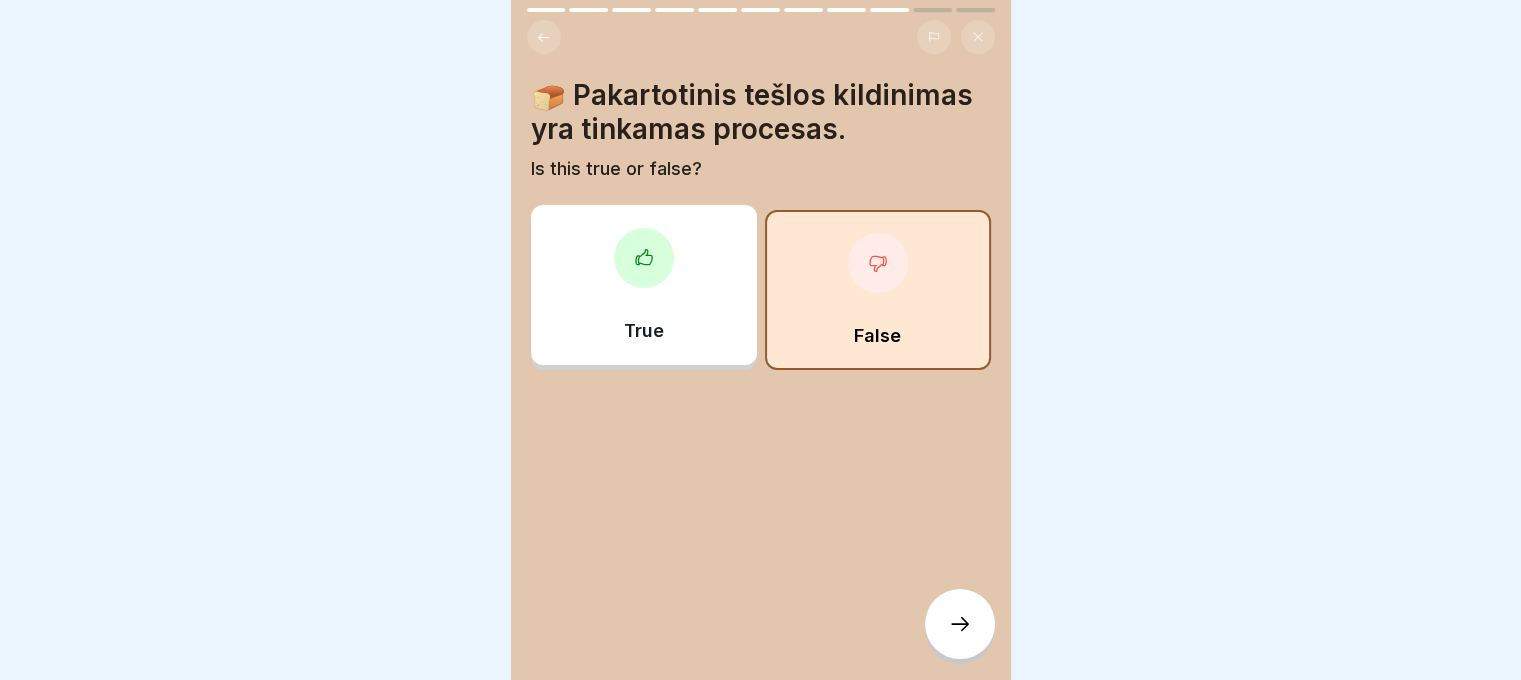 click at bounding box center (960, 624) 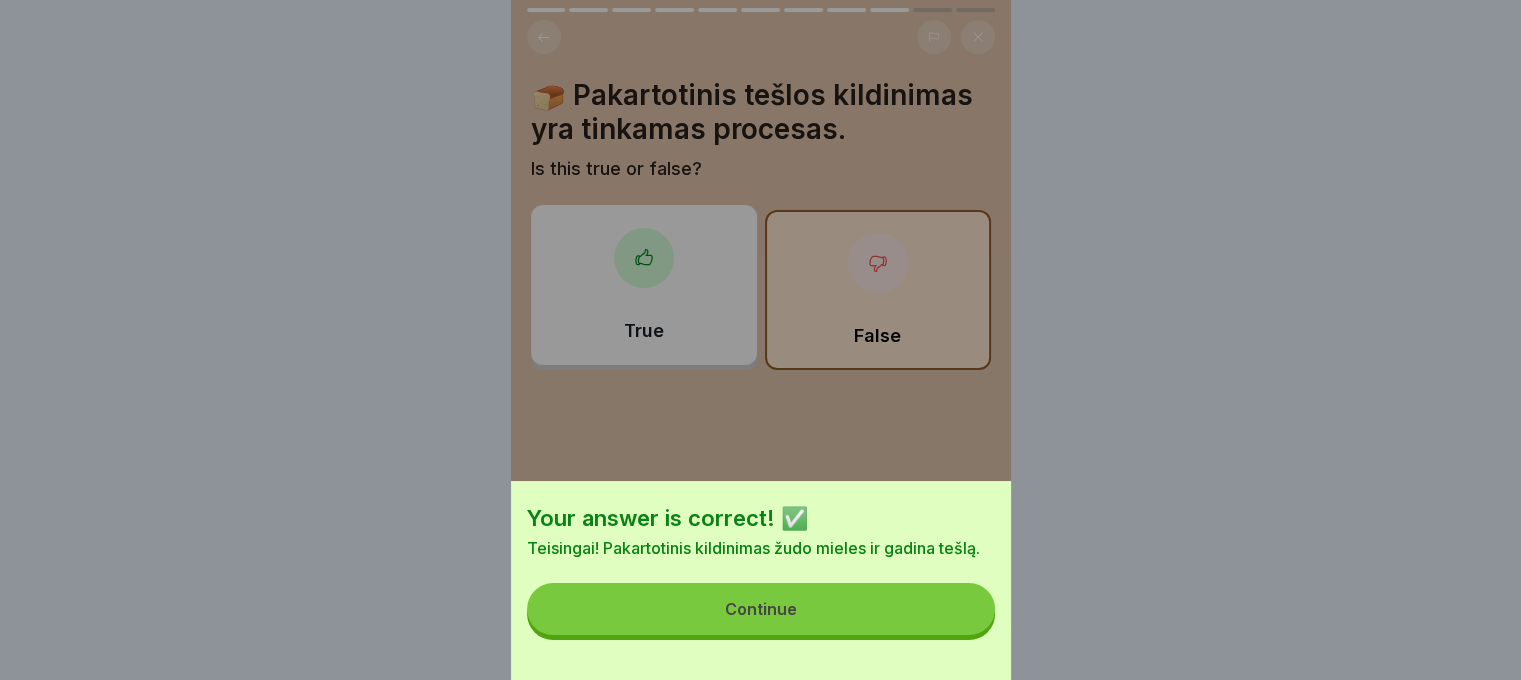 click on "Continue" at bounding box center (761, 609) 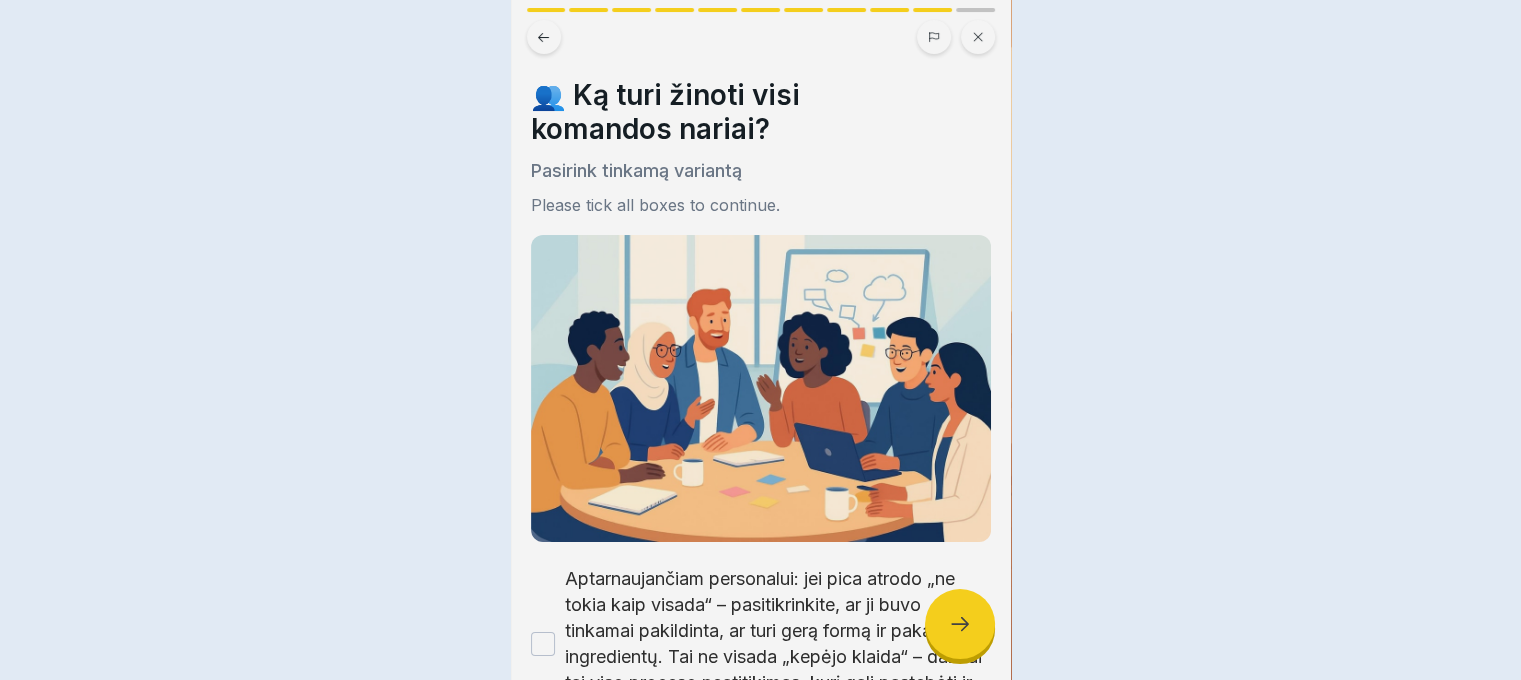 click 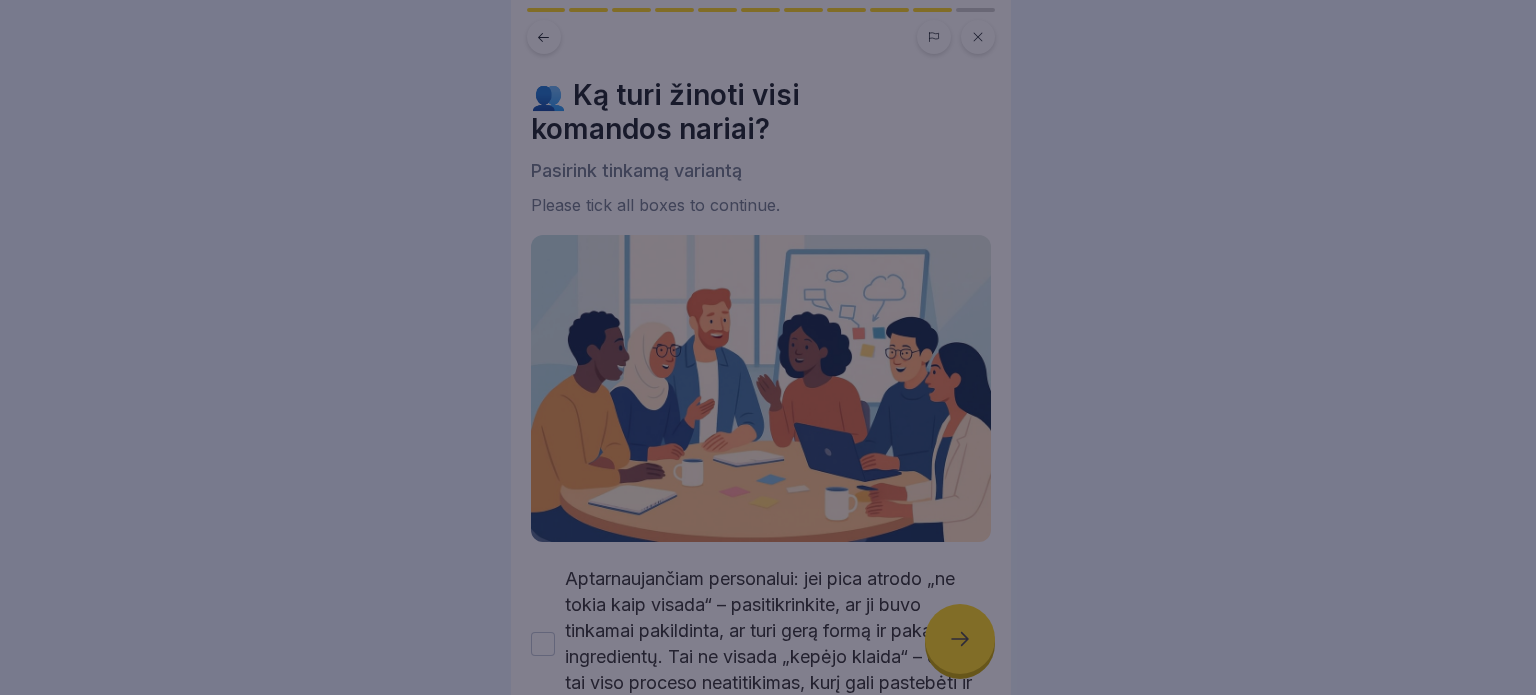click at bounding box center (768, 347) 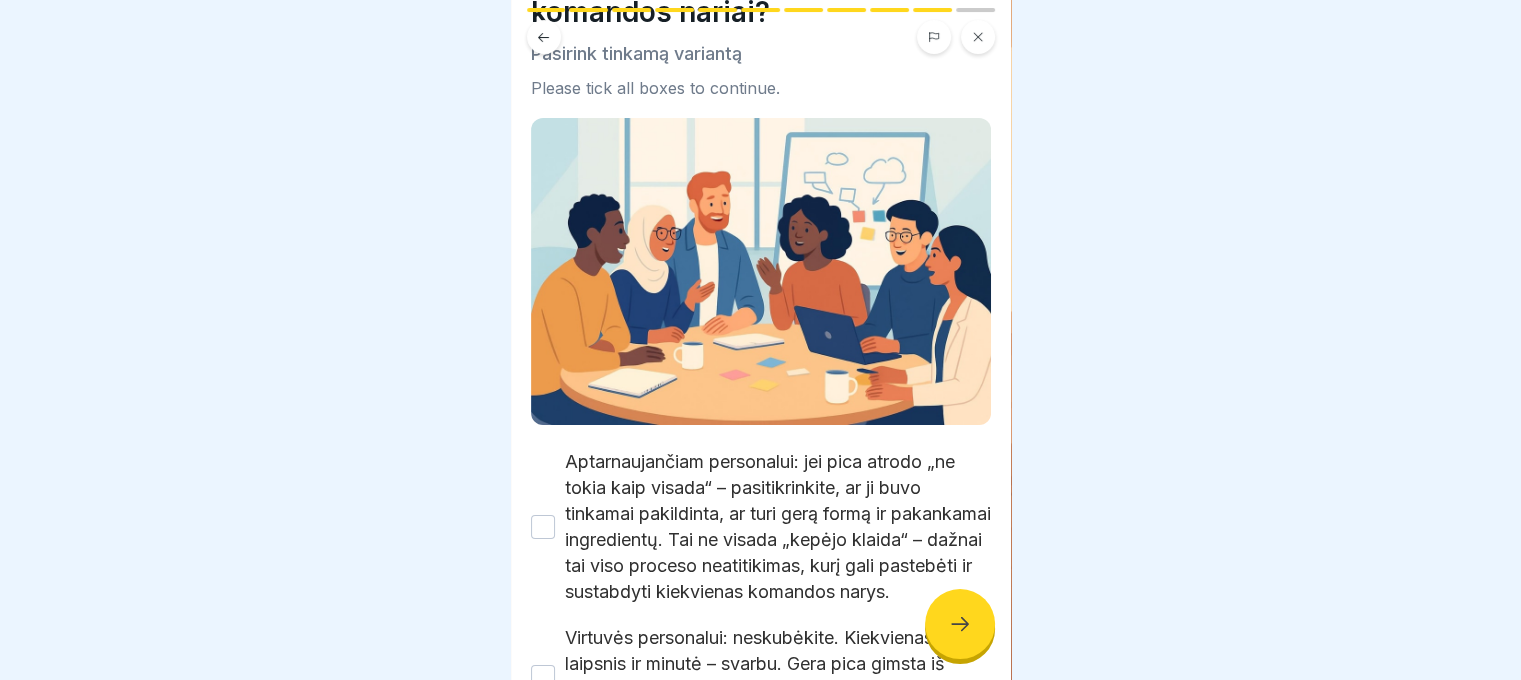 scroll, scrollTop: 327, scrollLeft: 0, axis: vertical 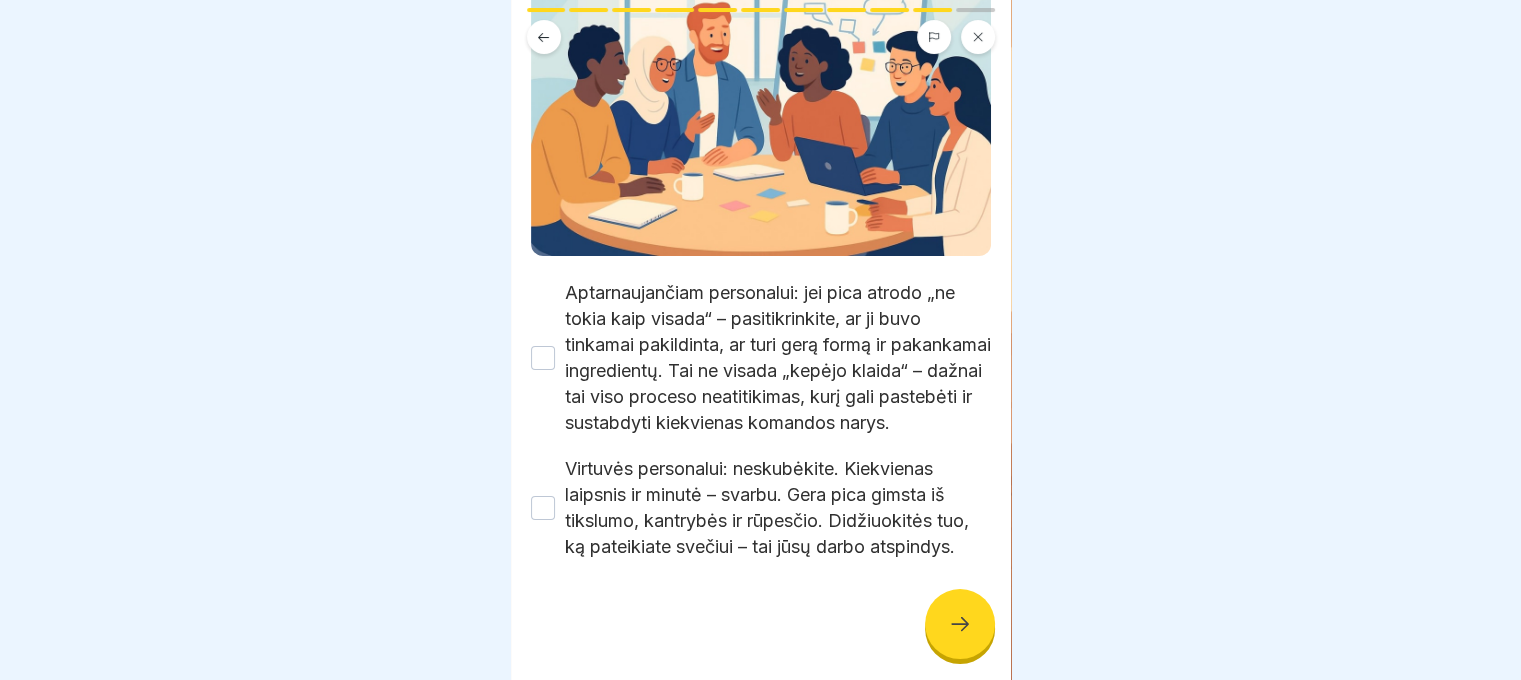 click on "Aptarnaujančiam personalui: jei pica atrodo „ne tokia kaip visada“ – pasitikrinkite, ar ji buvo tinkamai pakildinta, ar turi gerą formą ir pakankamai ingredientų. Tai ne visada „kepėjo klaida“ – dažnai tai viso proceso neatitikimas, kurį gali pastebėti ir sustabdyti kiekvienas komandos narys." at bounding box center [778, 358] 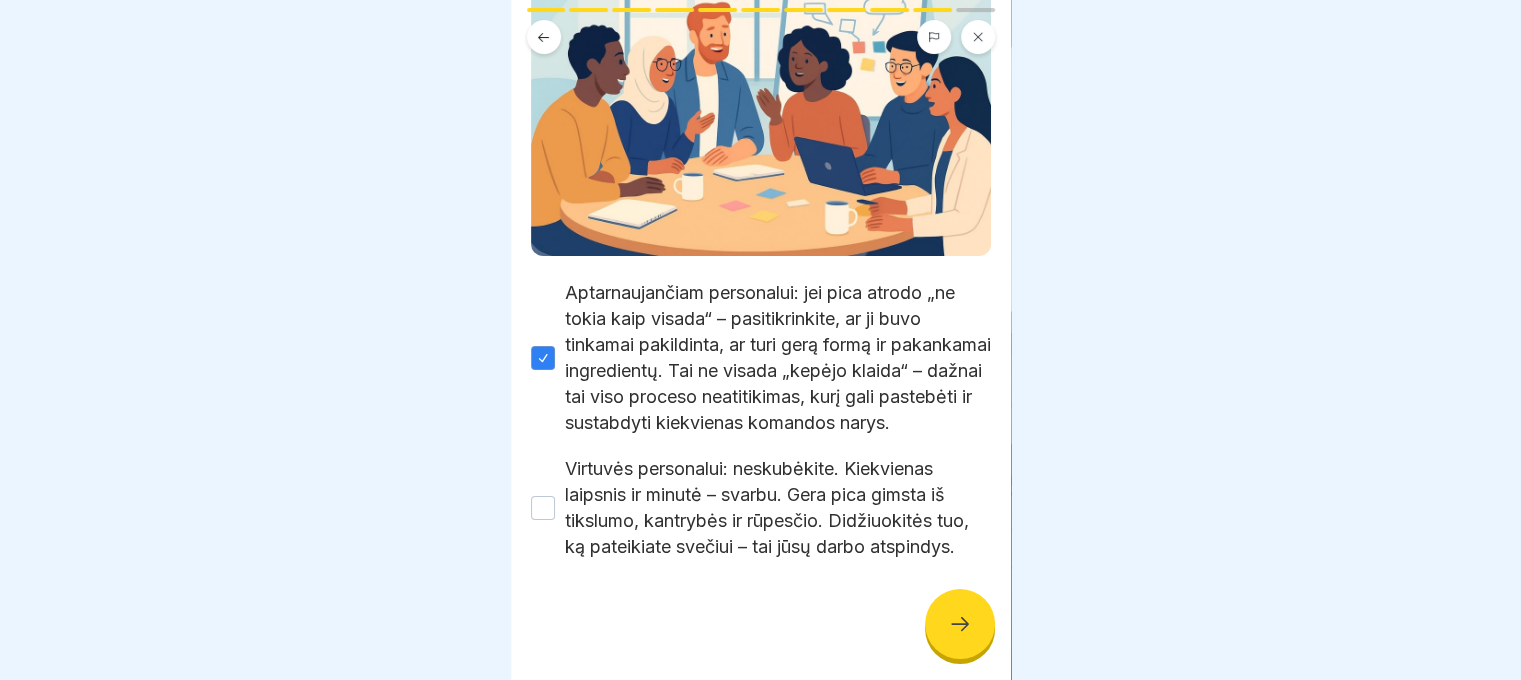 click on "Virtuvės personalui: neskubėkite. Kiekvienas laipsnis ir minutė – svarbu. Gera pica gimsta iš tikslumo, kantrybės ir rūpesčio. Didžiuokitės tuo, ką pateikiate svečiui – tai jūsų darbo atspindys." at bounding box center (778, 508) 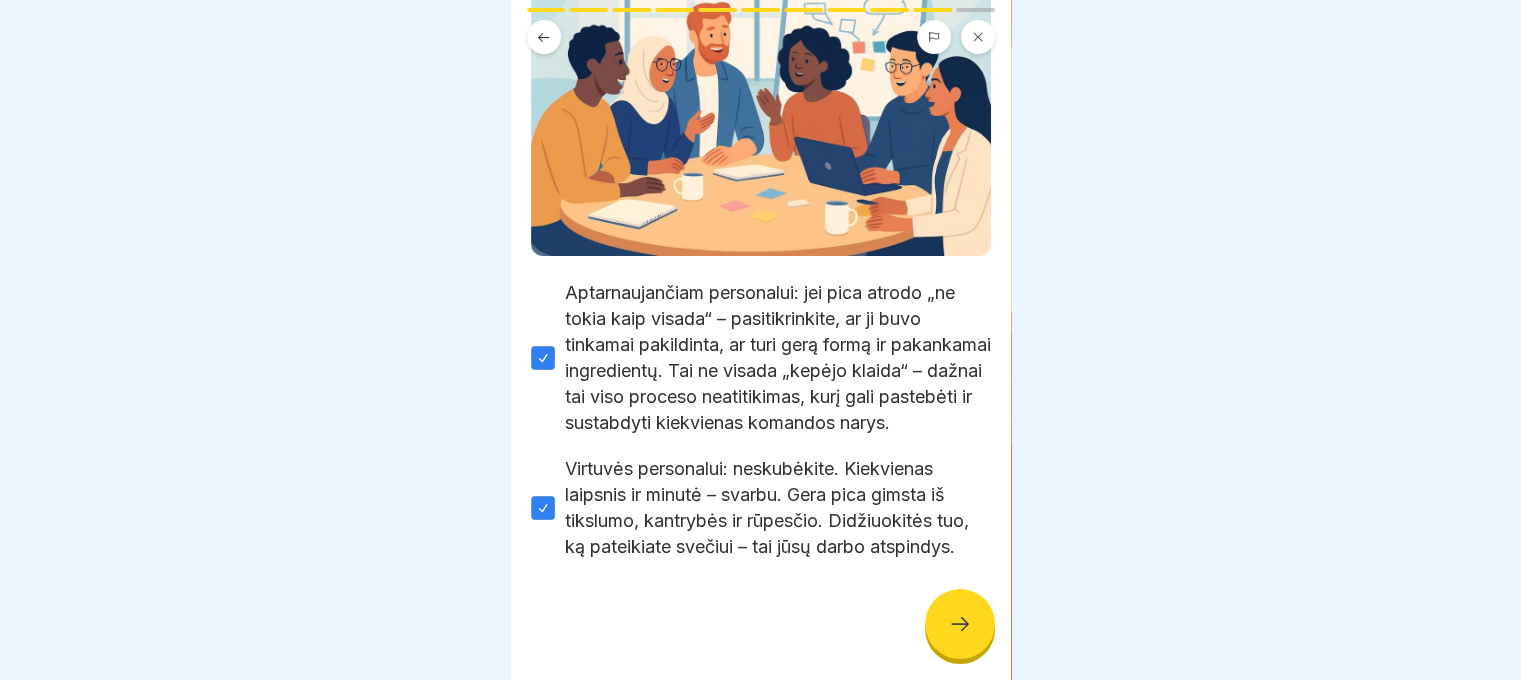 click at bounding box center [960, 624] 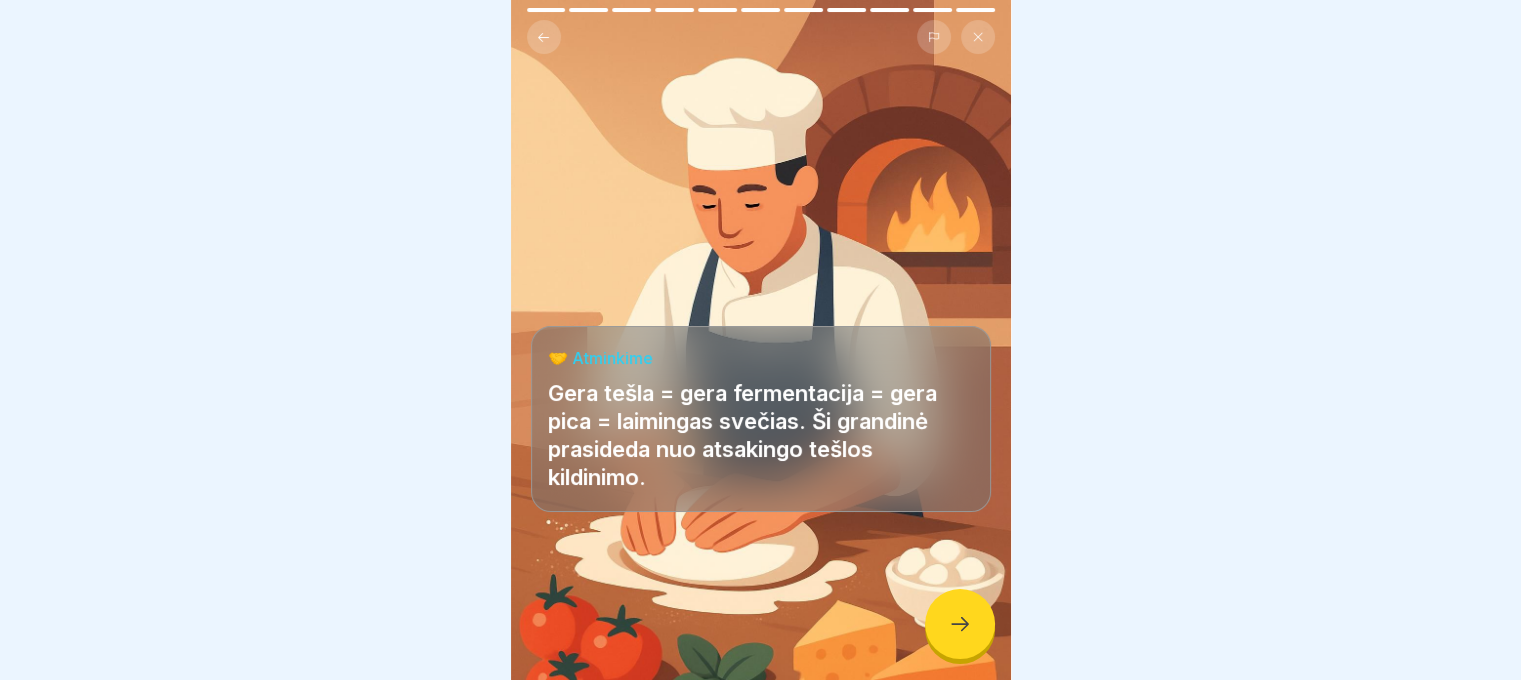 click at bounding box center (960, 624) 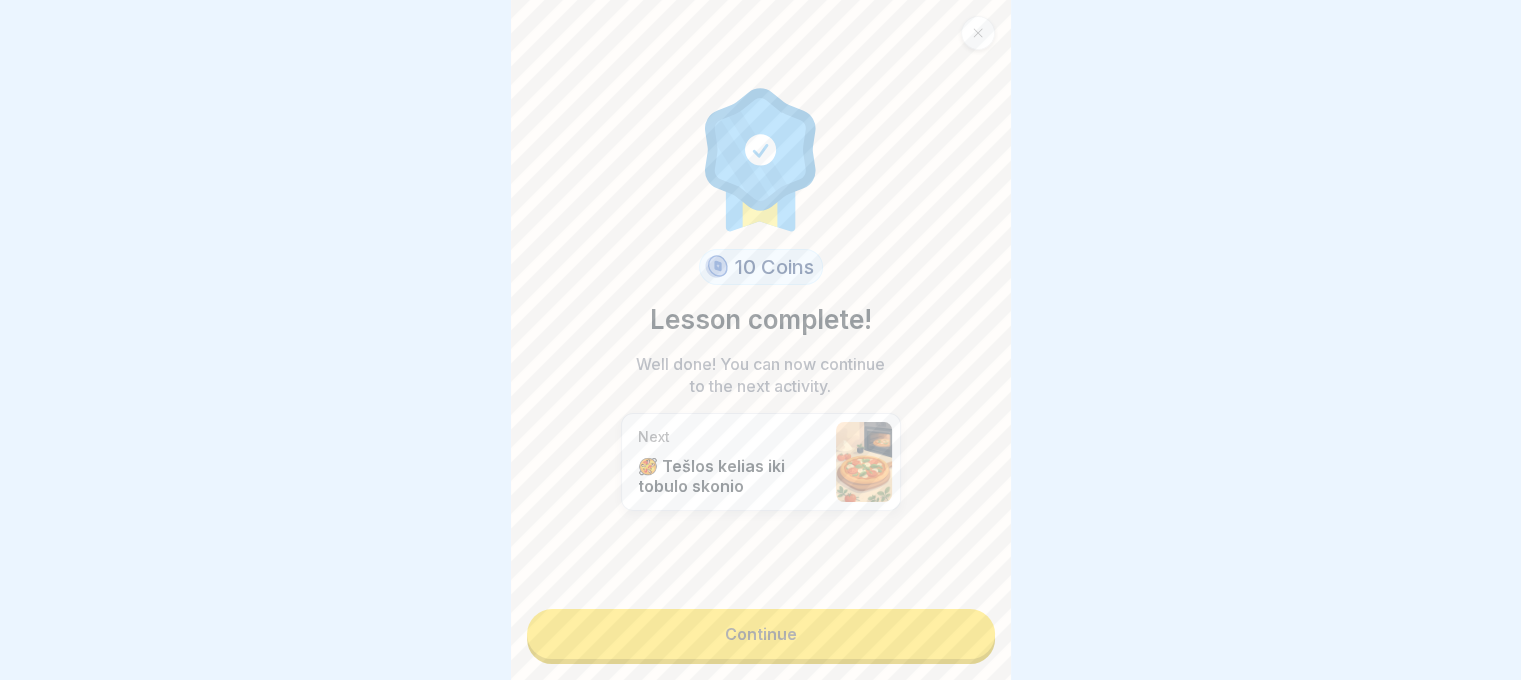click on "Continue" at bounding box center [761, 634] 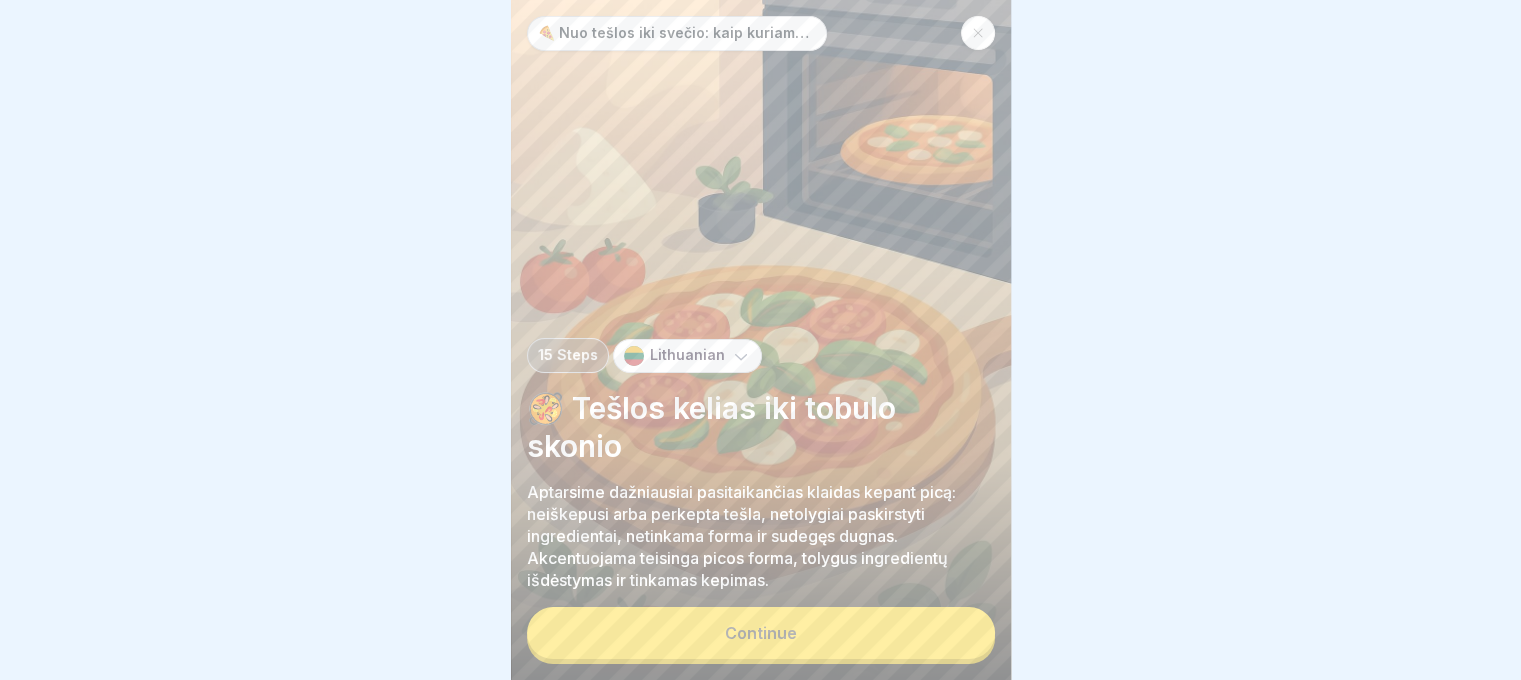 click on "Continue" at bounding box center (761, 633) 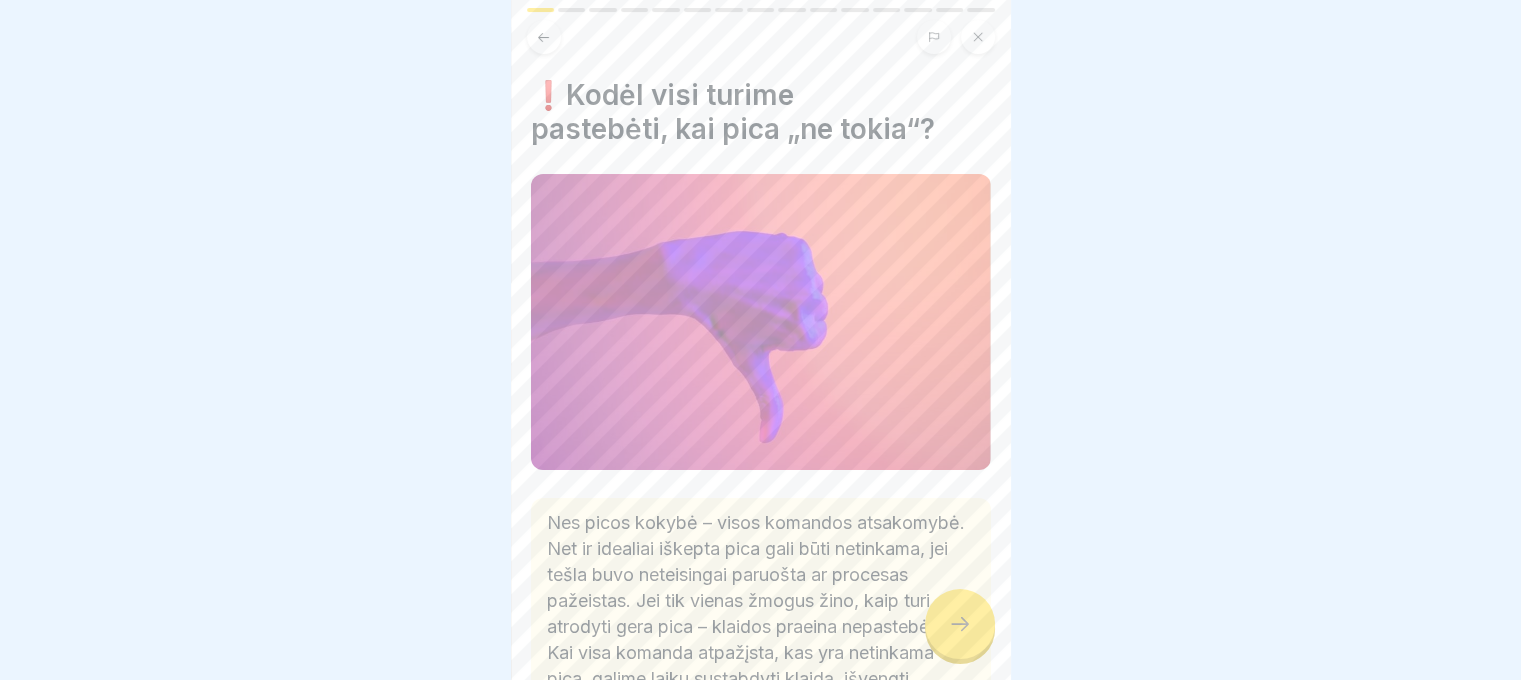 click at bounding box center [960, 624] 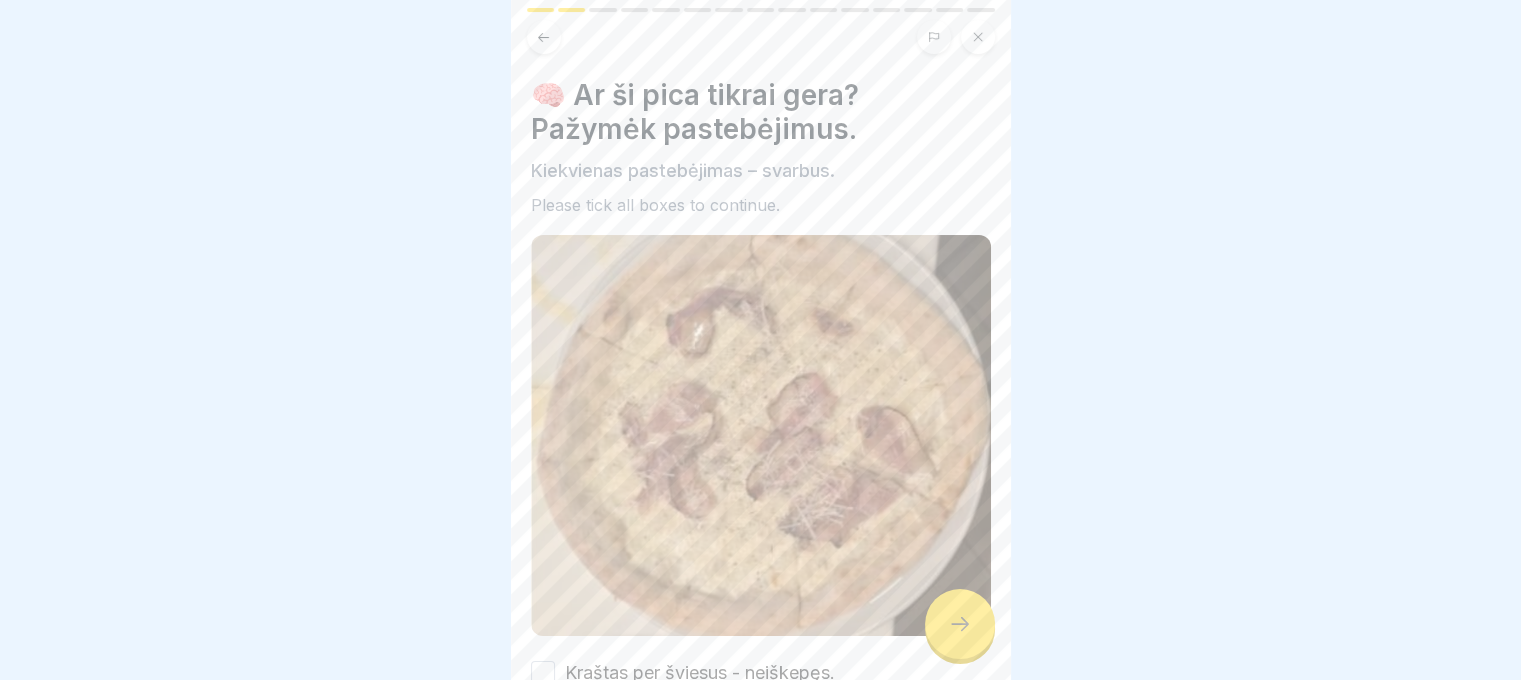 click at bounding box center (960, 624) 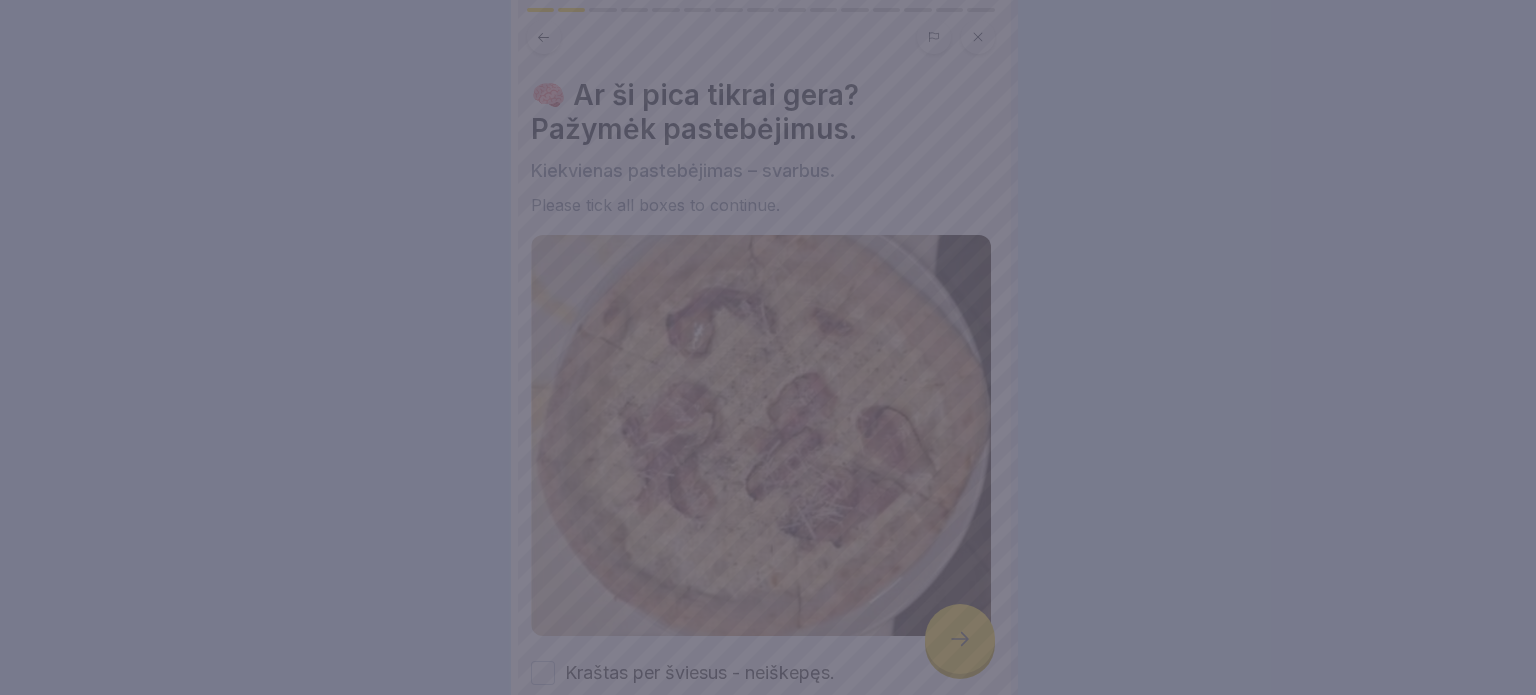 click at bounding box center (768, 347) 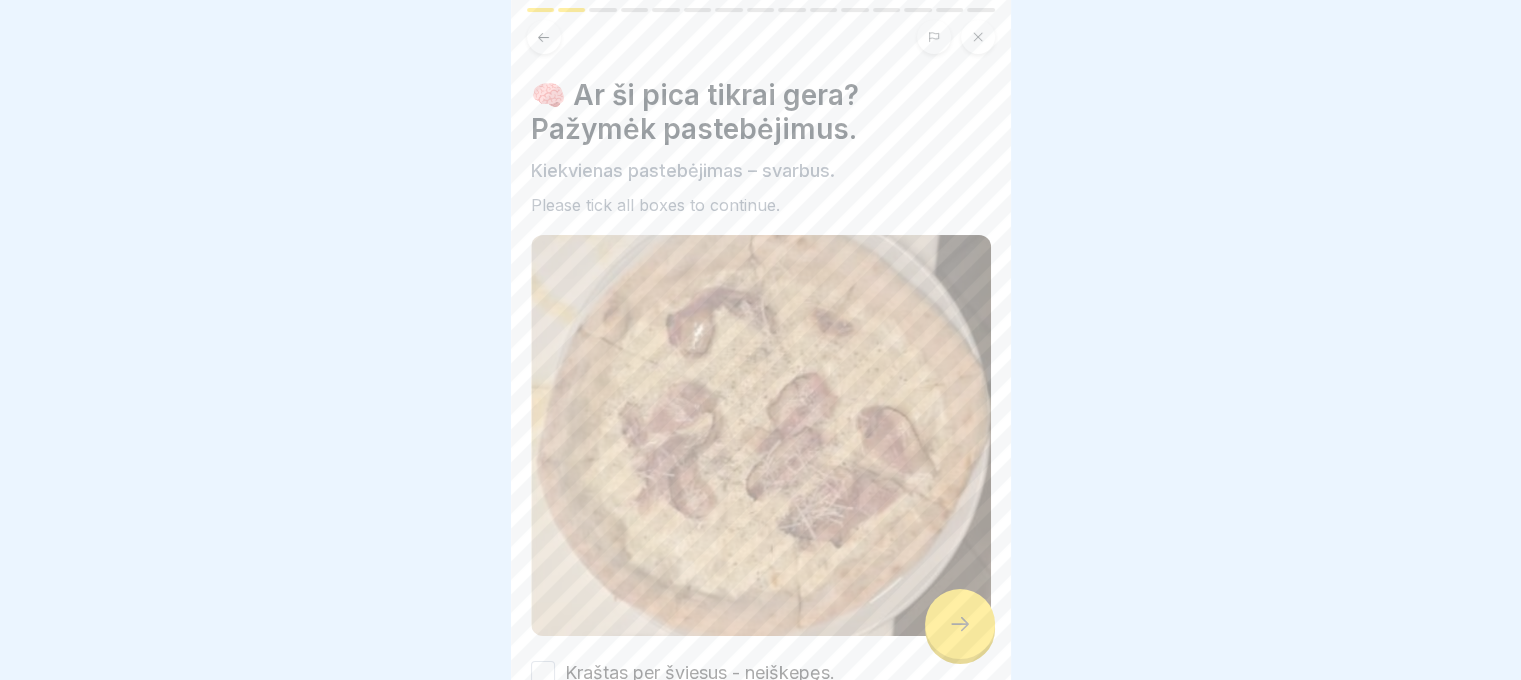 scroll, scrollTop: 15, scrollLeft: 0, axis: vertical 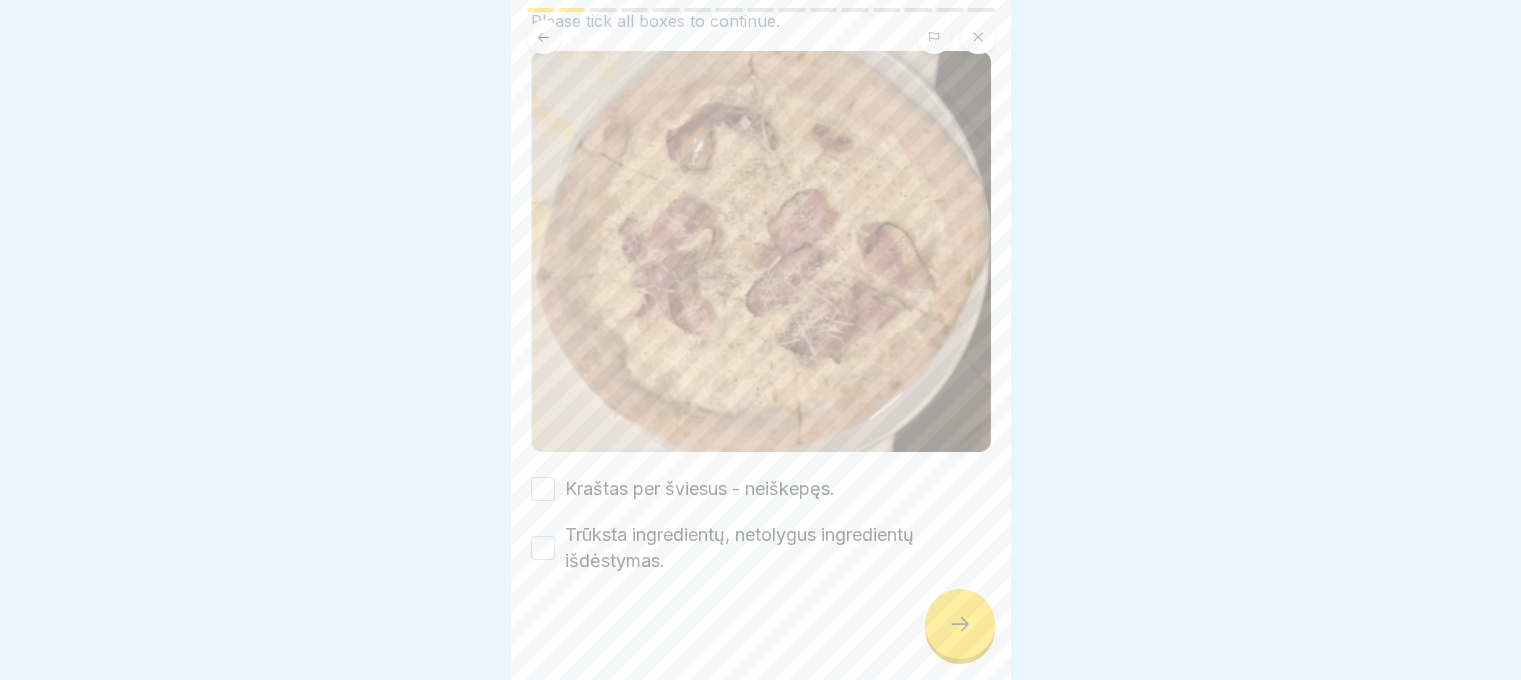 click on "Trūksta ingredientų, netolygus ingredientų išdėstymas." at bounding box center (778, 548) 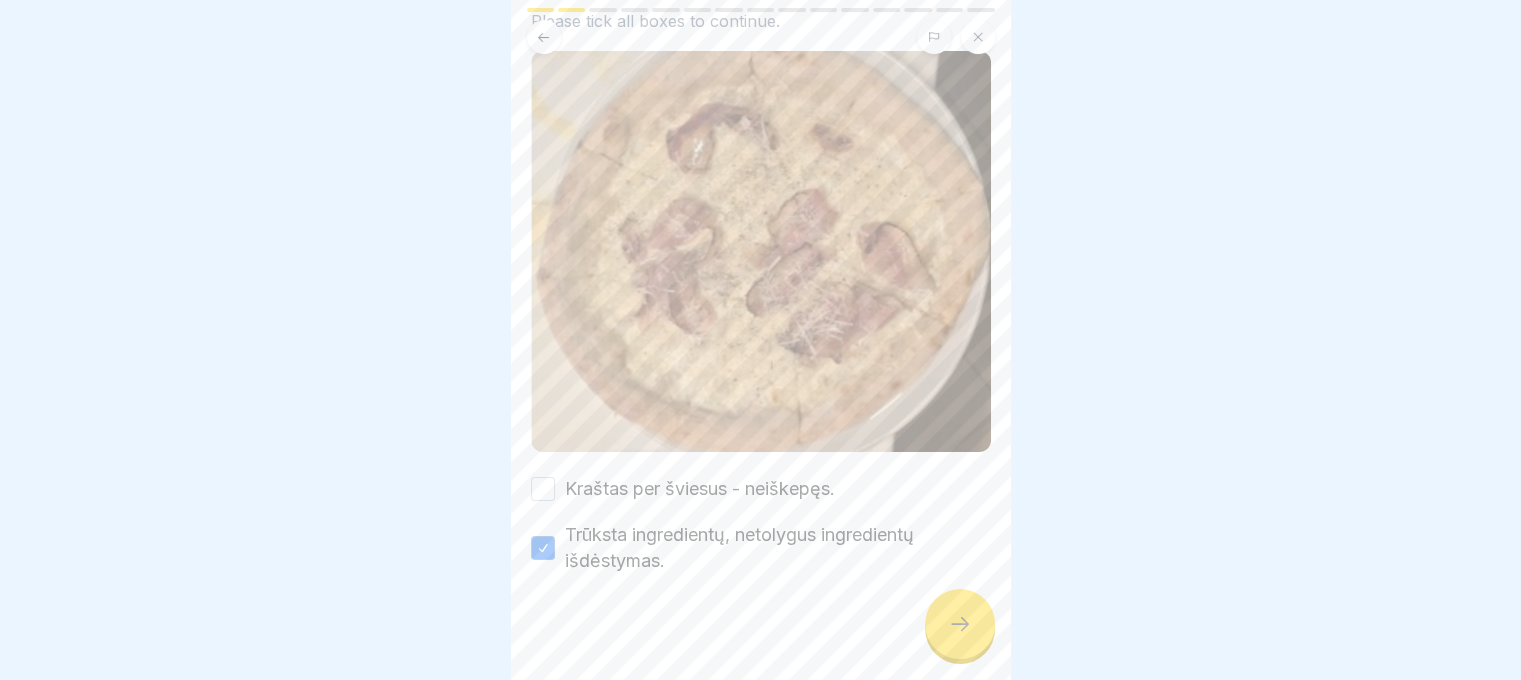 click on "Trūksta ingredientų, netolygus ingredientų išdėstymas." at bounding box center (778, 548) 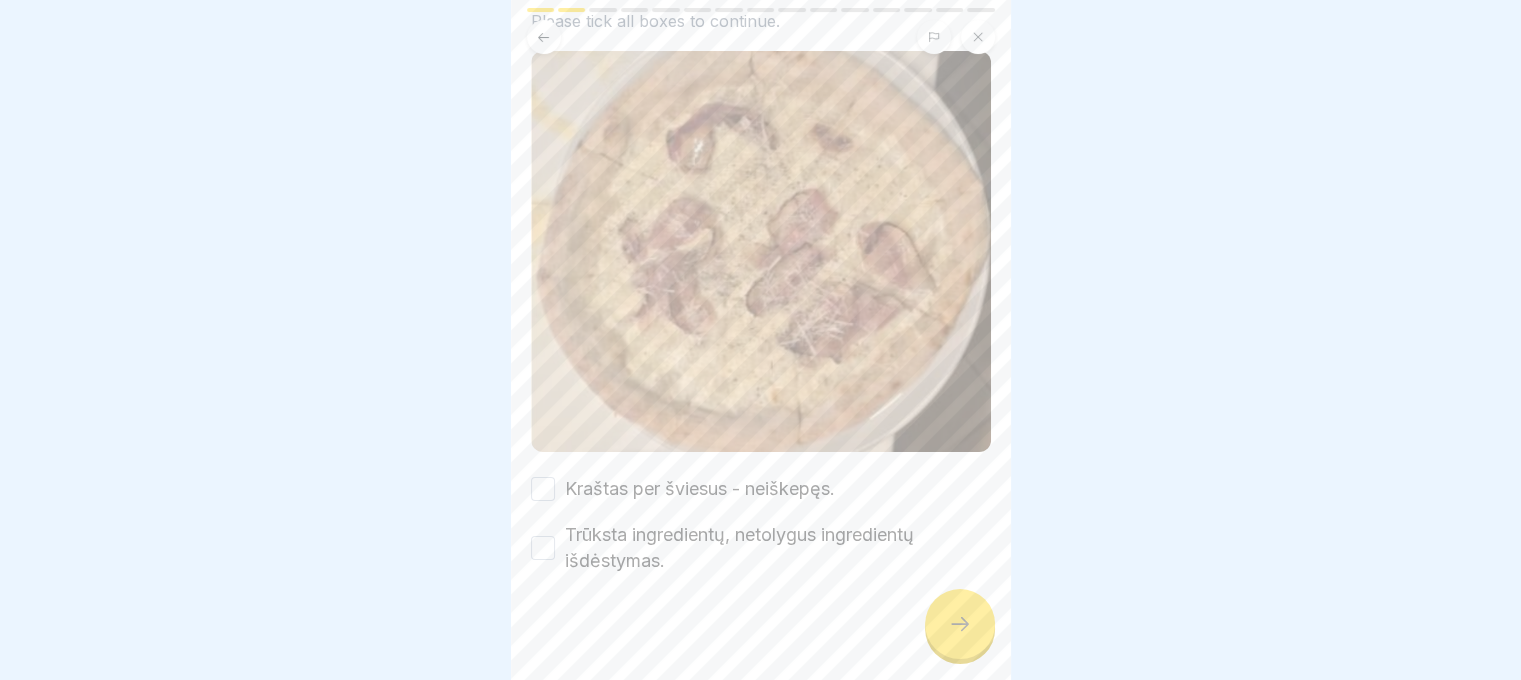 click on "Kraštas per šviesus - neiškepęs." at bounding box center [700, 489] 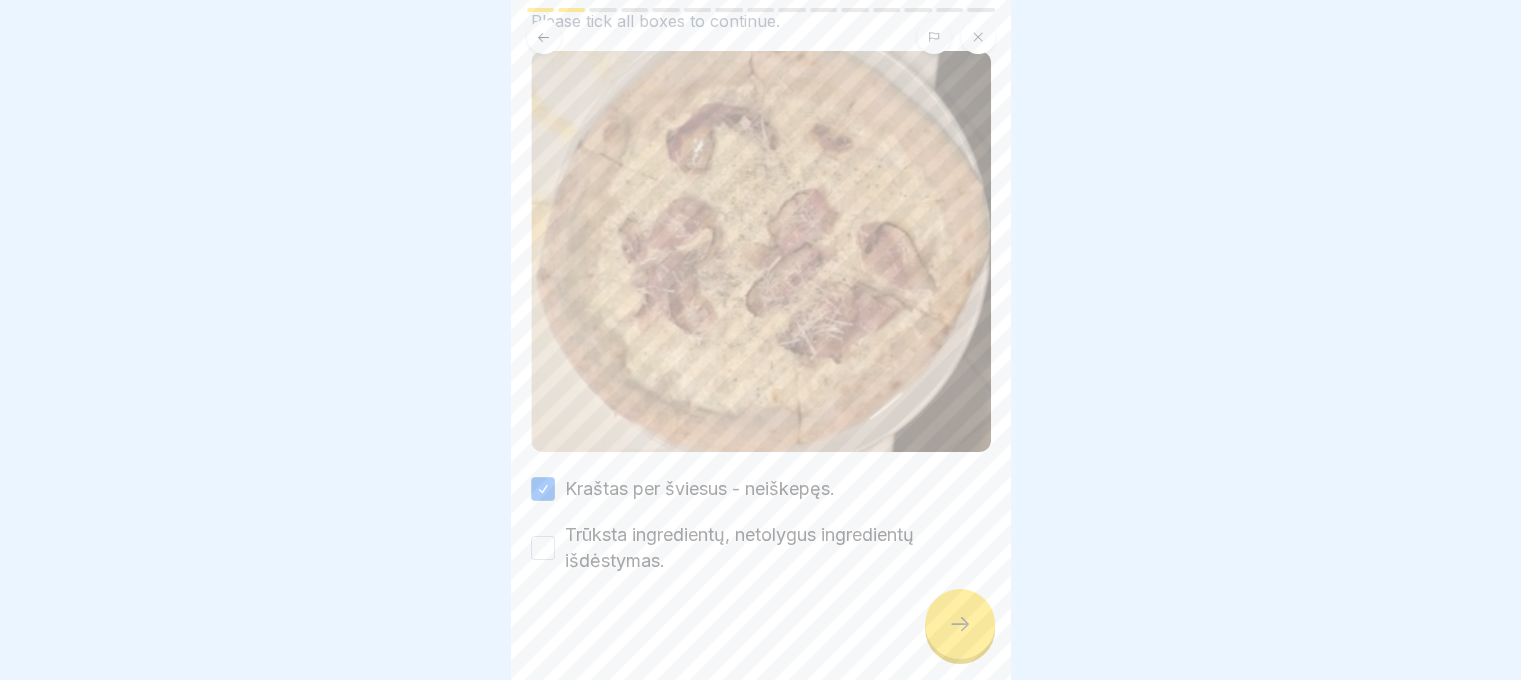 click on "Kraštas per šviesus - neiškepęs. Trūksta ingredientų, netolygus ingredientų išdėstymas." at bounding box center [761, 525] 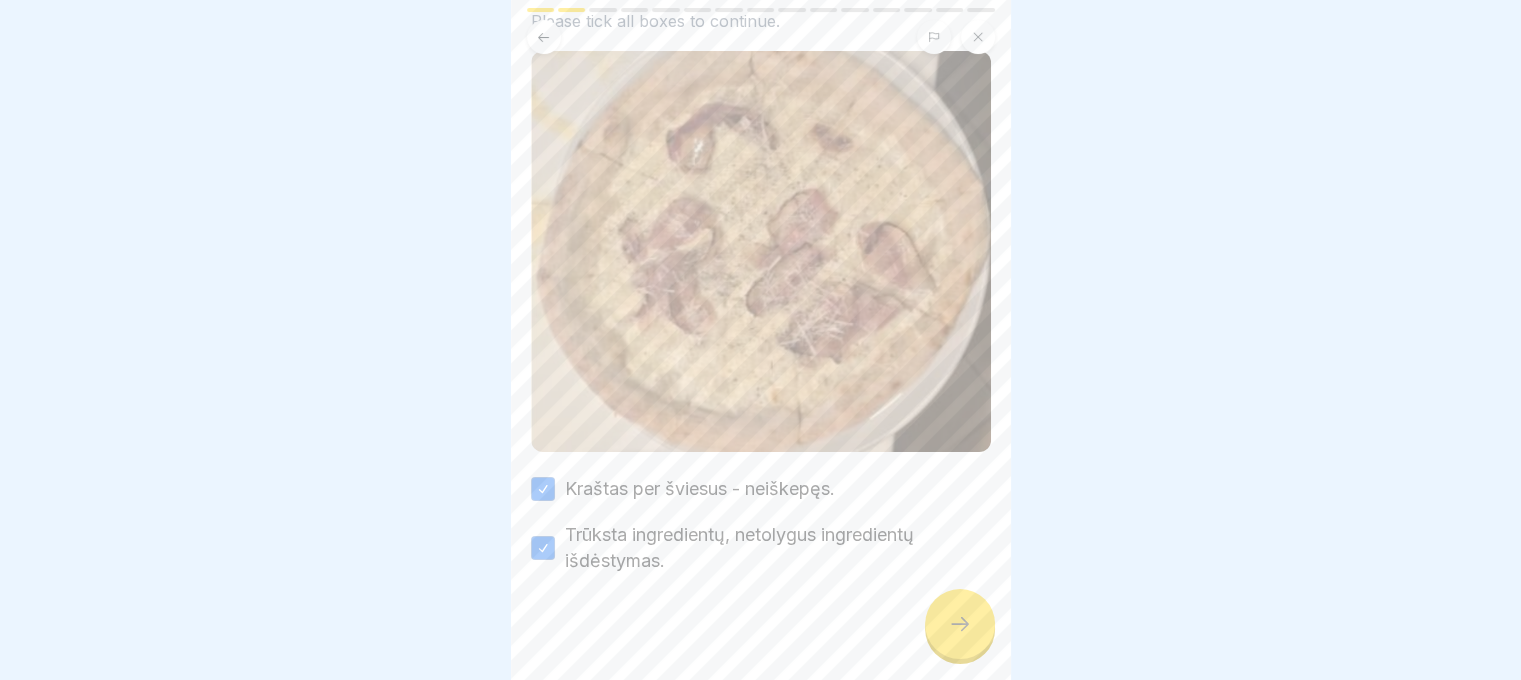 click 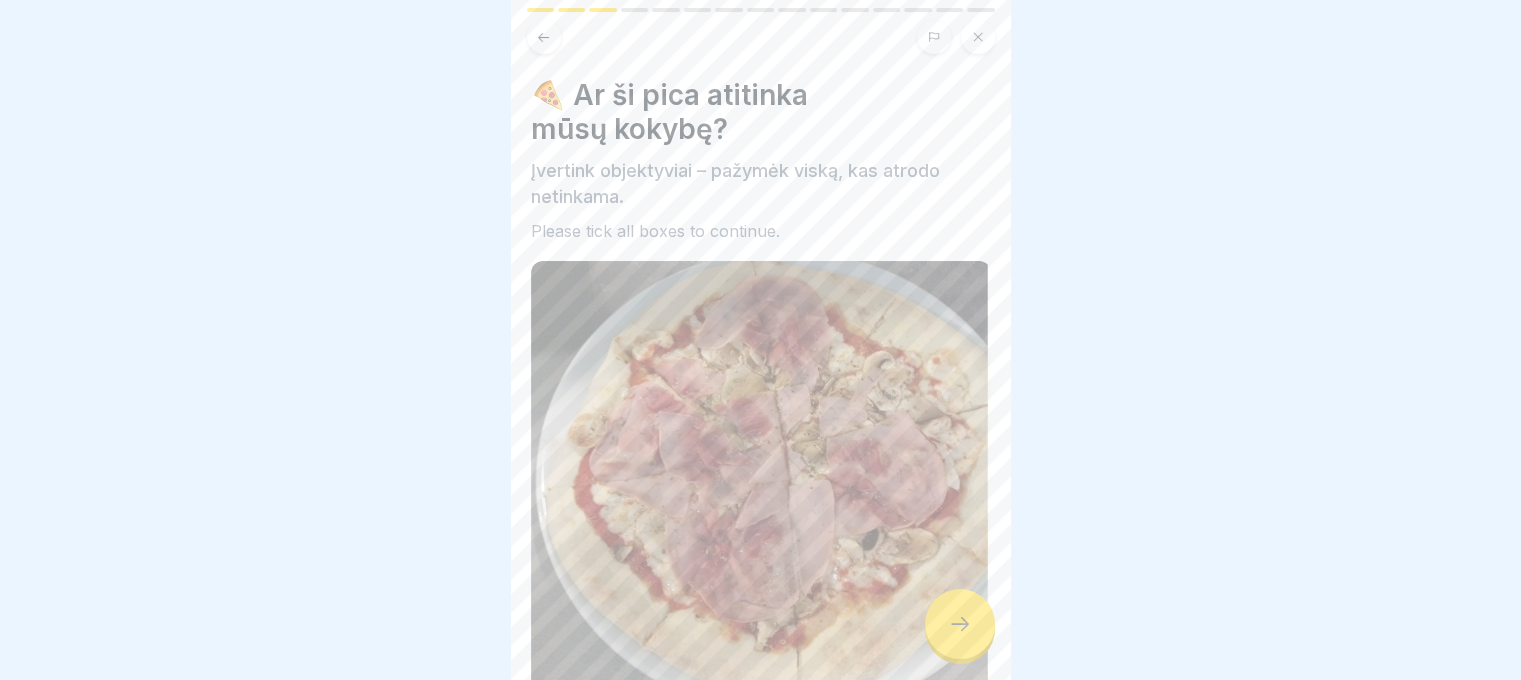 click 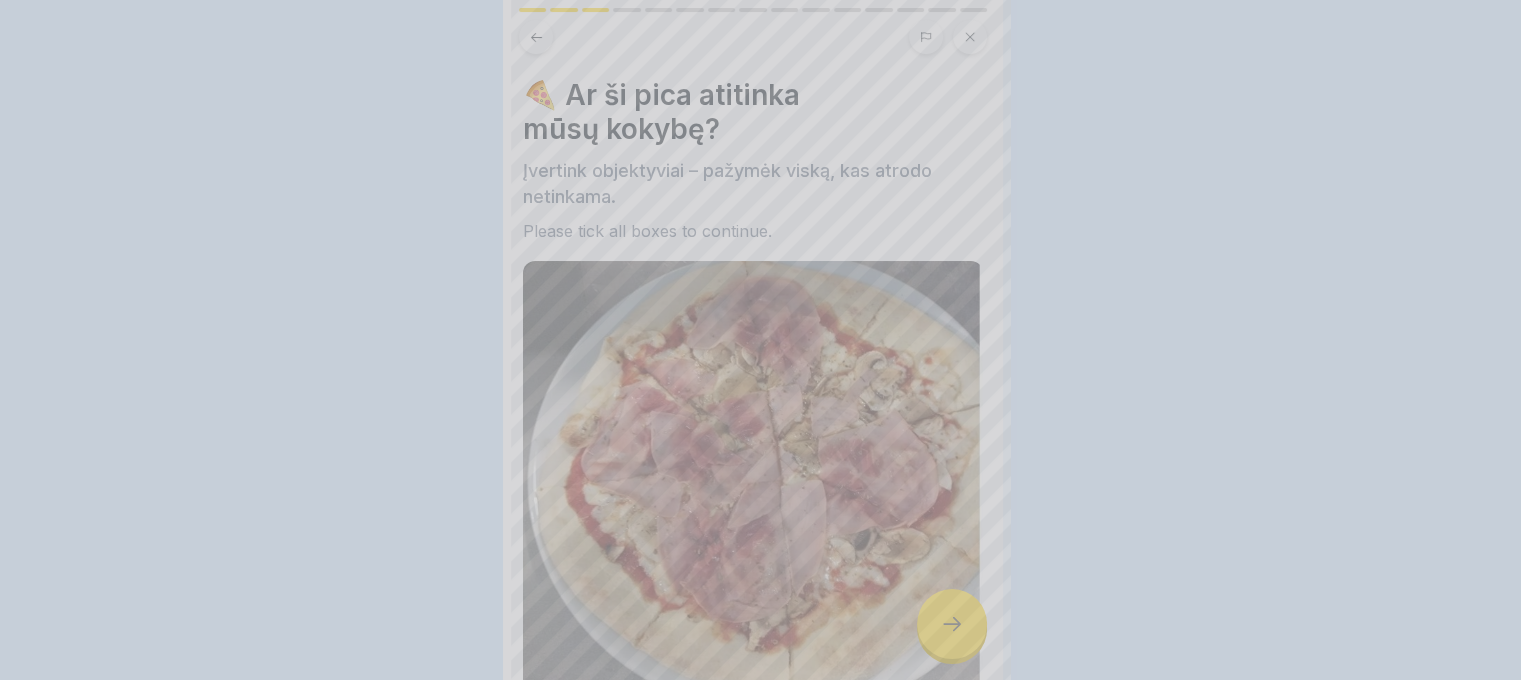 scroll, scrollTop: 0, scrollLeft: 0, axis: both 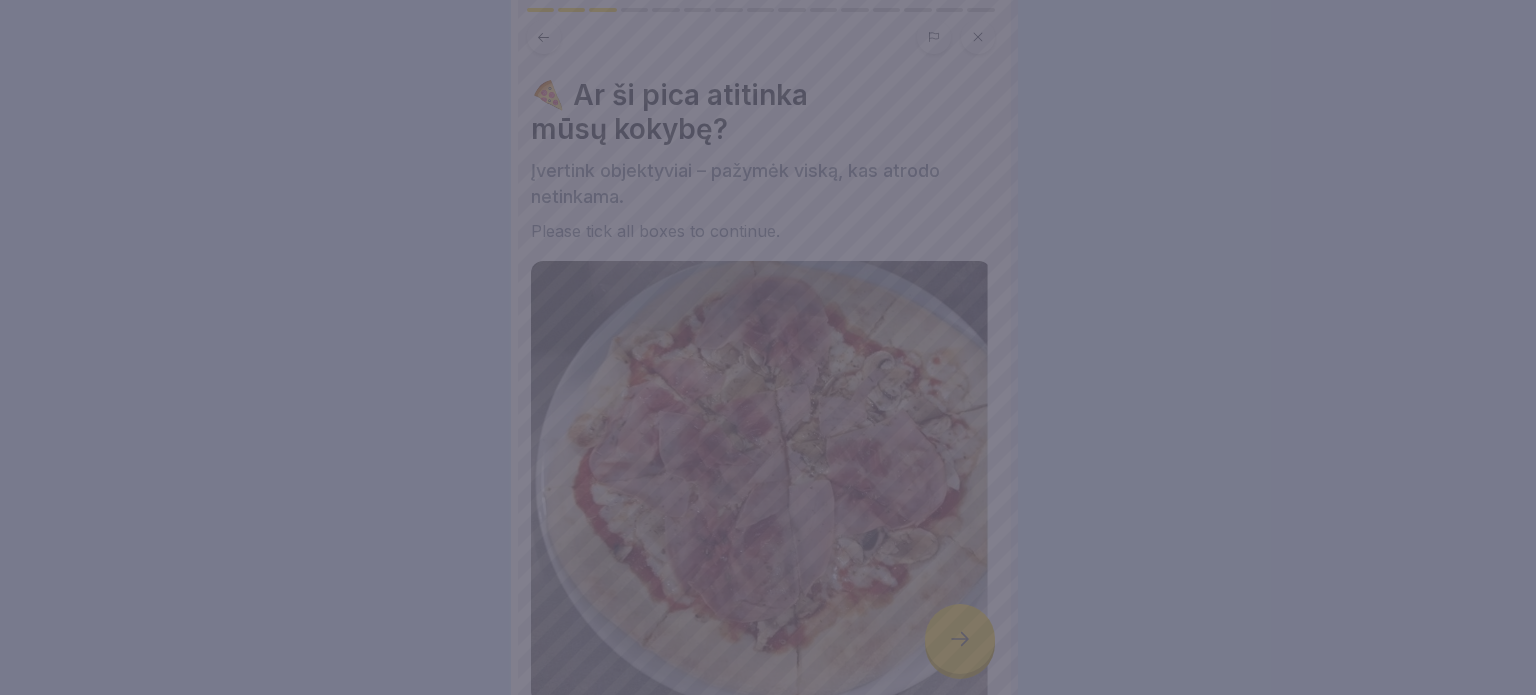 click at bounding box center [768, 347] 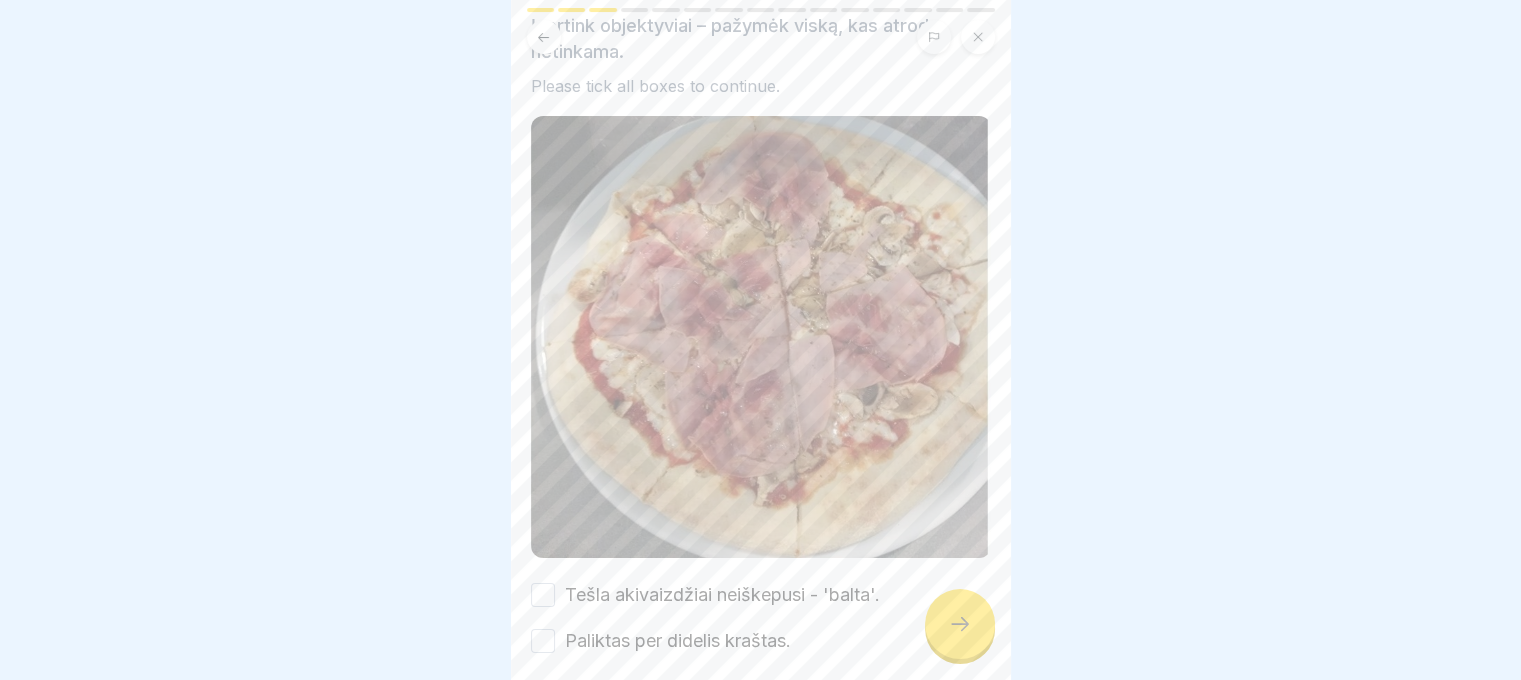 scroll, scrollTop: 224, scrollLeft: 0, axis: vertical 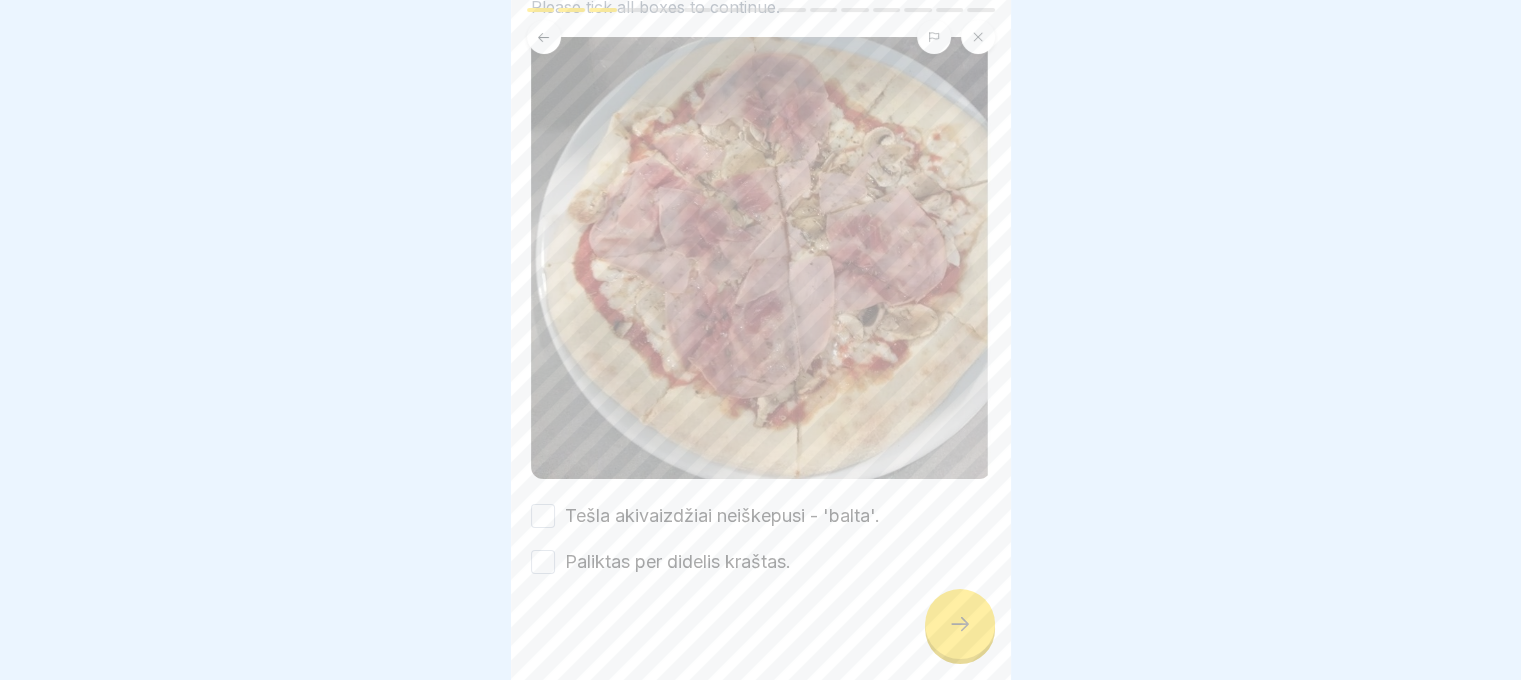 click on "🍕 Ar ši pica atitinka mūsų kokybę? Įvertink objektyviai – pažymėk viską, kas atrodo netinkama. Please tick all boxes to continue. Tešla akivaizdžiai neiškepusi - 'balta'. Paliktas per didelis kraštas." at bounding box center [761, 214] 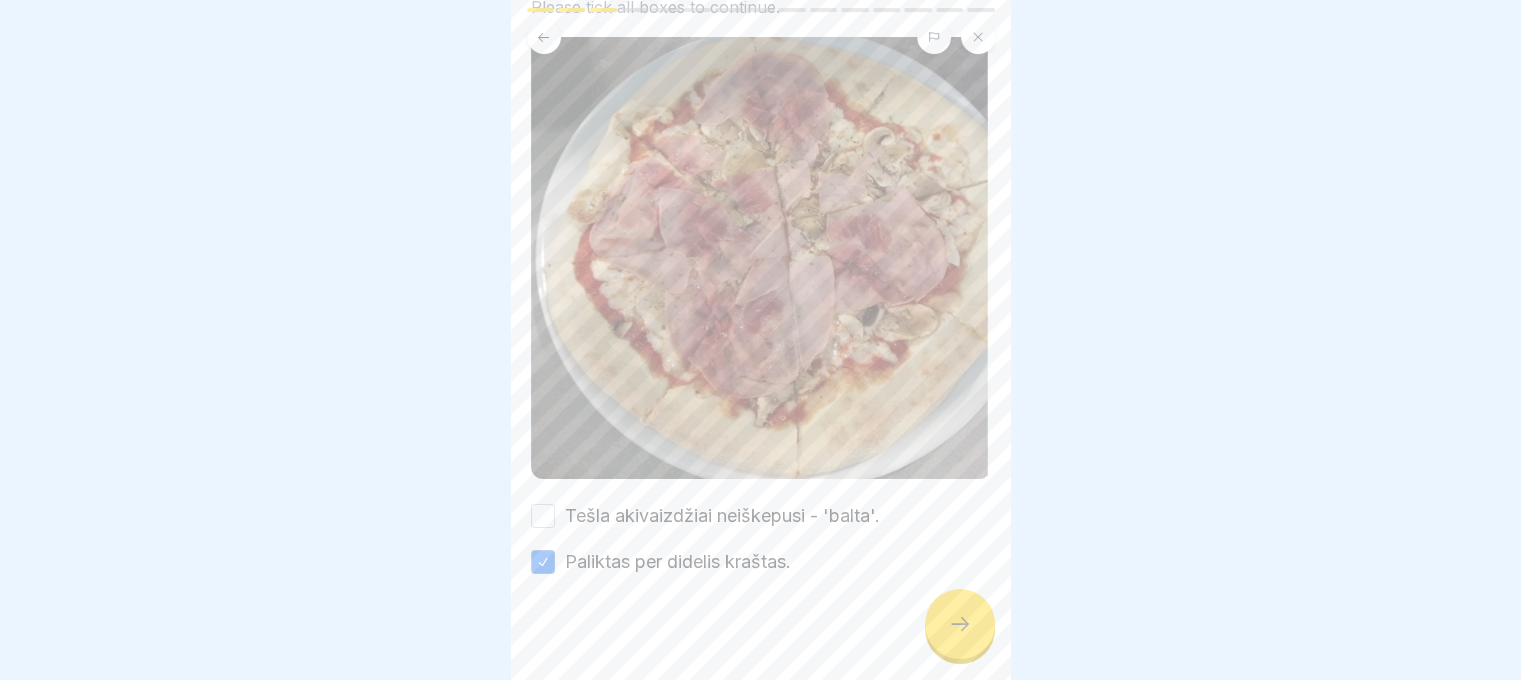 click on "Tešla akivaizdžiai neiškepusi - 'balta'. Paliktas per didelis kraštas." at bounding box center [761, 539] 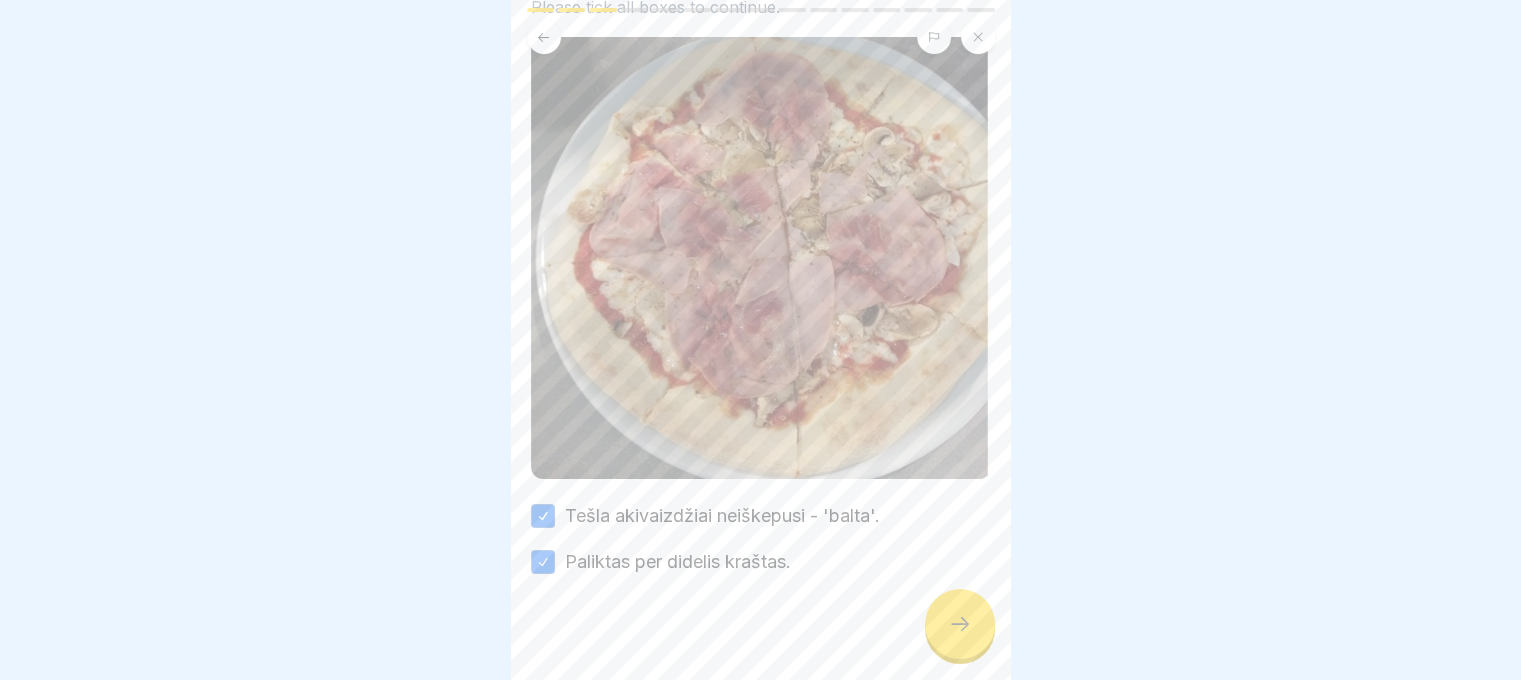 click at bounding box center [760, 340] 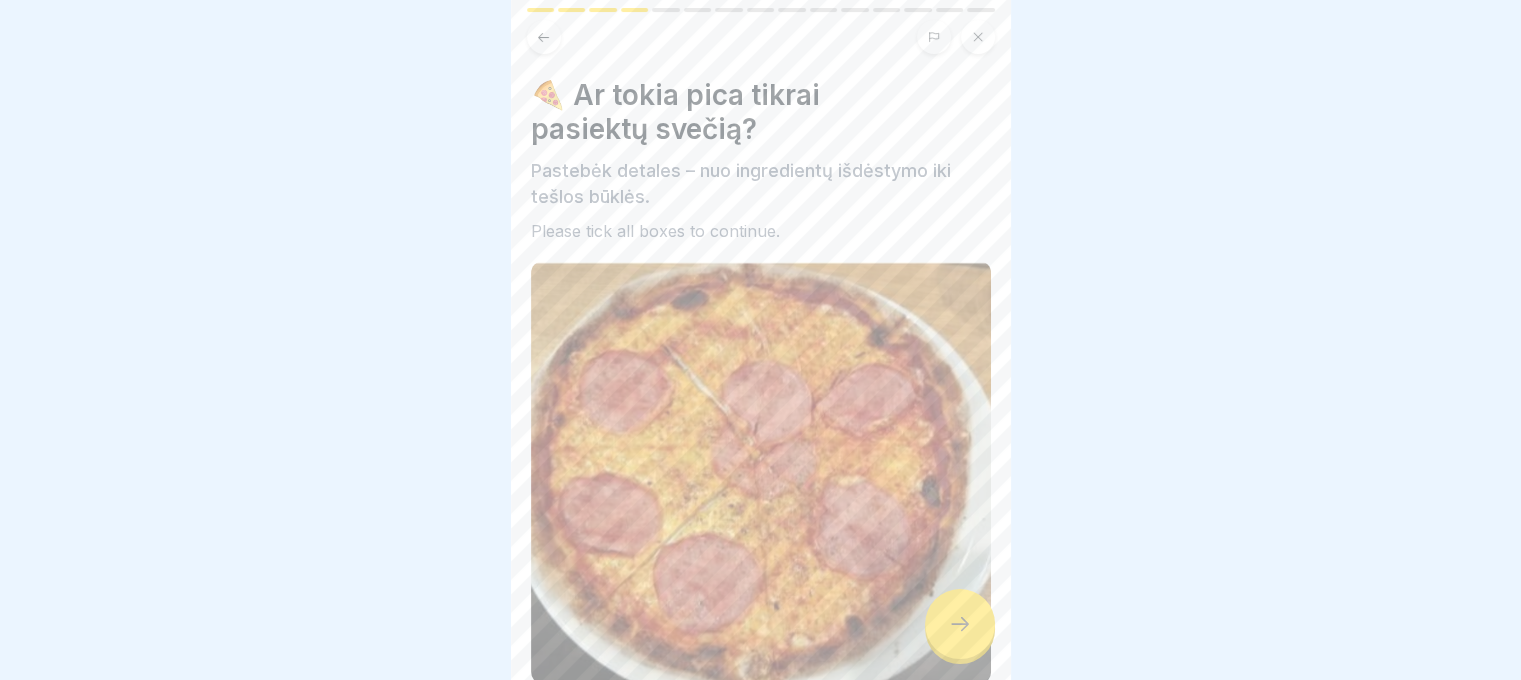 scroll, scrollTop: 205, scrollLeft: 0, axis: vertical 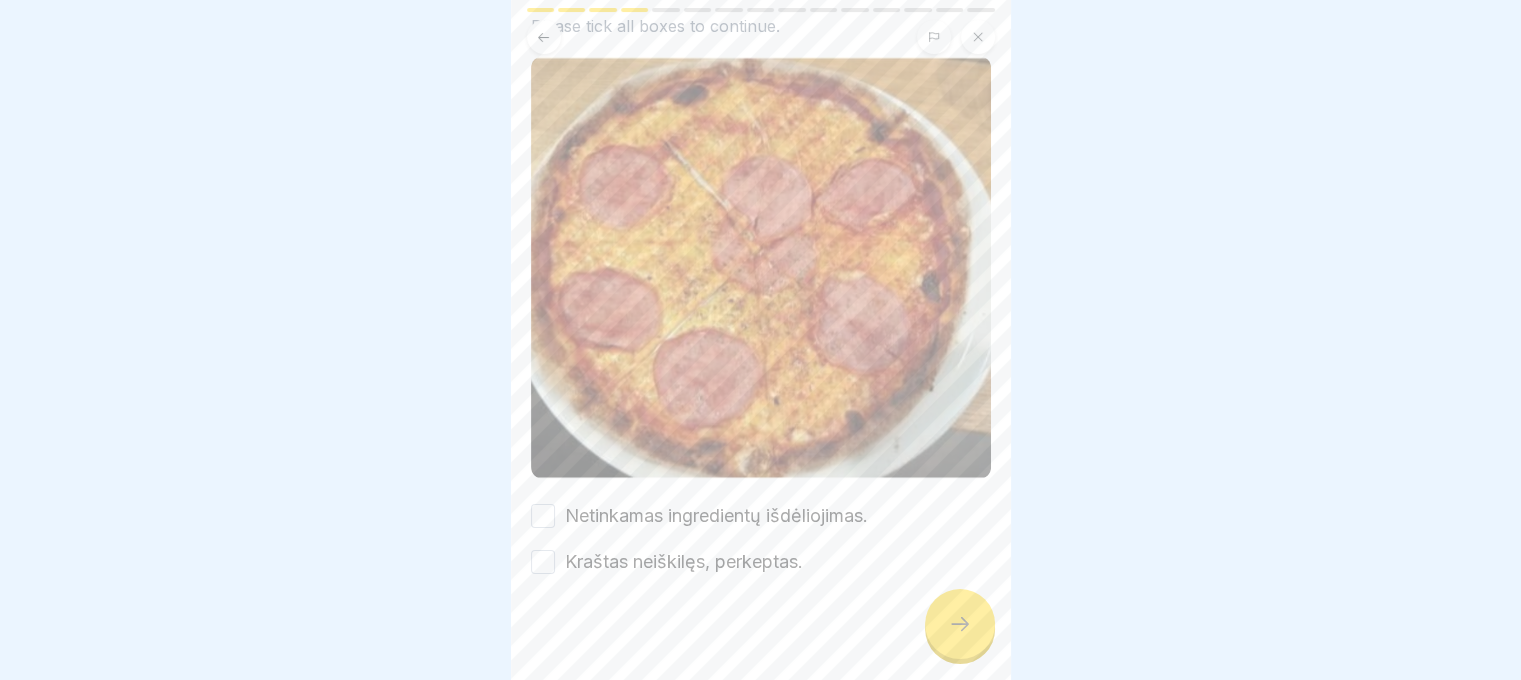 click on "🍕 Ar tokia pica tikrai pasiektų svečią? Pastebėk detales – nuo ingredientų išdėstymo iki tešlos būklės. Please tick all boxes to continue. Netinkamas ingredientų išdėliojimas. Kraštas neiškilęs, perkeptas." at bounding box center (761, 224) 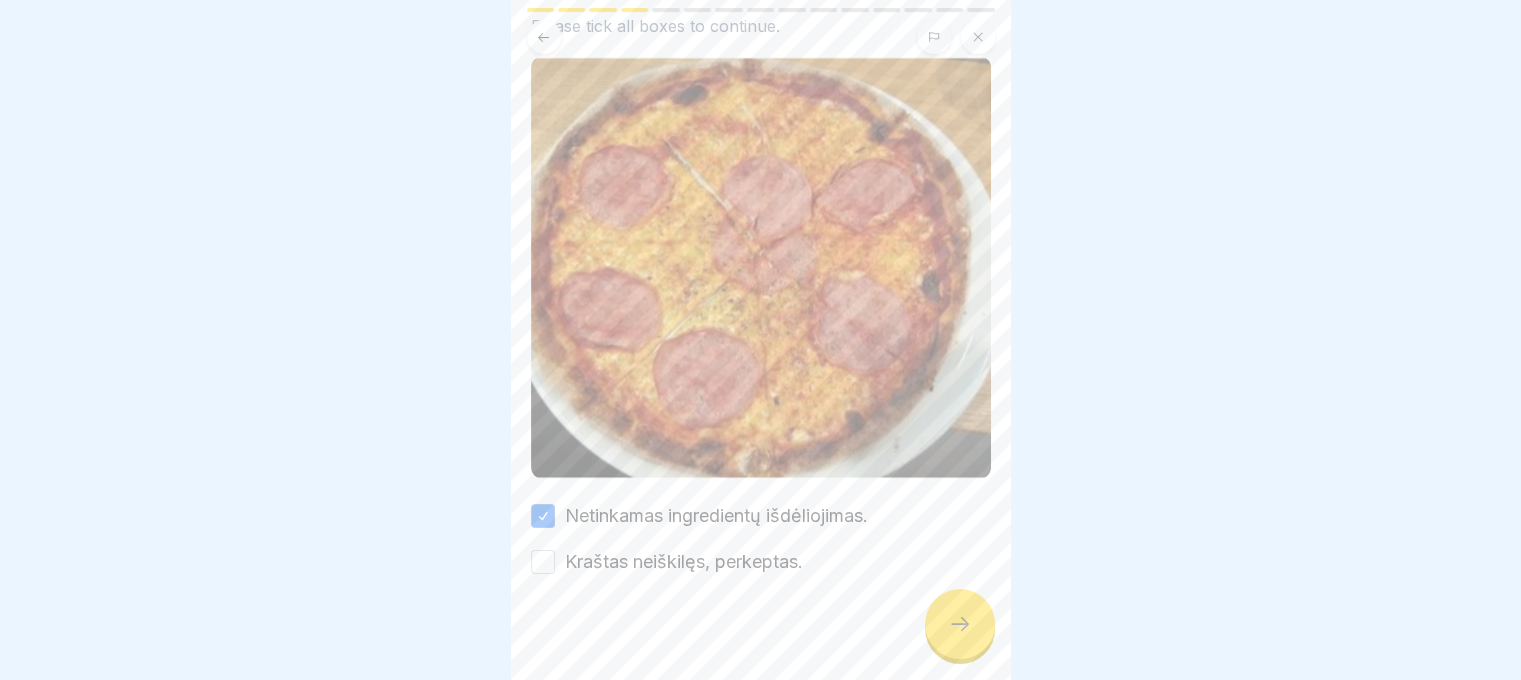 click on "Kraštas neiškilęs, perkeptas." at bounding box center [684, 562] 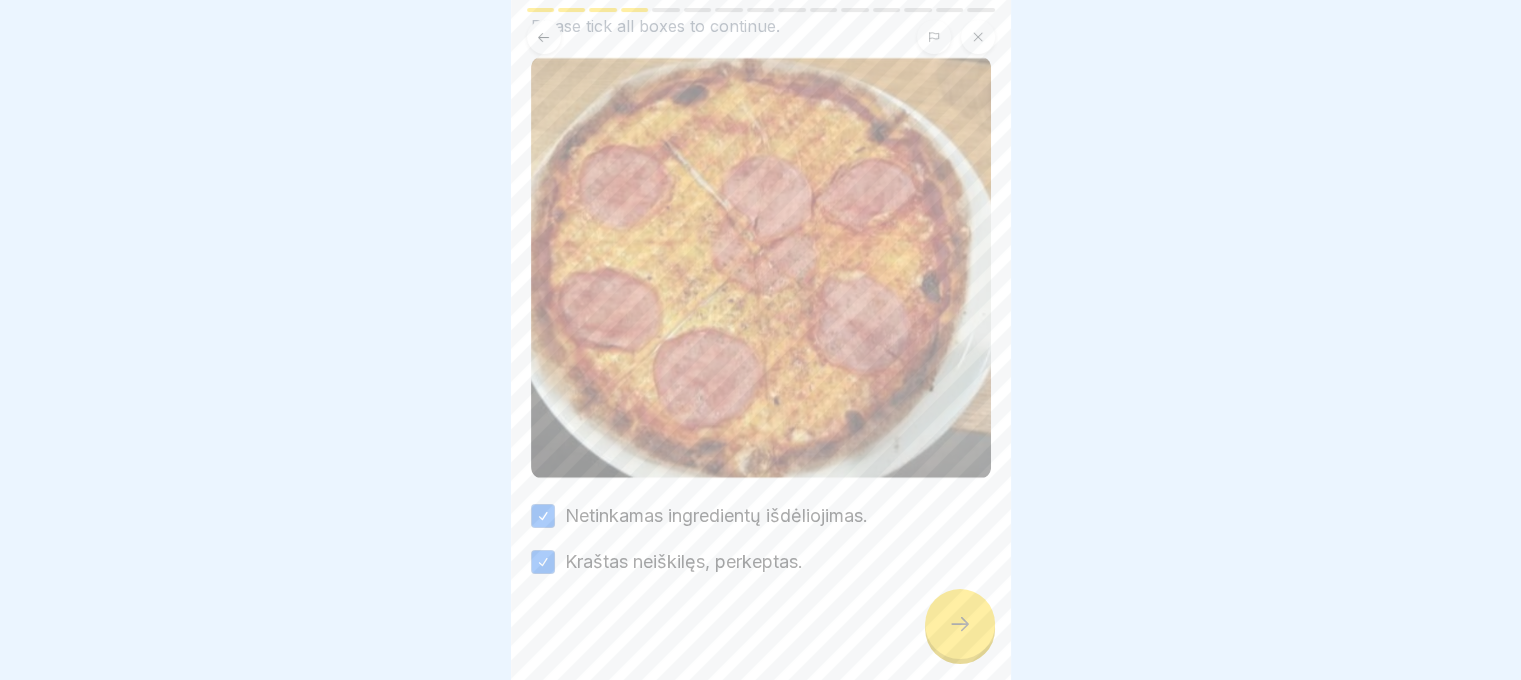 click at bounding box center (960, 624) 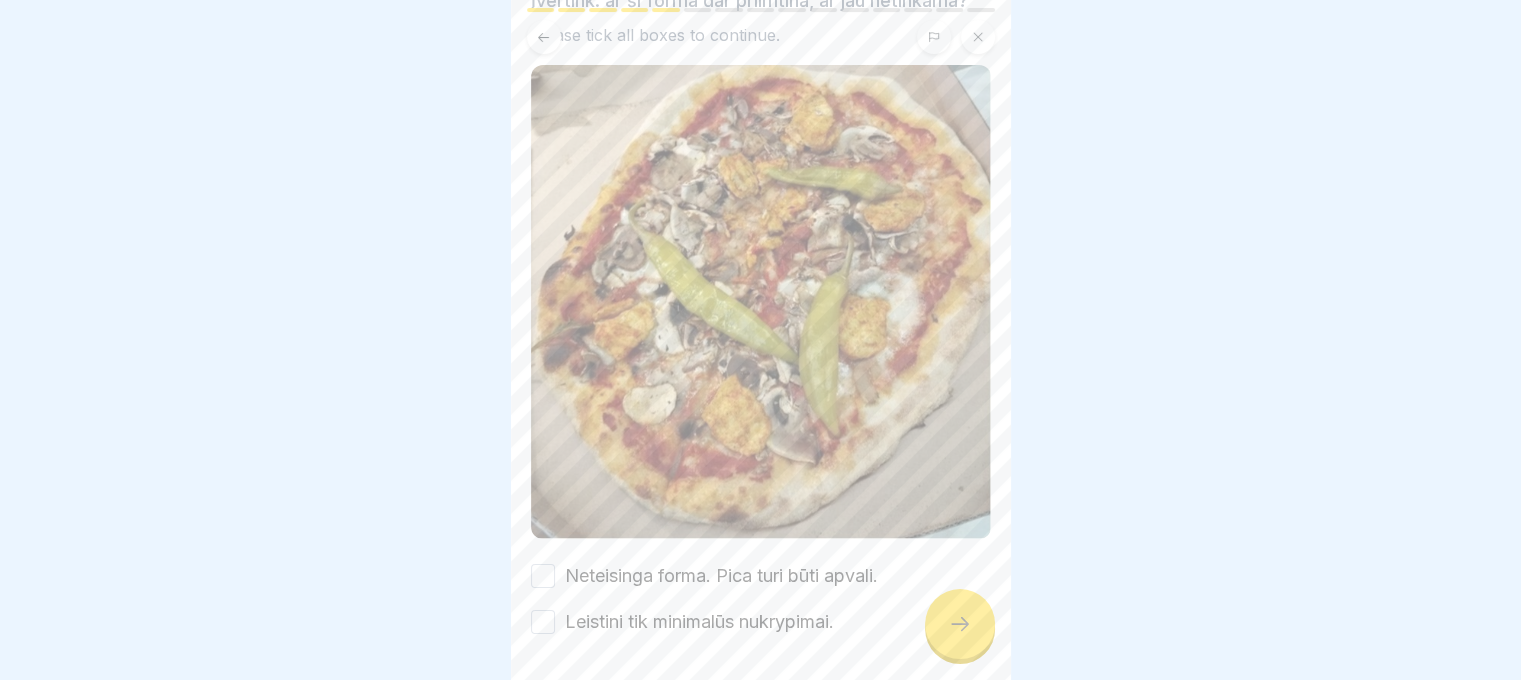 scroll, scrollTop: 255, scrollLeft: 0, axis: vertical 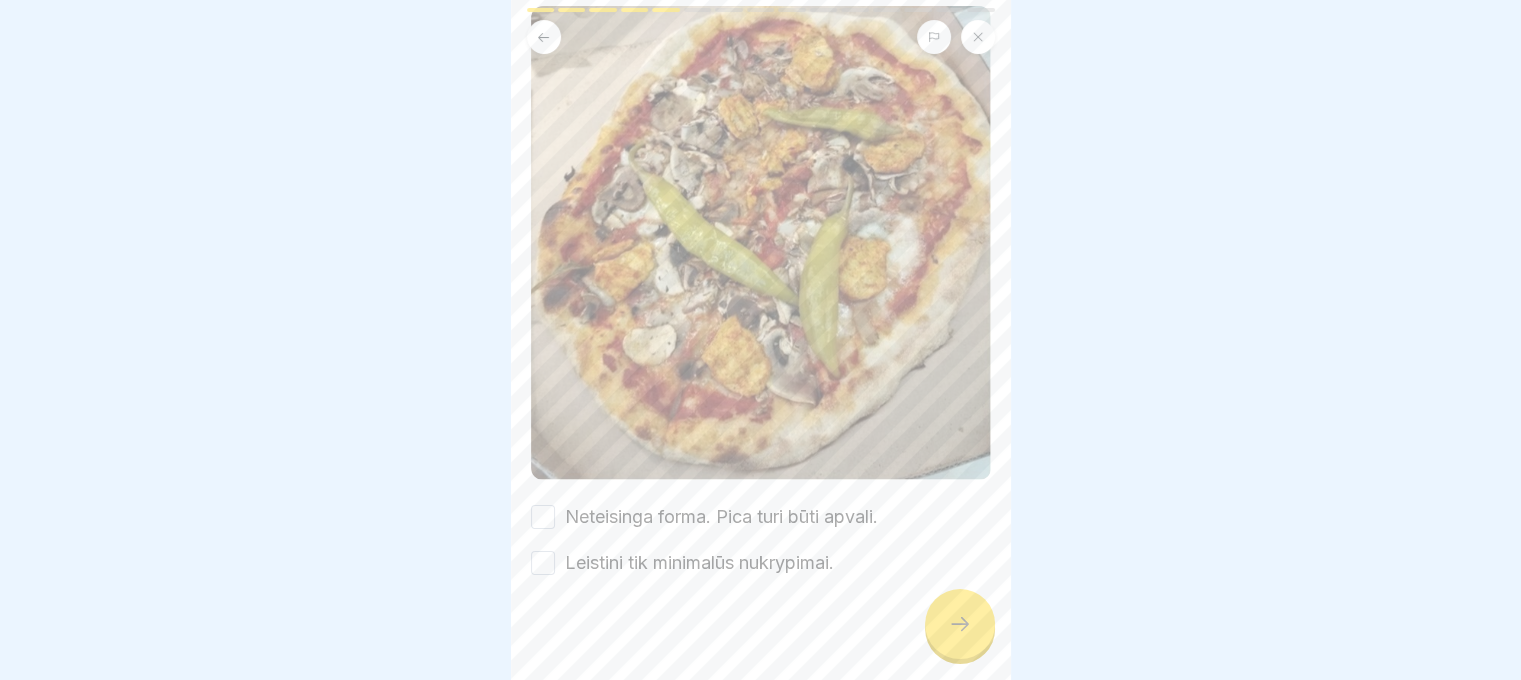 click on "Leistini tik minimalūs nukrypimai." at bounding box center (699, 563) 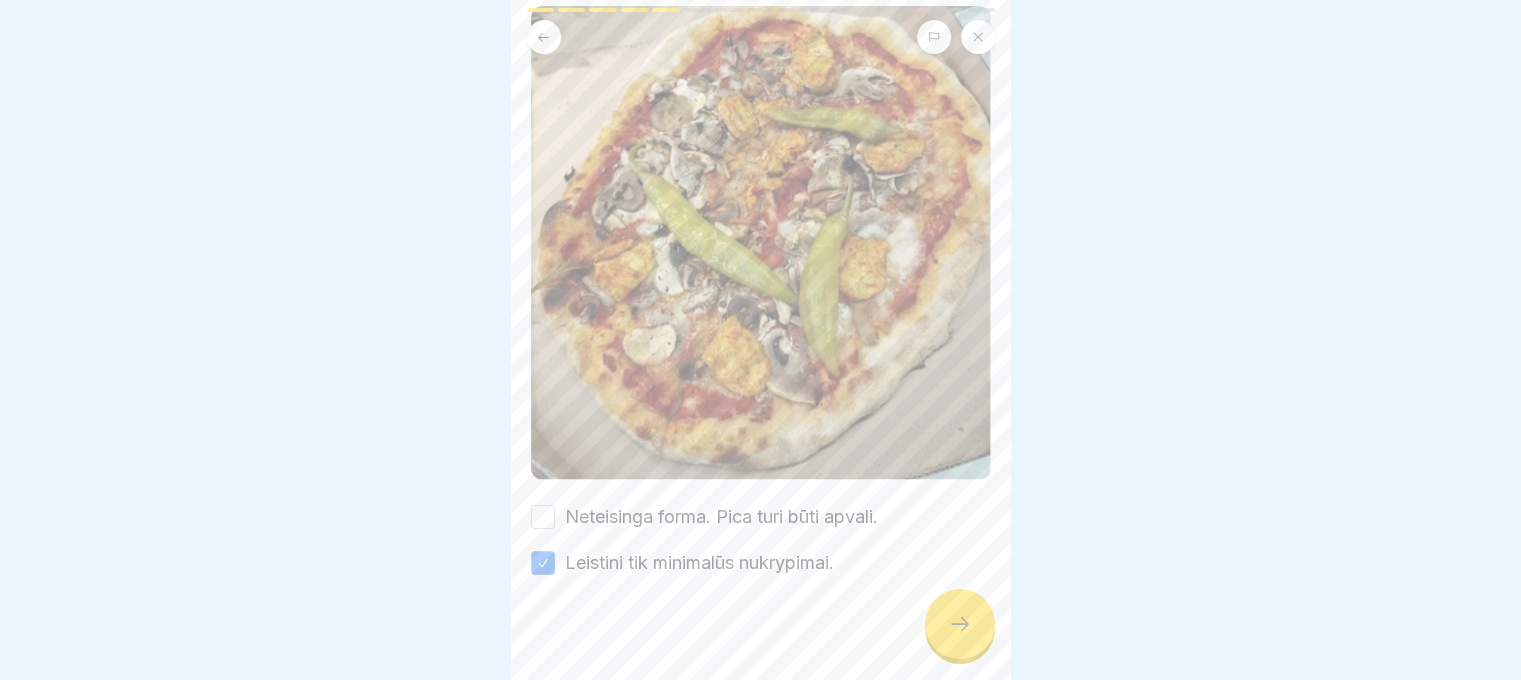 click on "Neteisinga forma. Pica turi būti apvali." at bounding box center (721, 517) 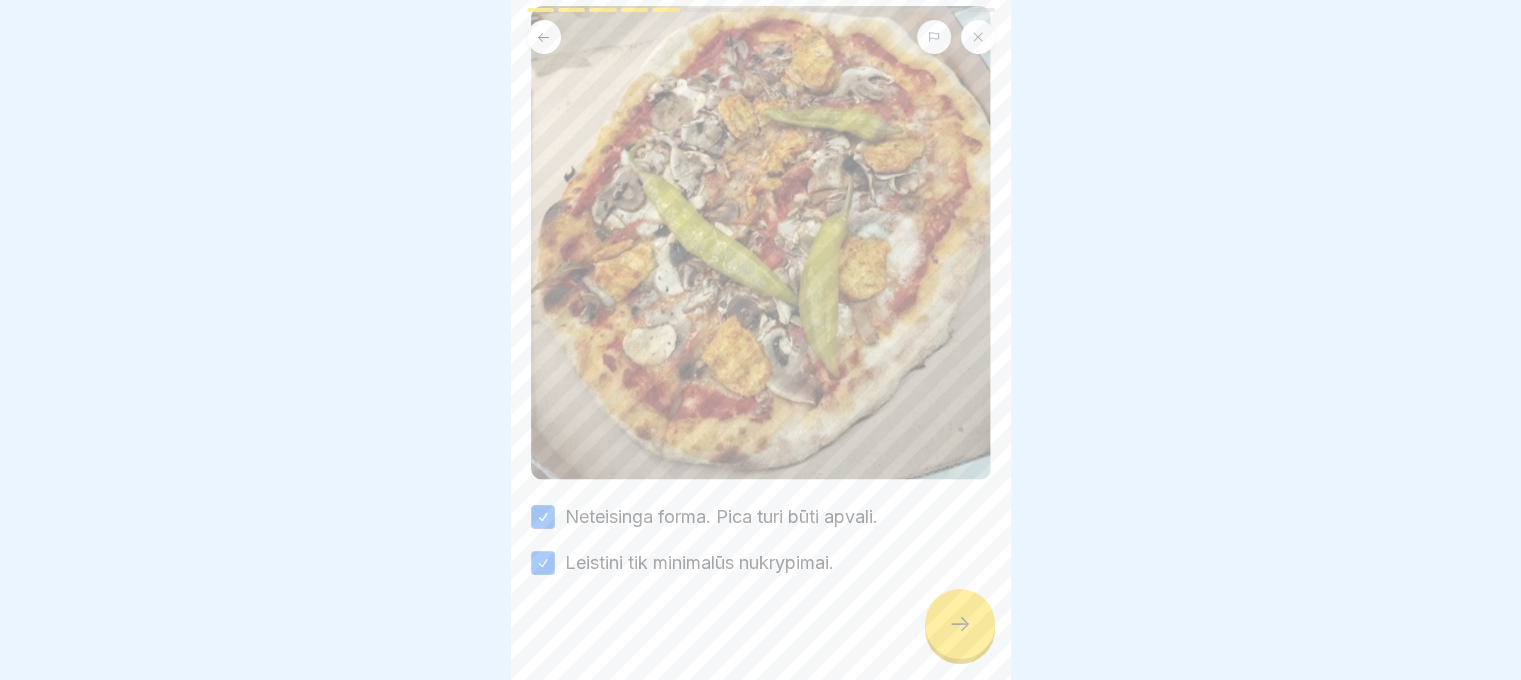 click at bounding box center [960, 624] 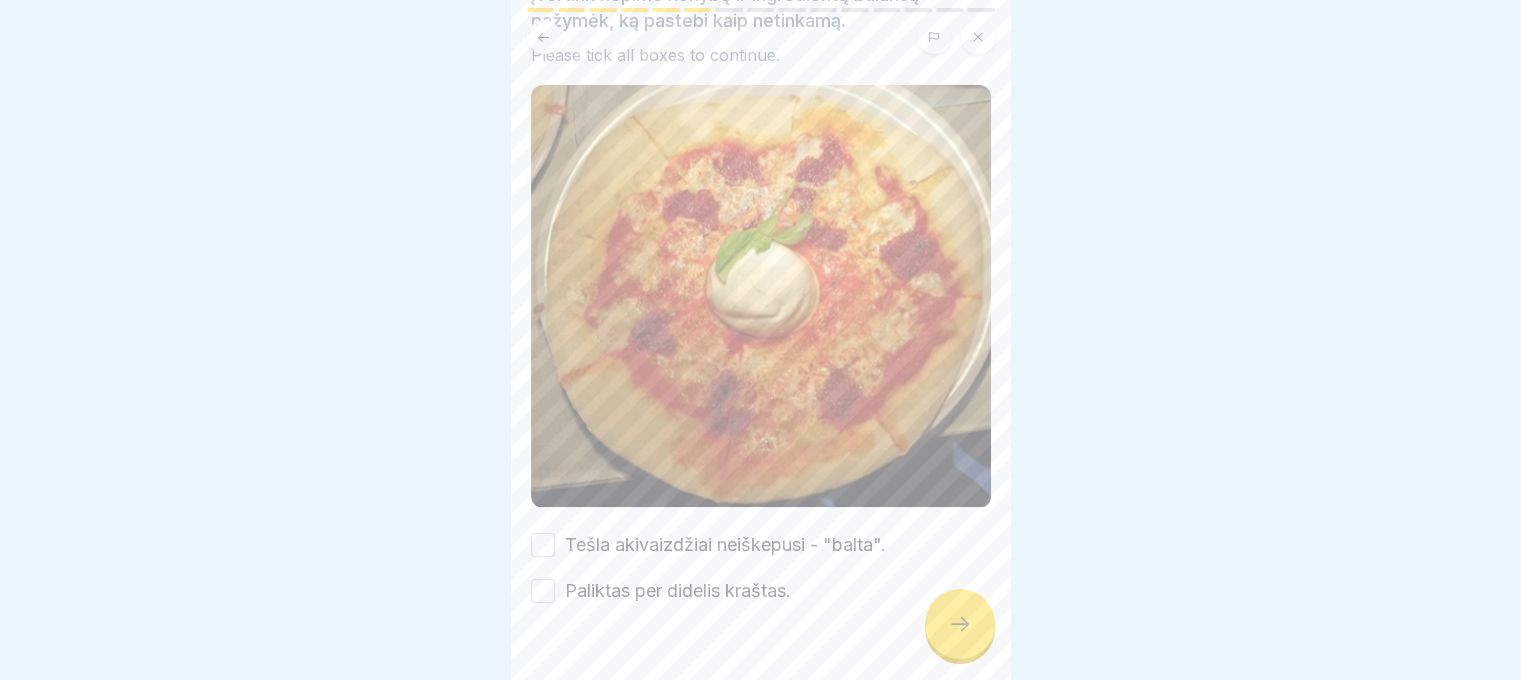 scroll, scrollTop: 205, scrollLeft: 0, axis: vertical 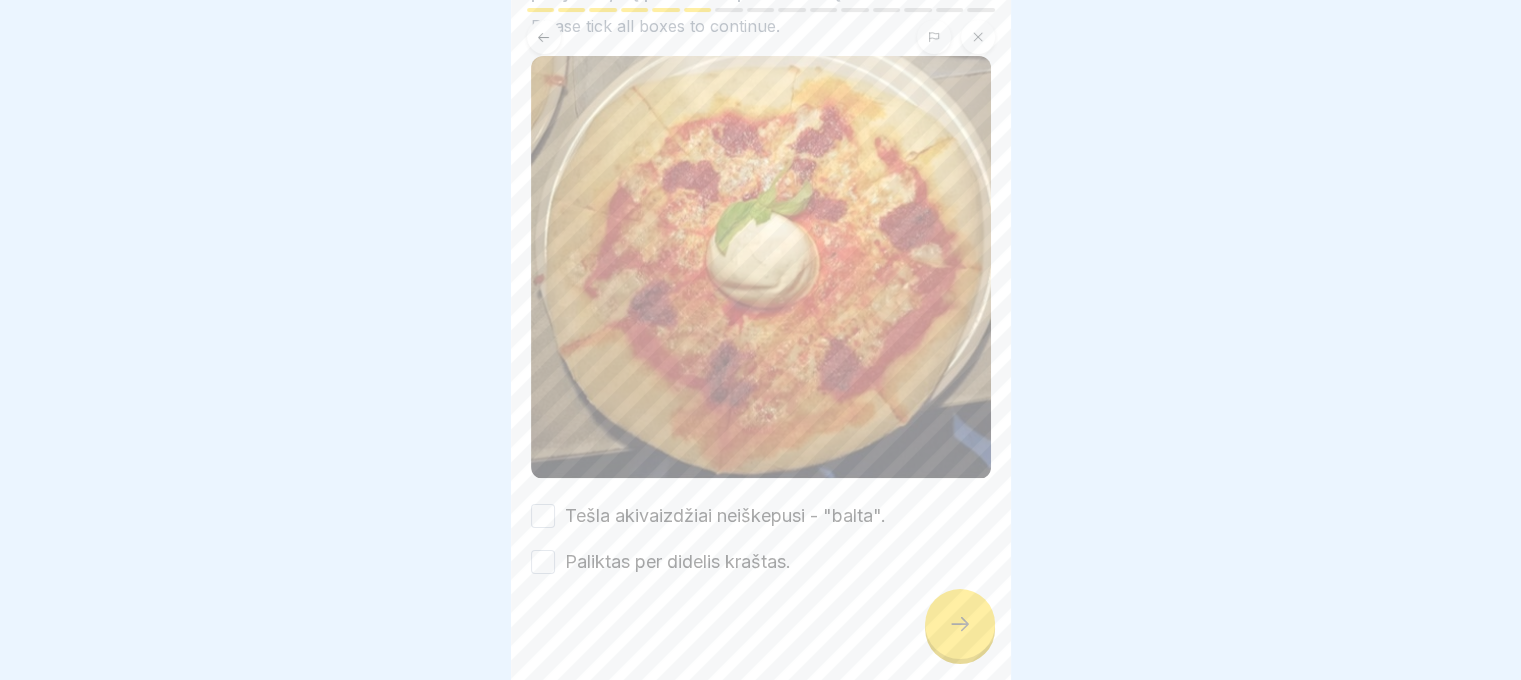 click on "Paliktas per didelis kraštas." at bounding box center (678, 562) 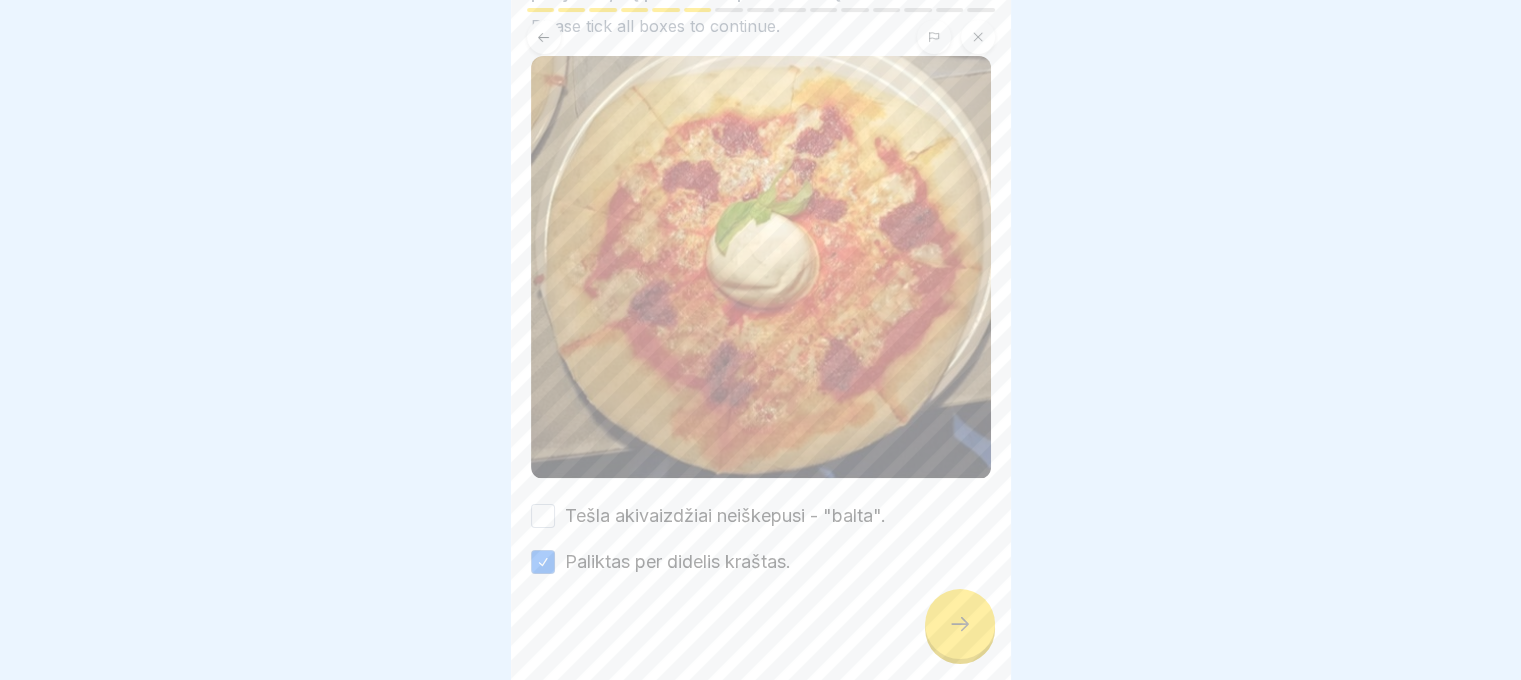 click on "Tešla akivaizdžiai neiškepusi - "balta"." at bounding box center [725, 516] 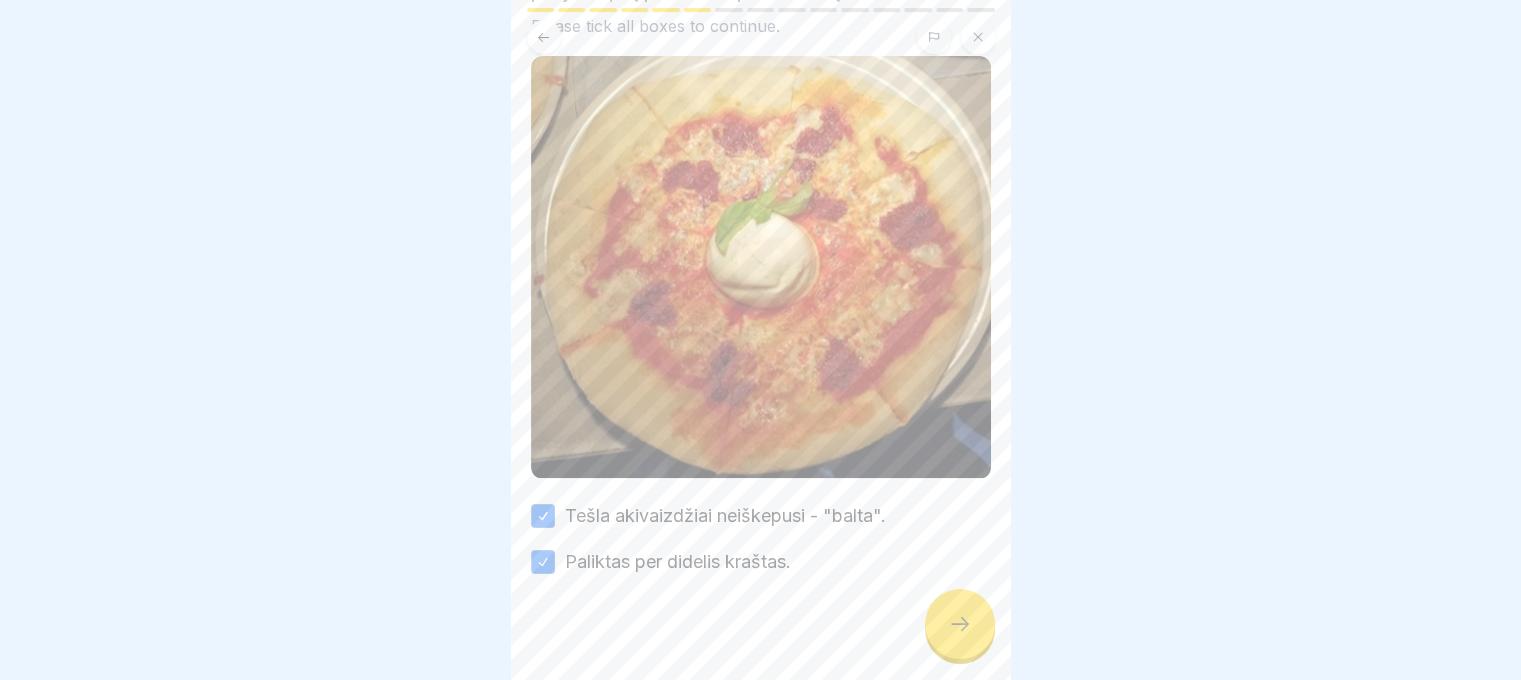 click 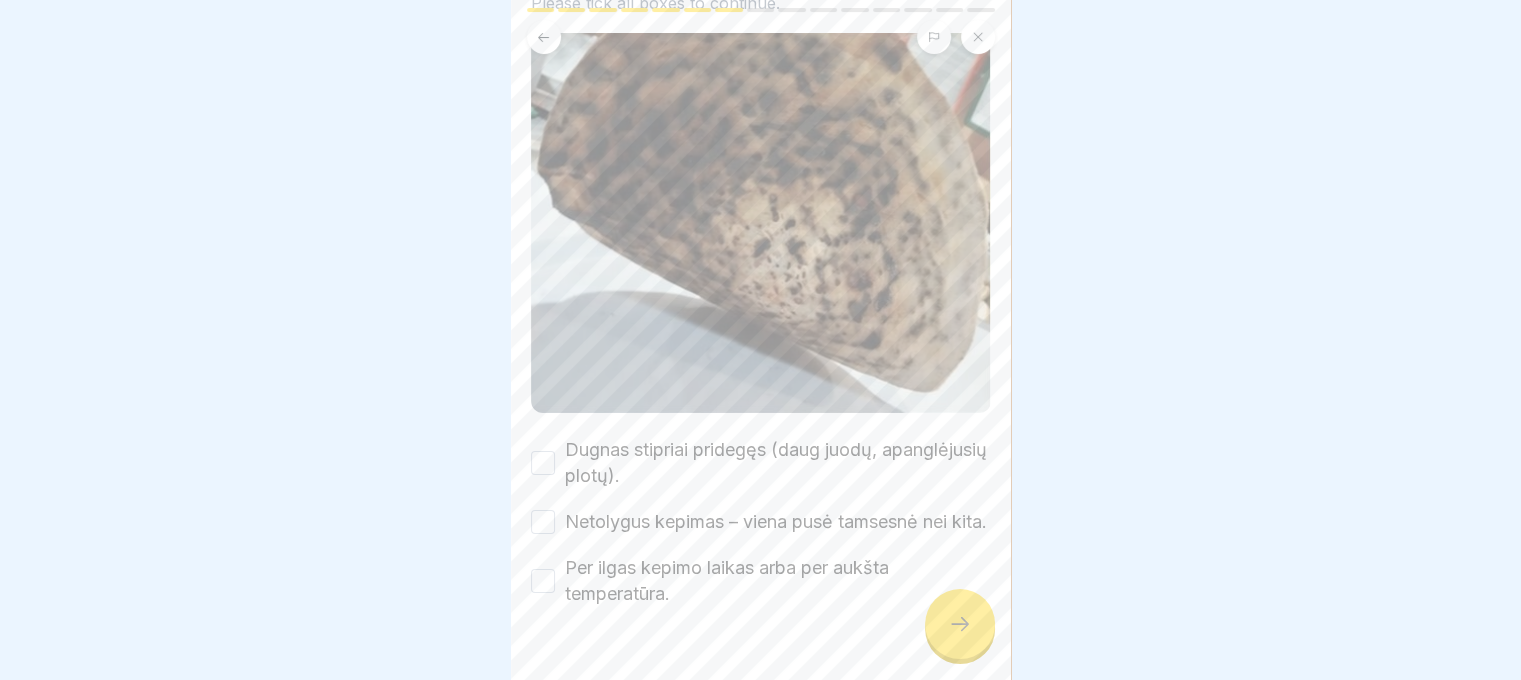 scroll, scrollTop: 288, scrollLeft: 0, axis: vertical 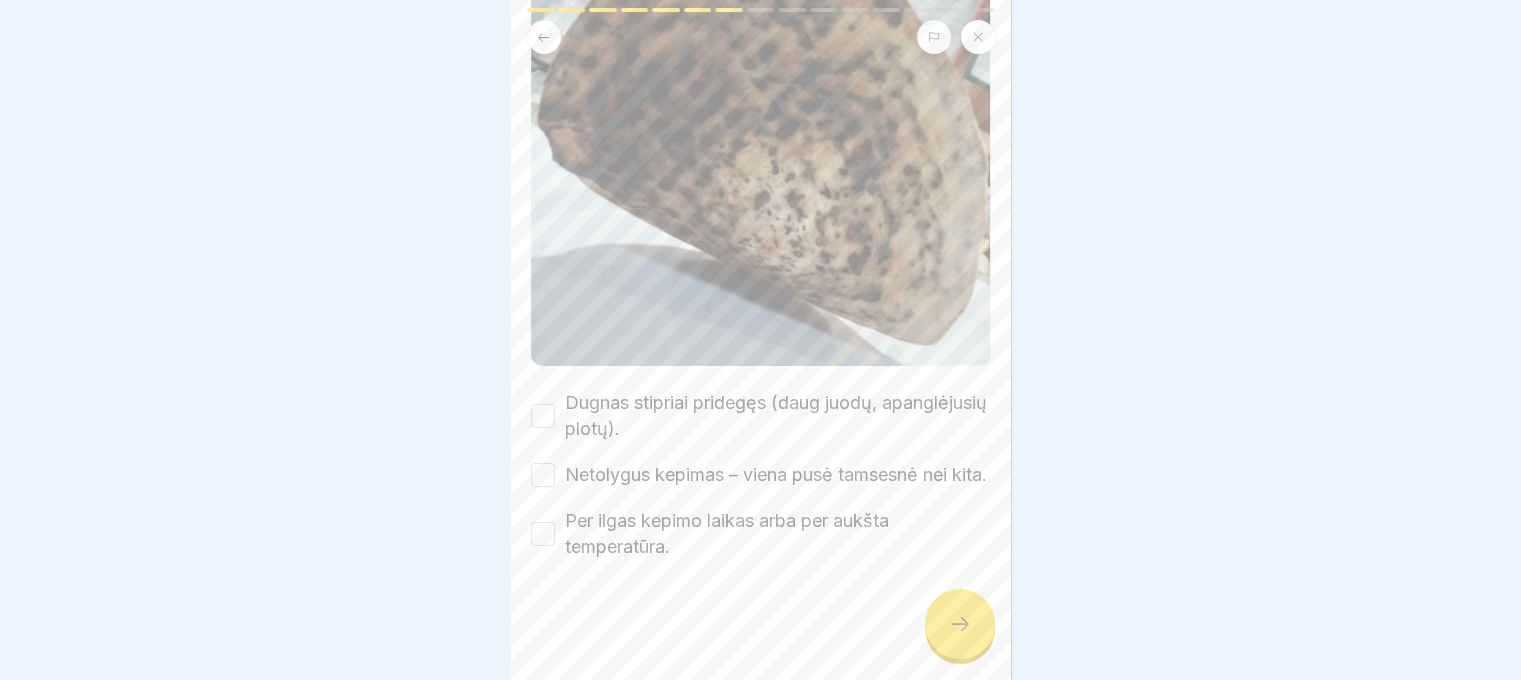 click on "Per ilgas kepimo laikas arba per aukšta temperatūra." at bounding box center [778, 534] 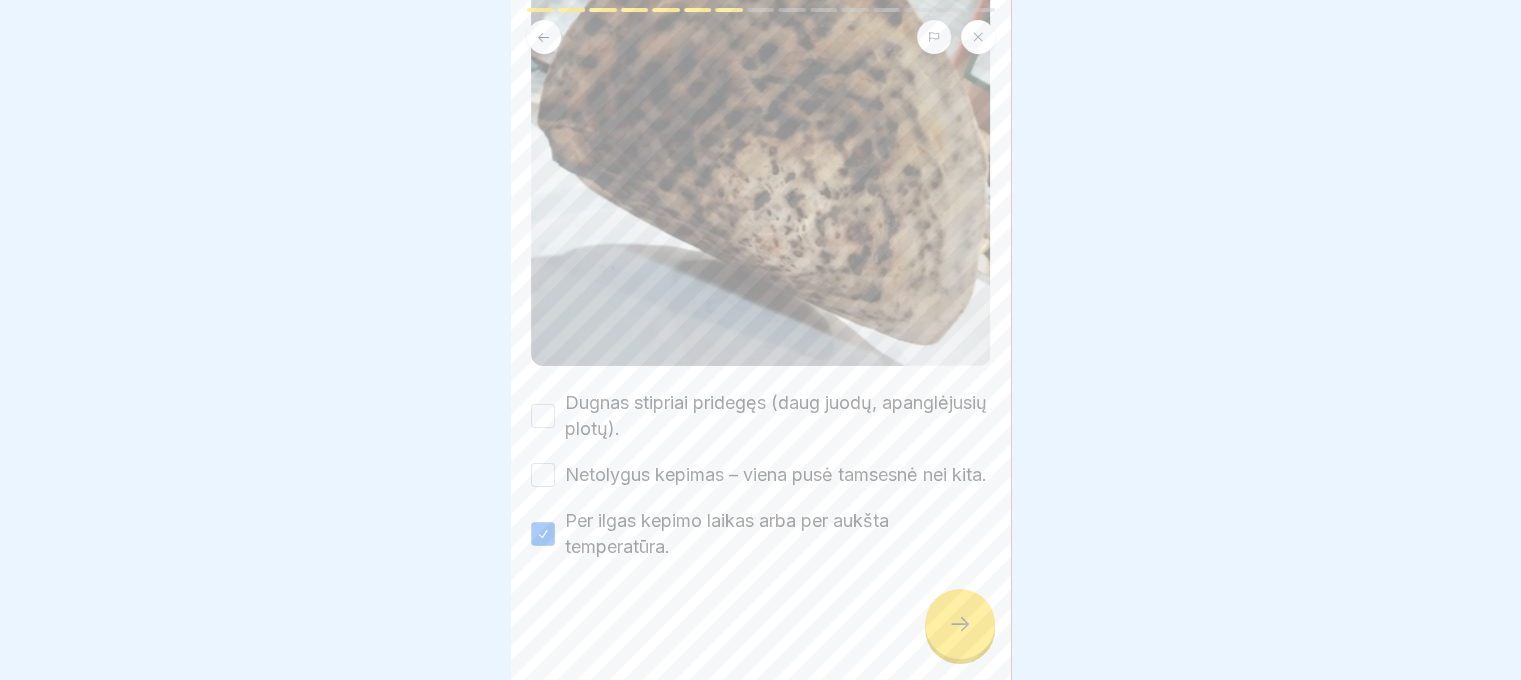 click on "Netolygus kepimas – viena pusė tamsesnė nei kita." at bounding box center [776, 475] 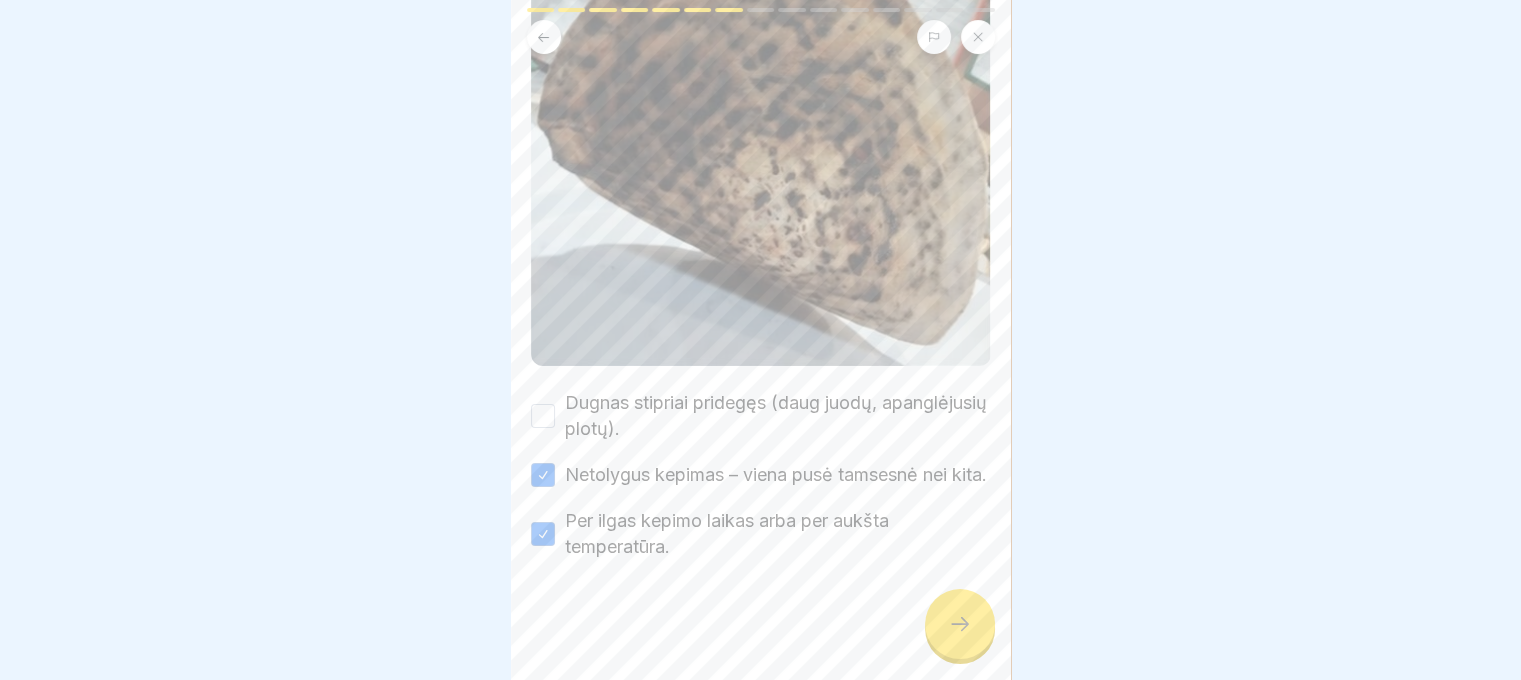 click on "Dugnas stipriai pridegęs (daug juodų, apanglėjusių plotų)." at bounding box center (778, 416) 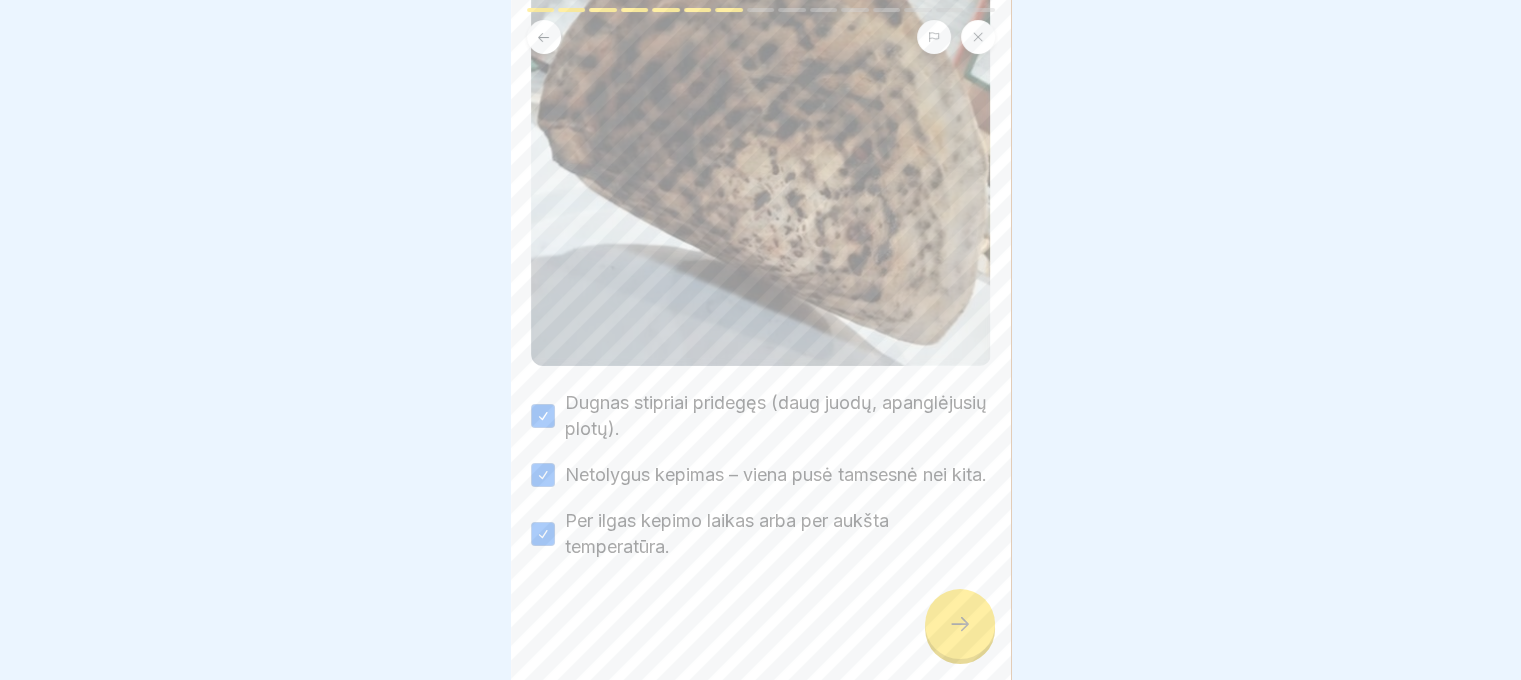 click at bounding box center (960, 624) 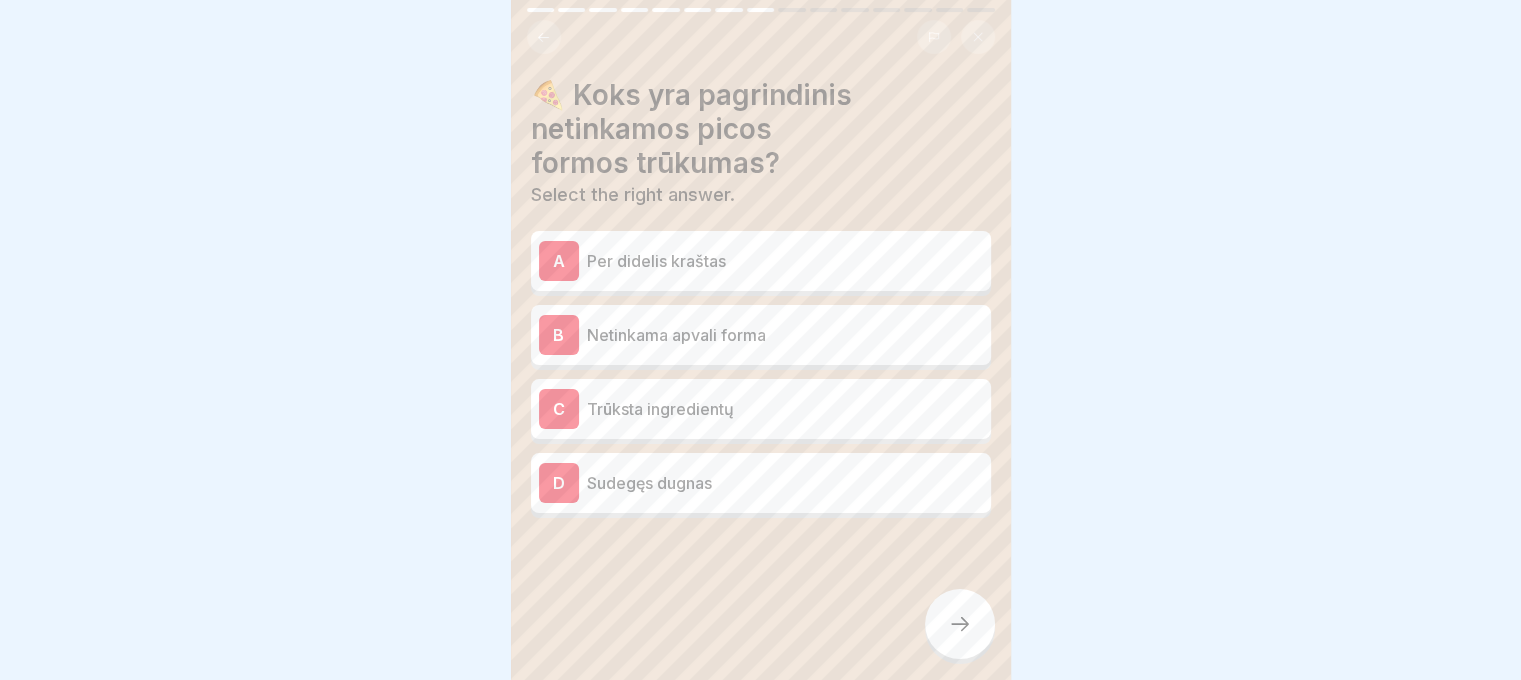 click on "Netinkama apvali forma" at bounding box center [785, 335] 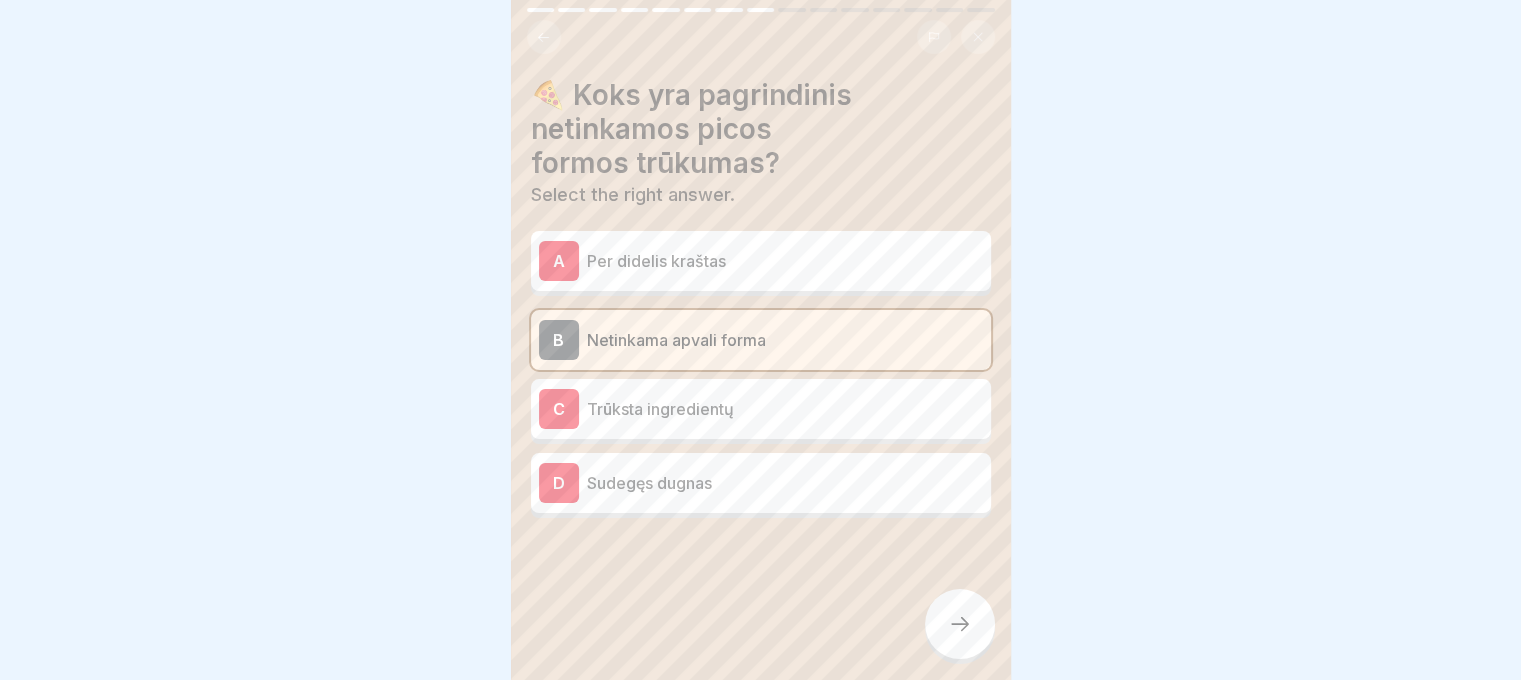 click on "🍕 Koks yra pagrindinis netinkamos picos formos trūkumas? Select the right answer. A Per didelis kraštas B Netinkama apvali forma C Trūksta ingredientų D Sudegęs dugnas" at bounding box center [761, 298] 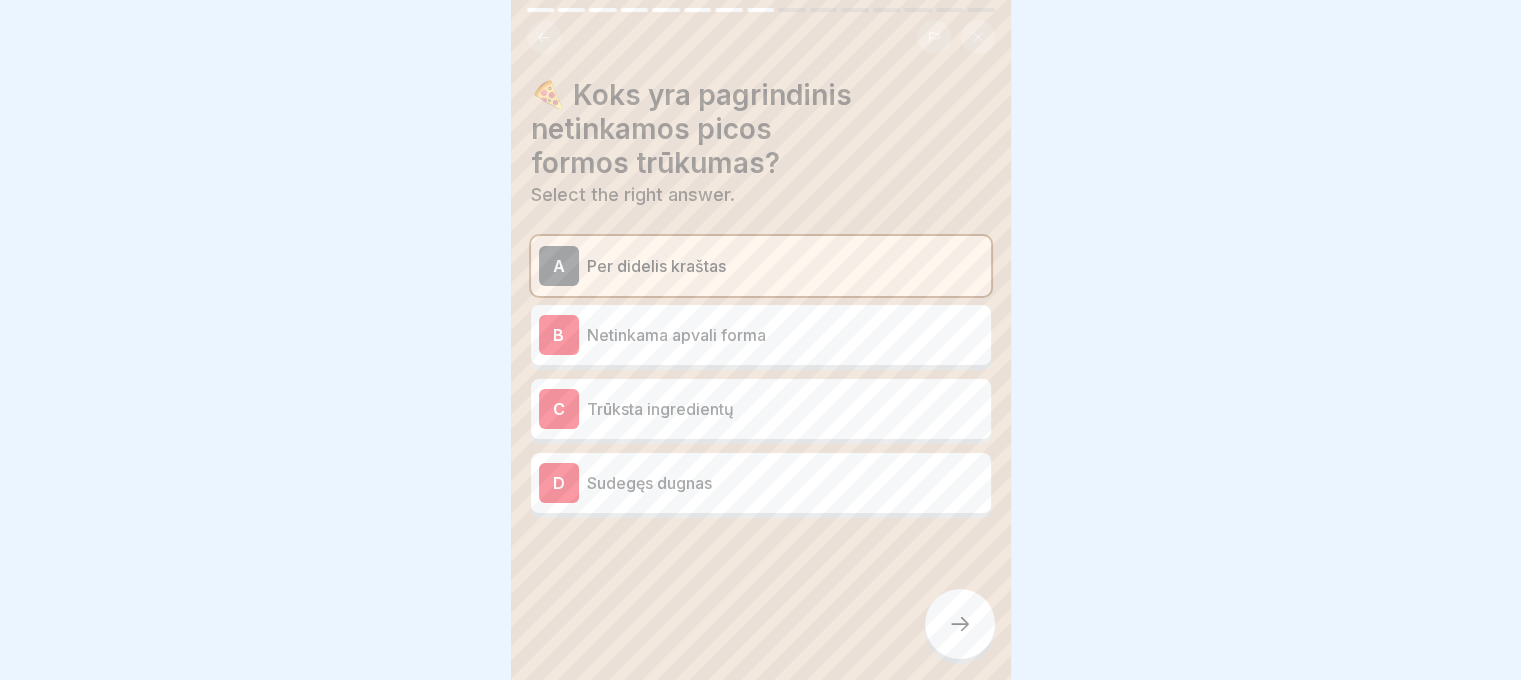click on "A Per didelis kraštas B Netinkama apvali forma C Trūksta ingredientų D Sudegęs dugnas" at bounding box center [761, 377] 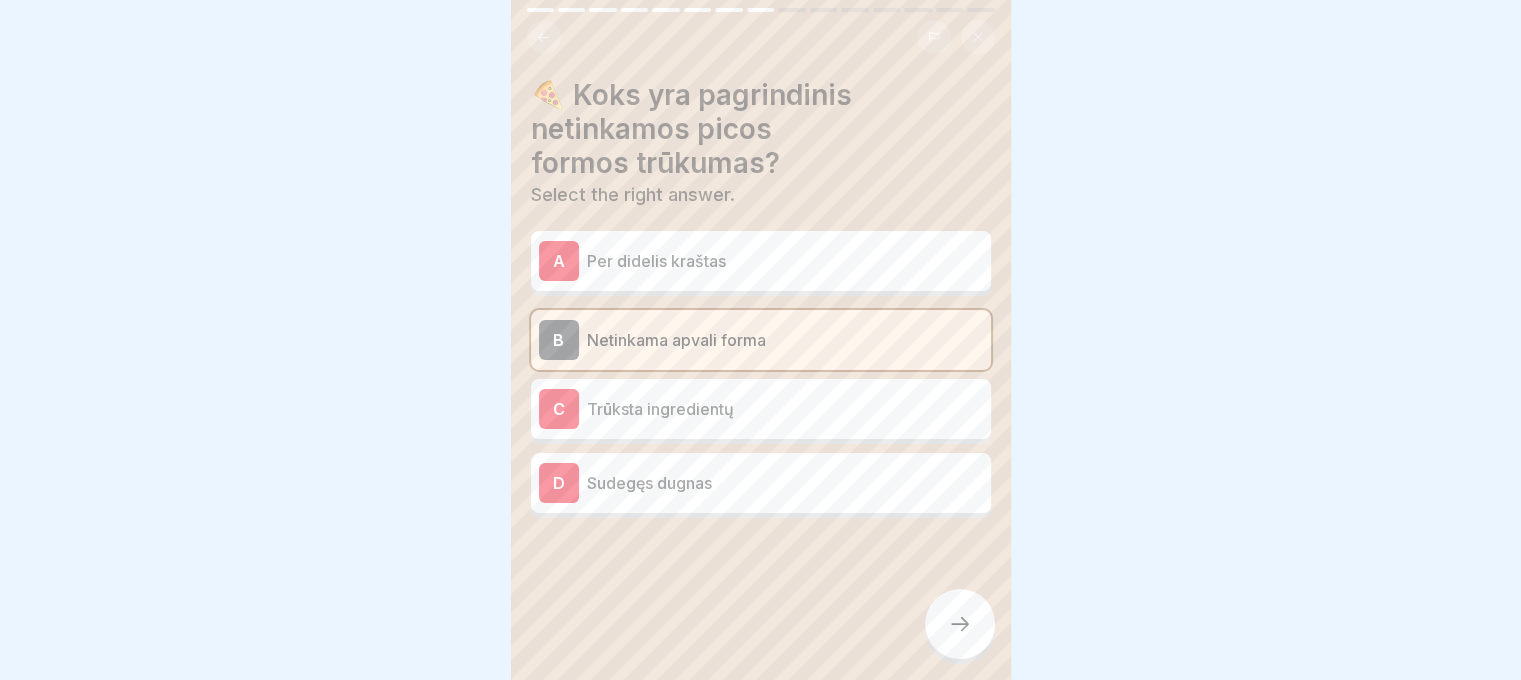 click at bounding box center [960, 624] 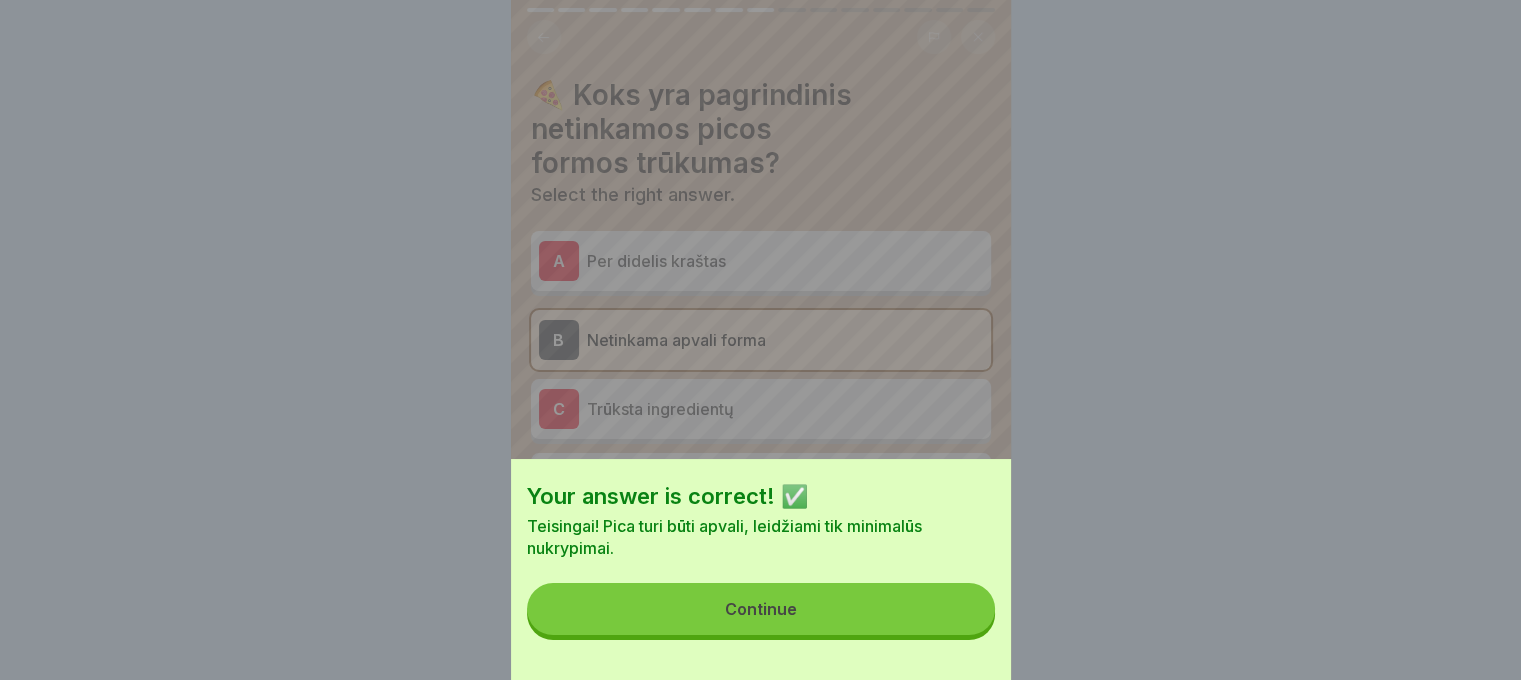 click on "Continue" at bounding box center [761, 609] 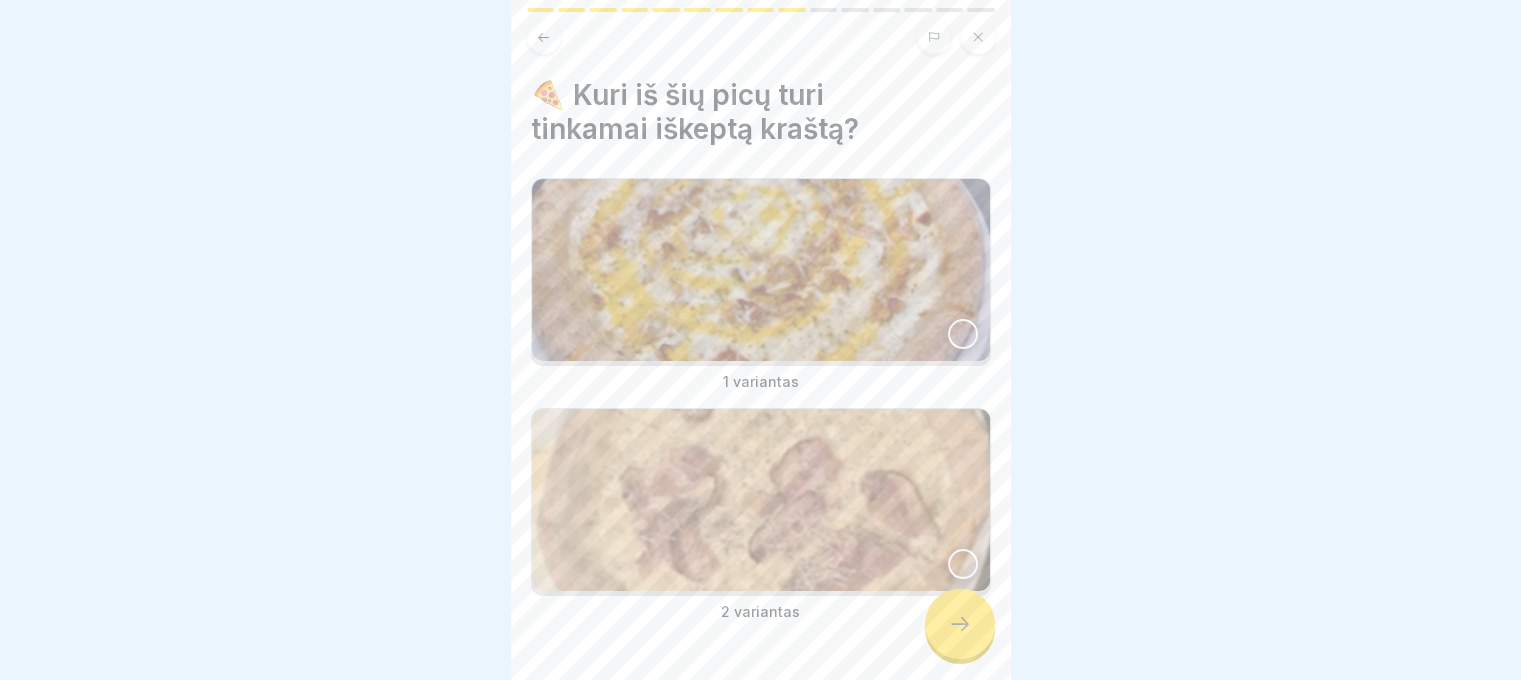 click at bounding box center (761, 270) 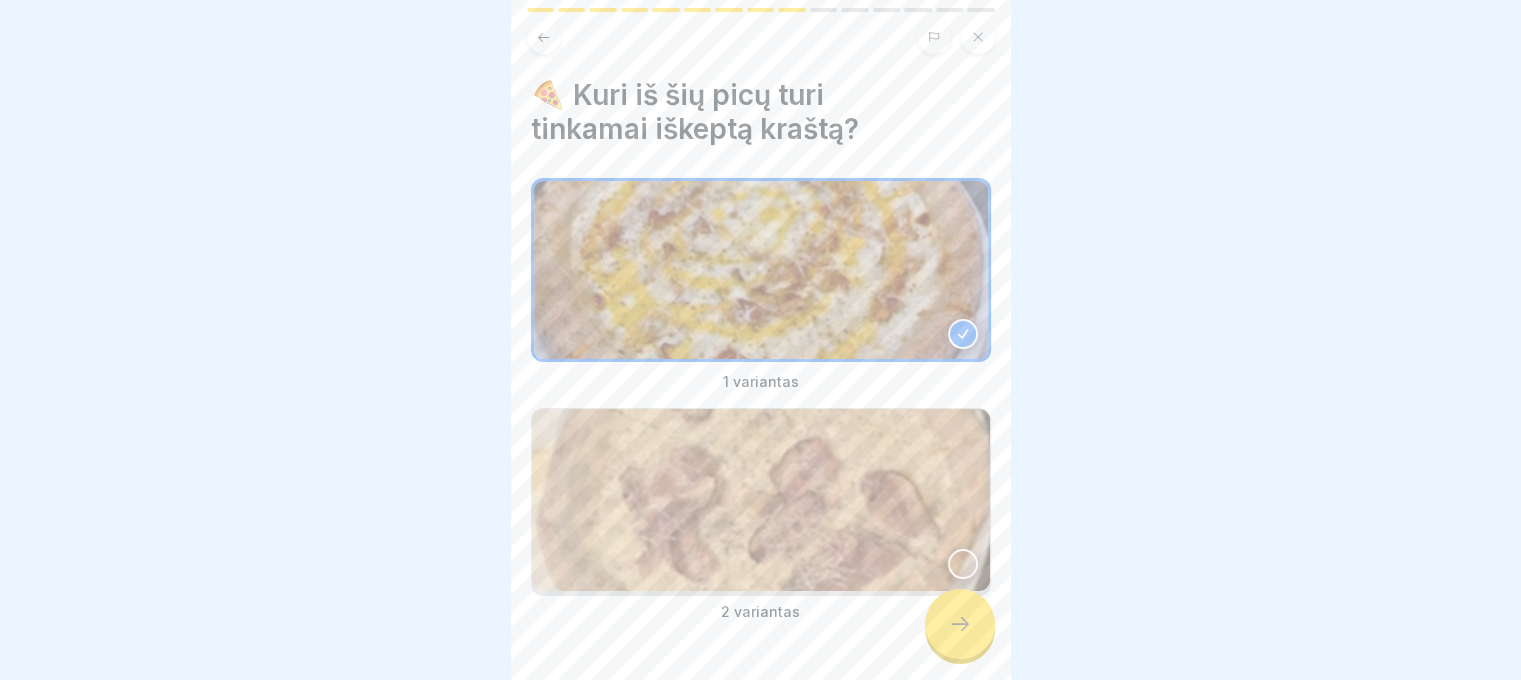 click at bounding box center (960, 624) 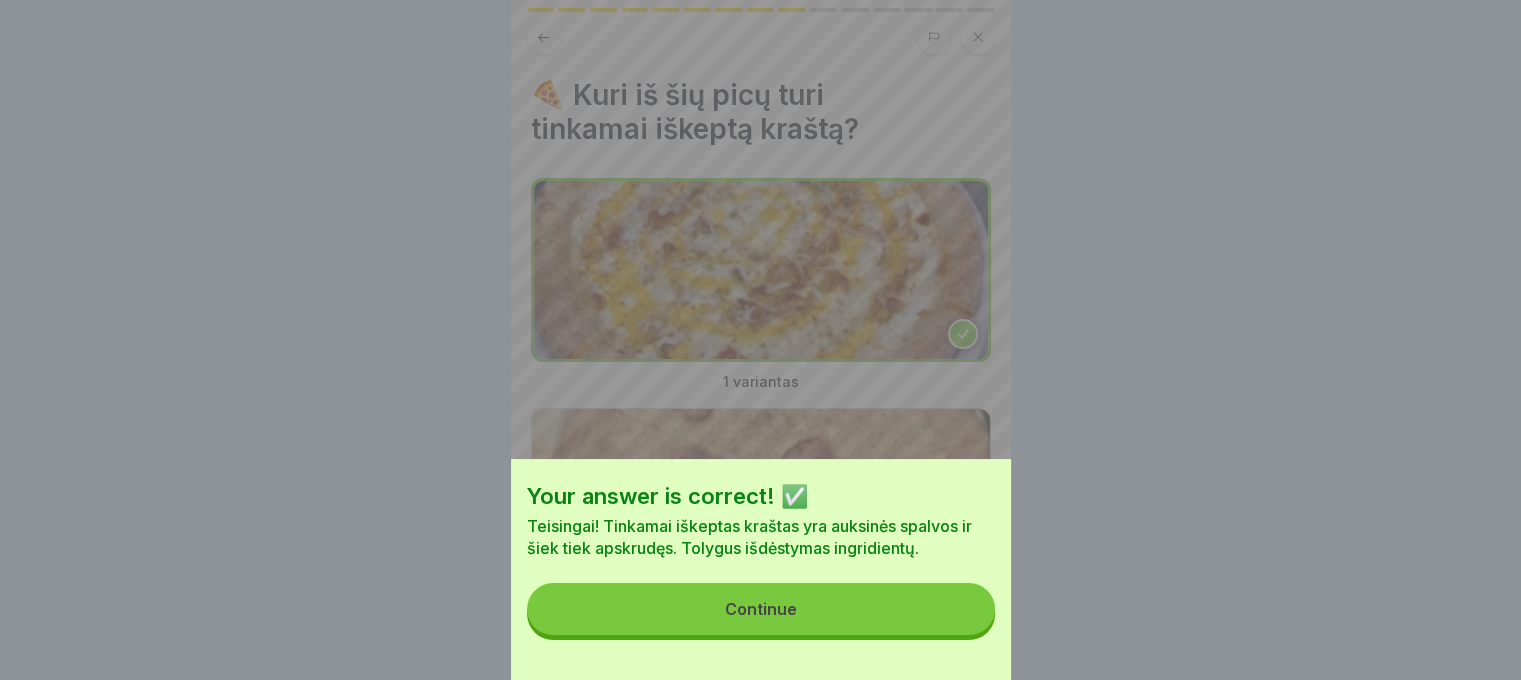 click on "Continue" at bounding box center (761, 609) 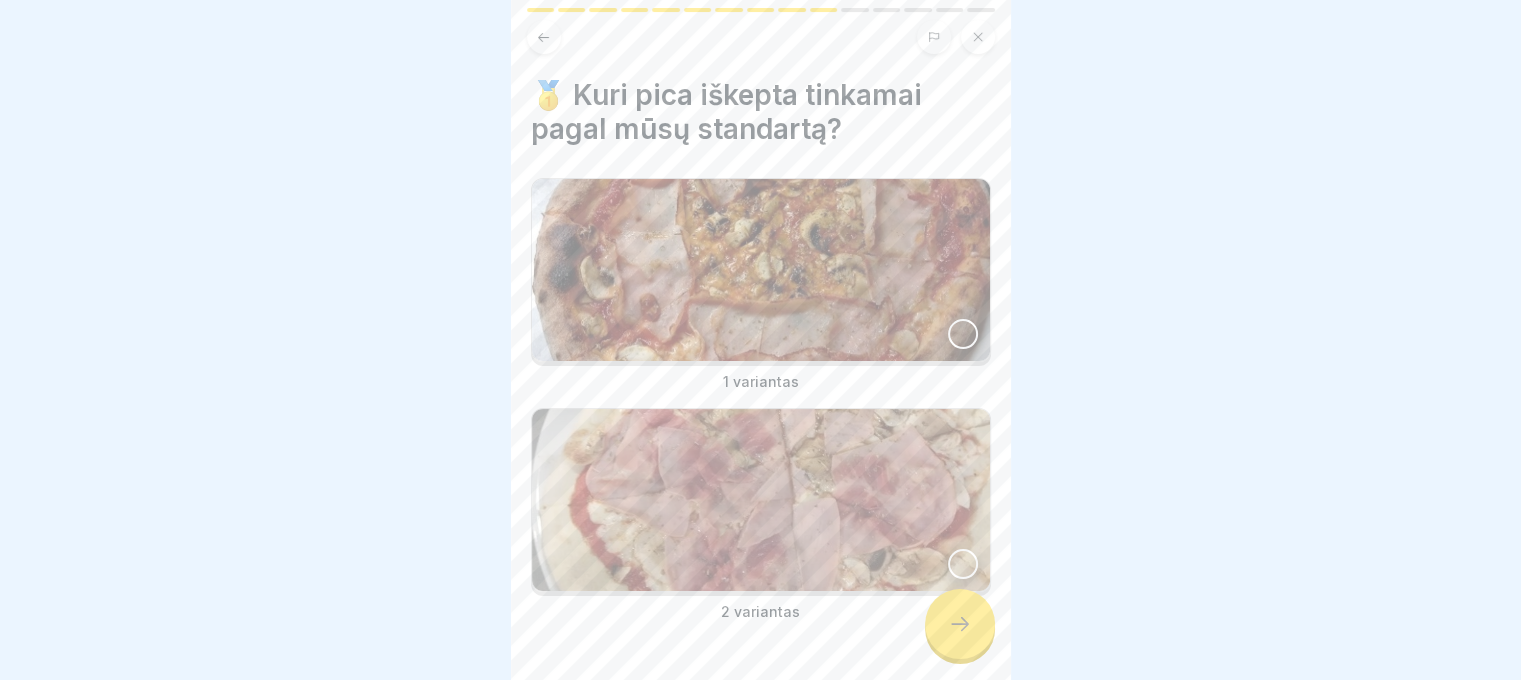 click at bounding box center (761, 270) 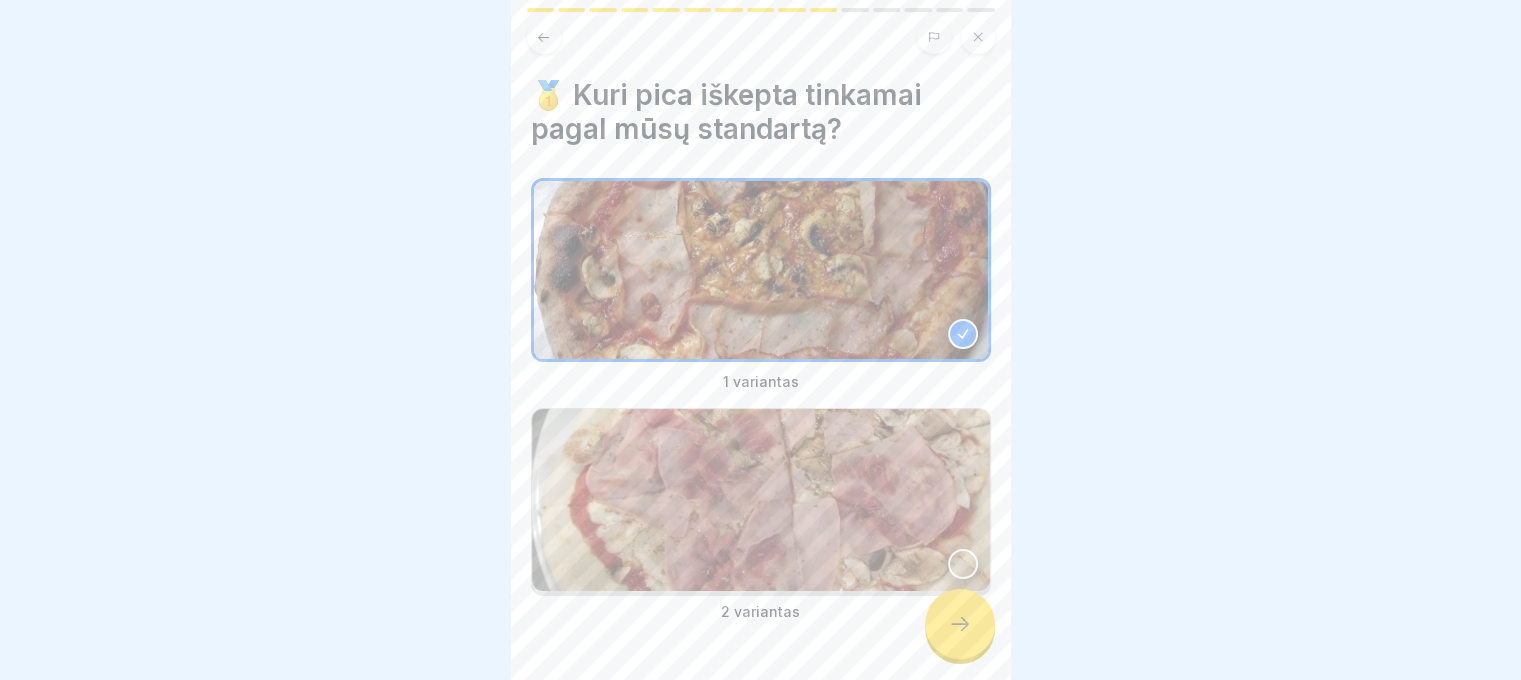 click on "2 variantas" at bounding box center (761, 612) 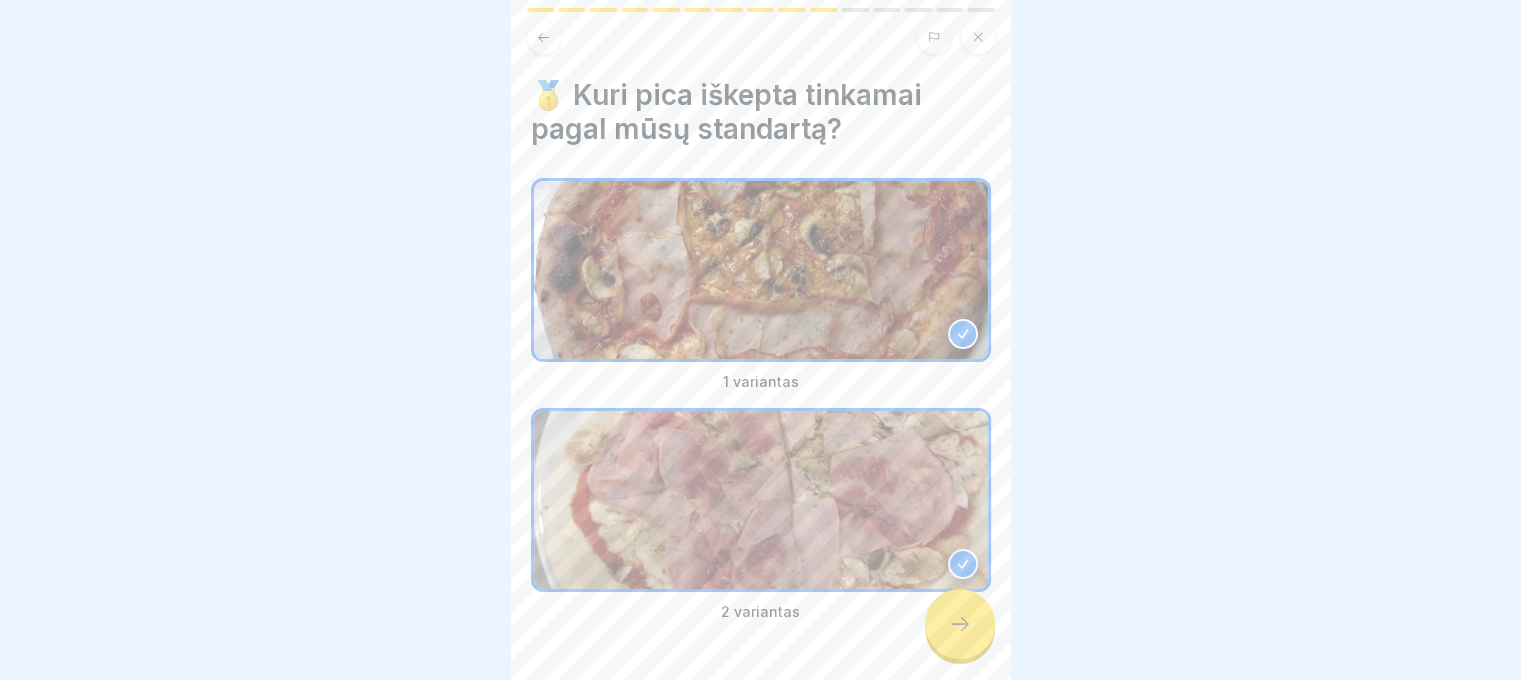 click at bounding box center [960, 624] 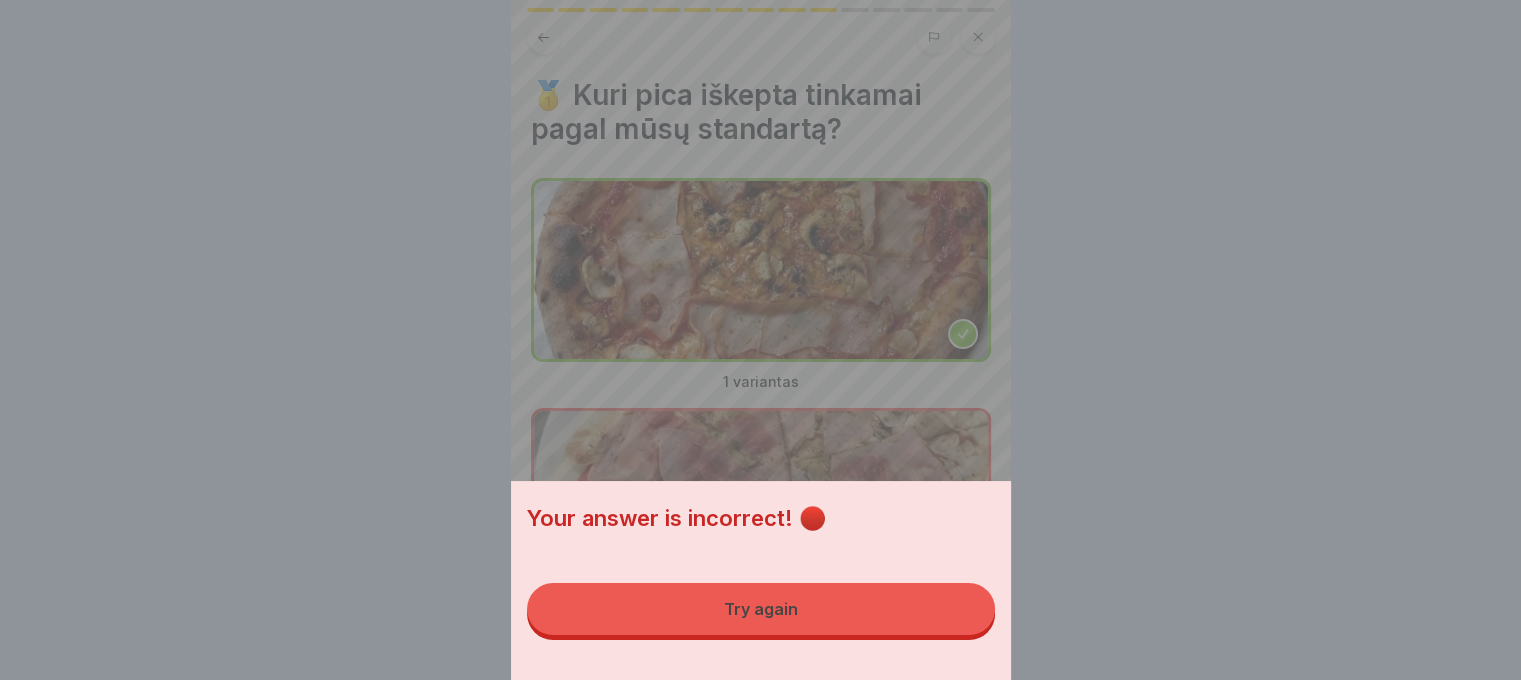 click on "Try again" at bounding box center [761, 609] 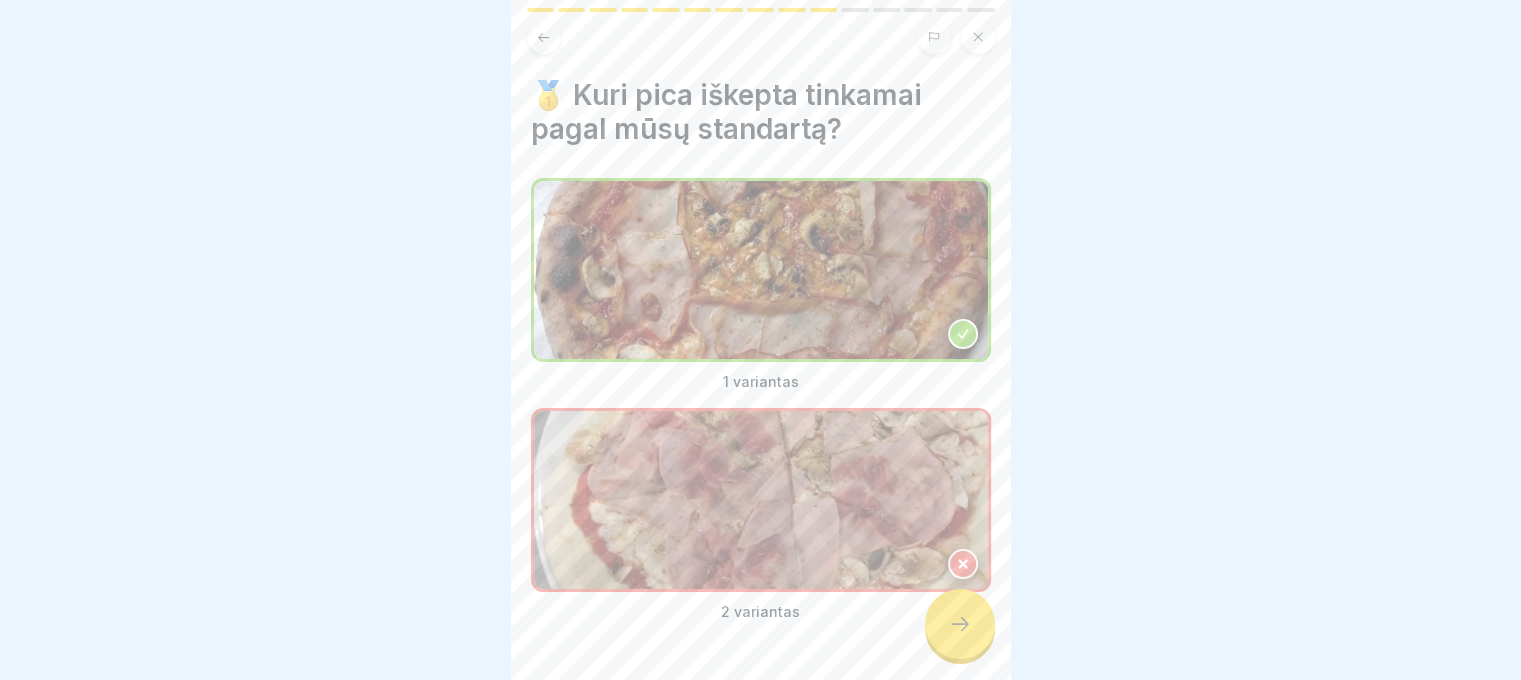 click at bounding box center [960, 624] 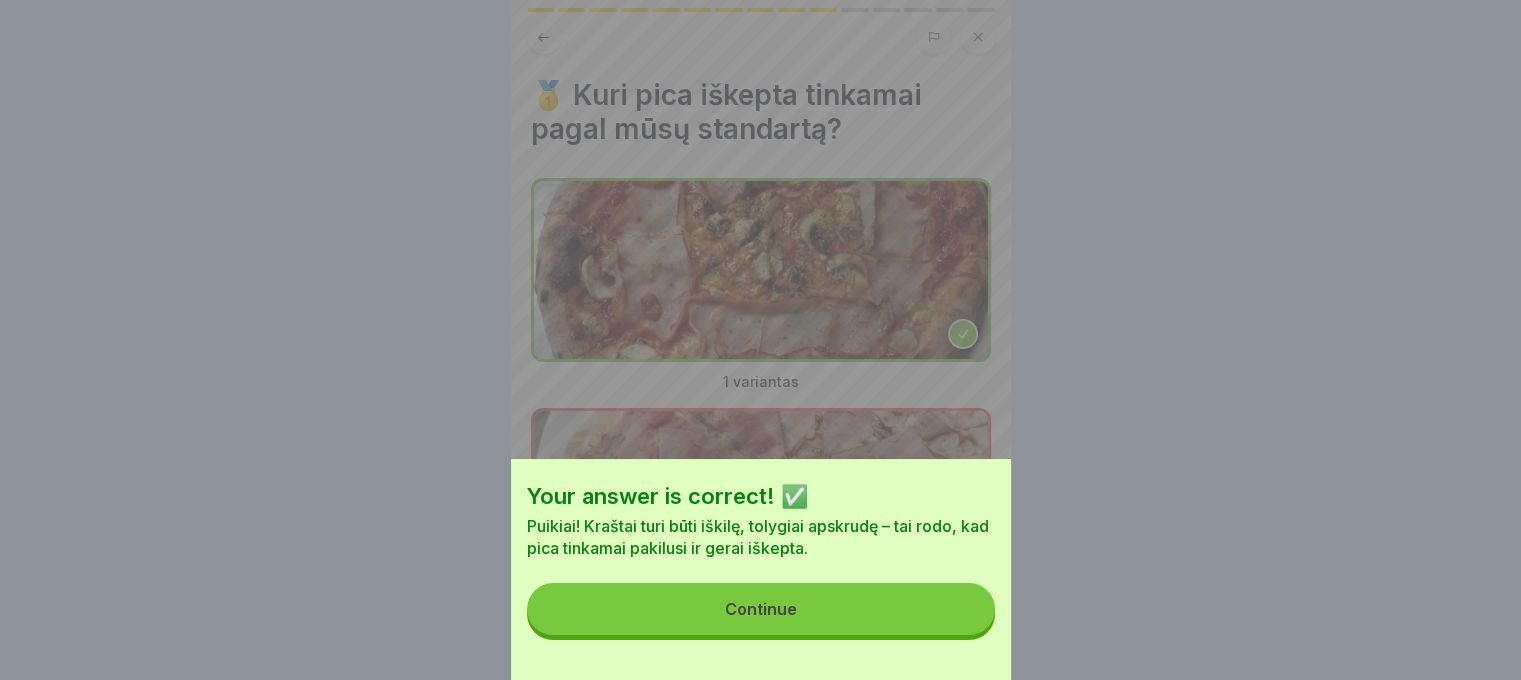 click on "Continue" at bounding box center (761, 609) 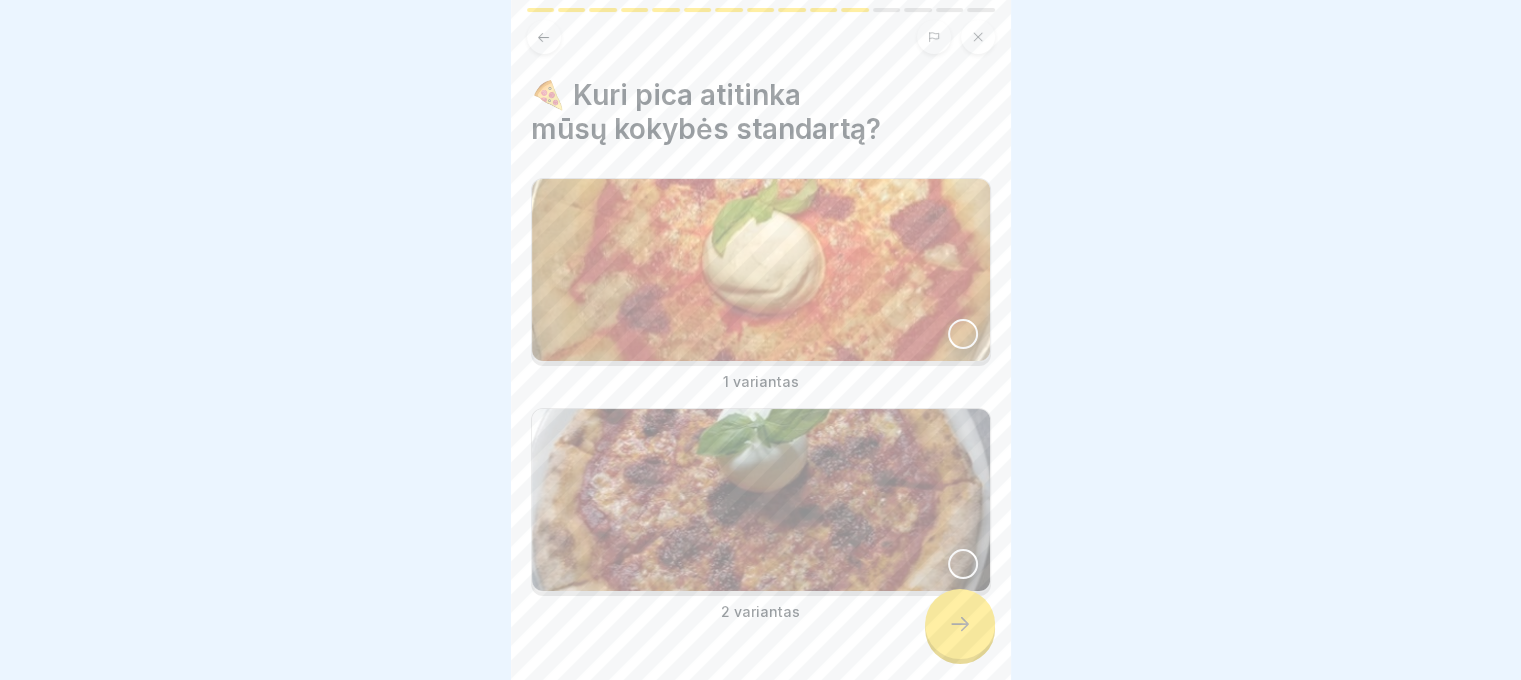 click at bounding box center (761, 270) 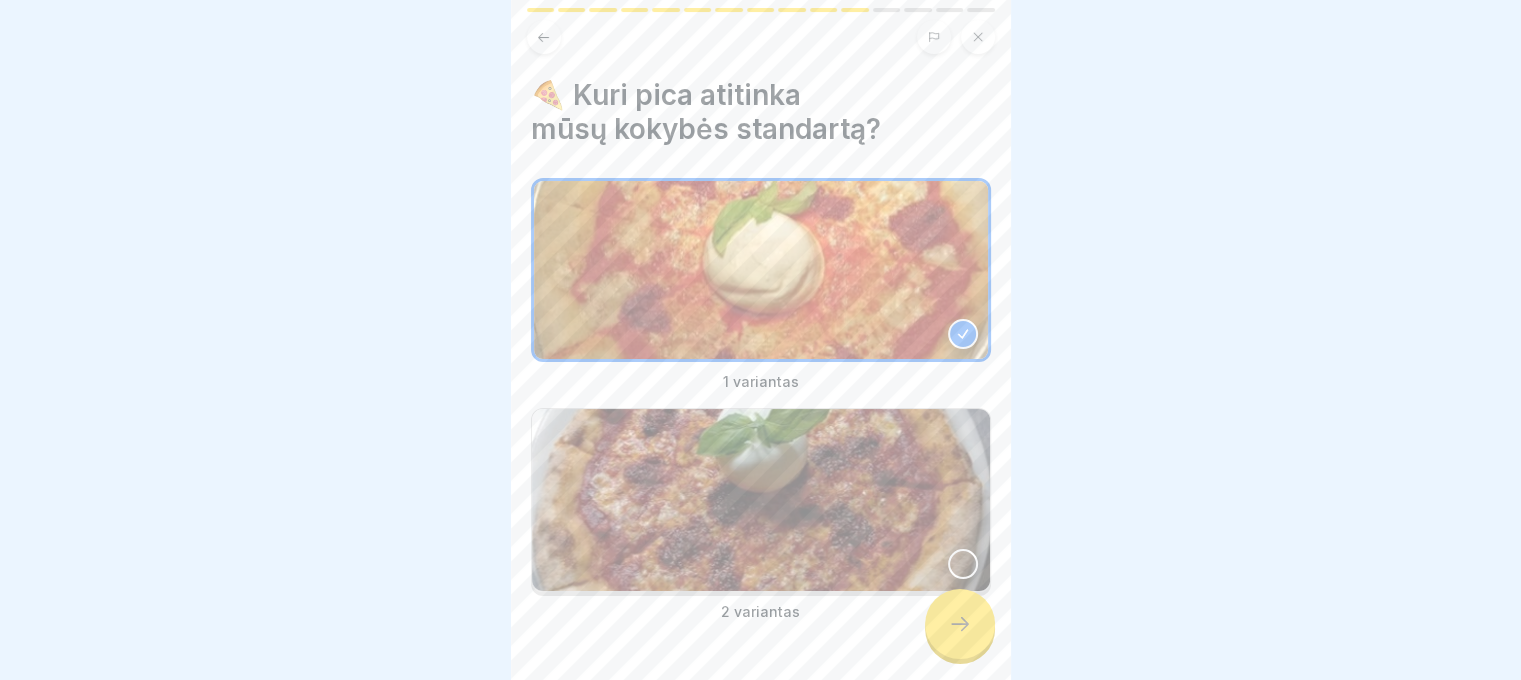 click at bounding box center (761, 500) 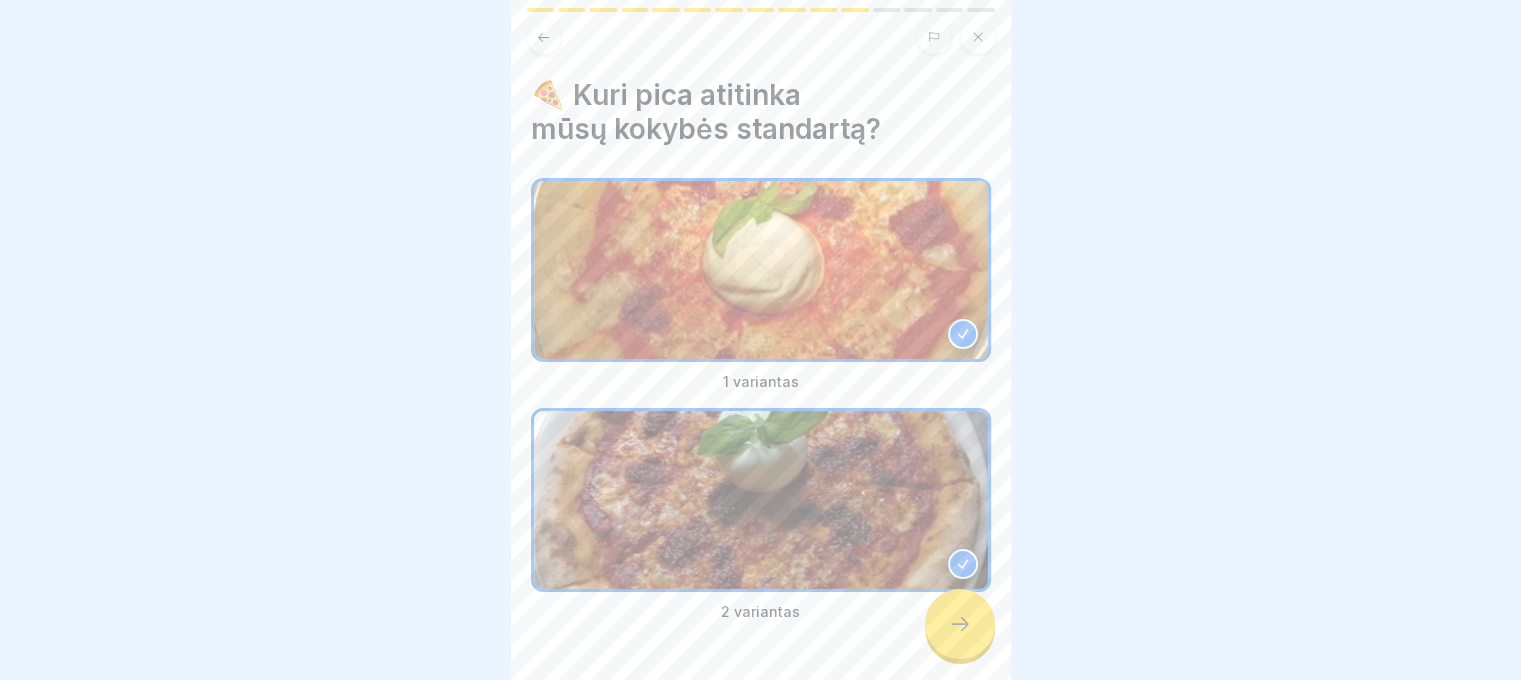 click at bounding box center [960, 624] 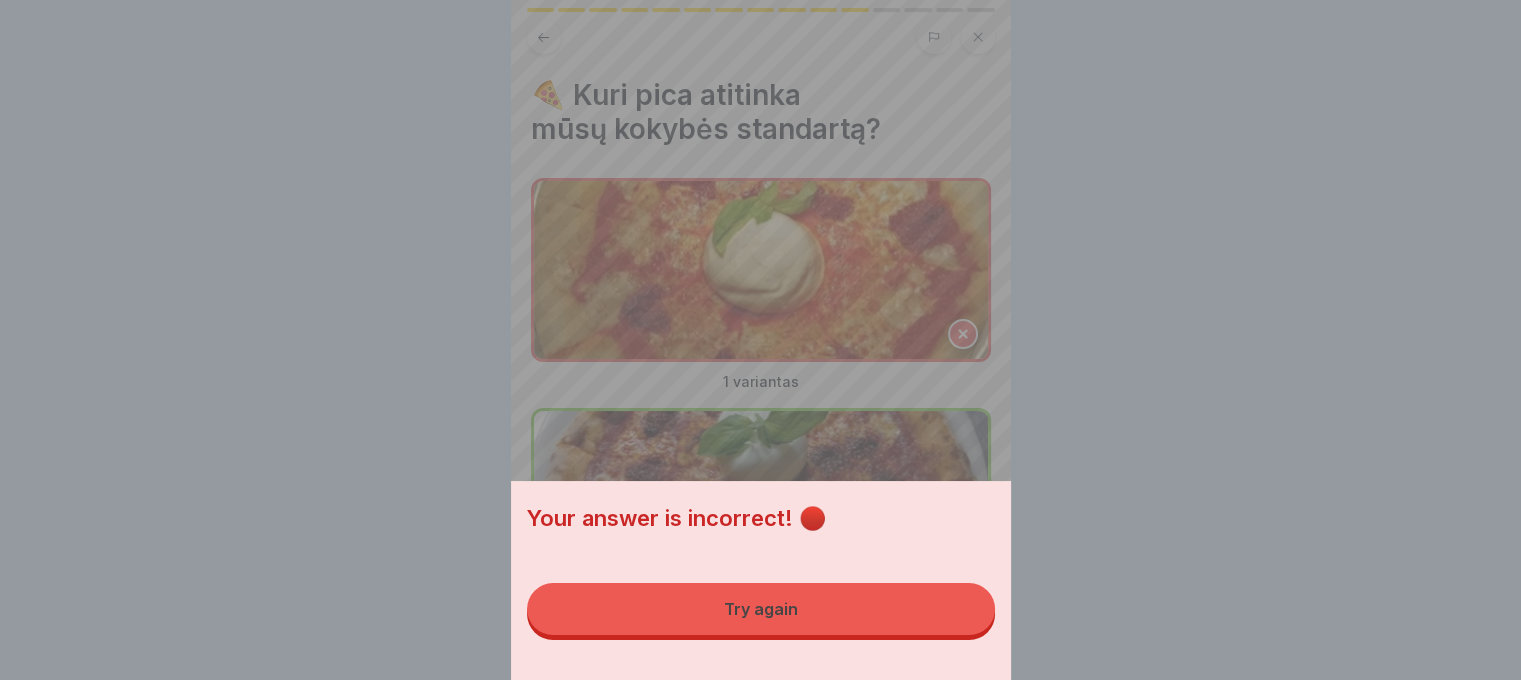 click on "Try again" at bounding box center (761, 609) 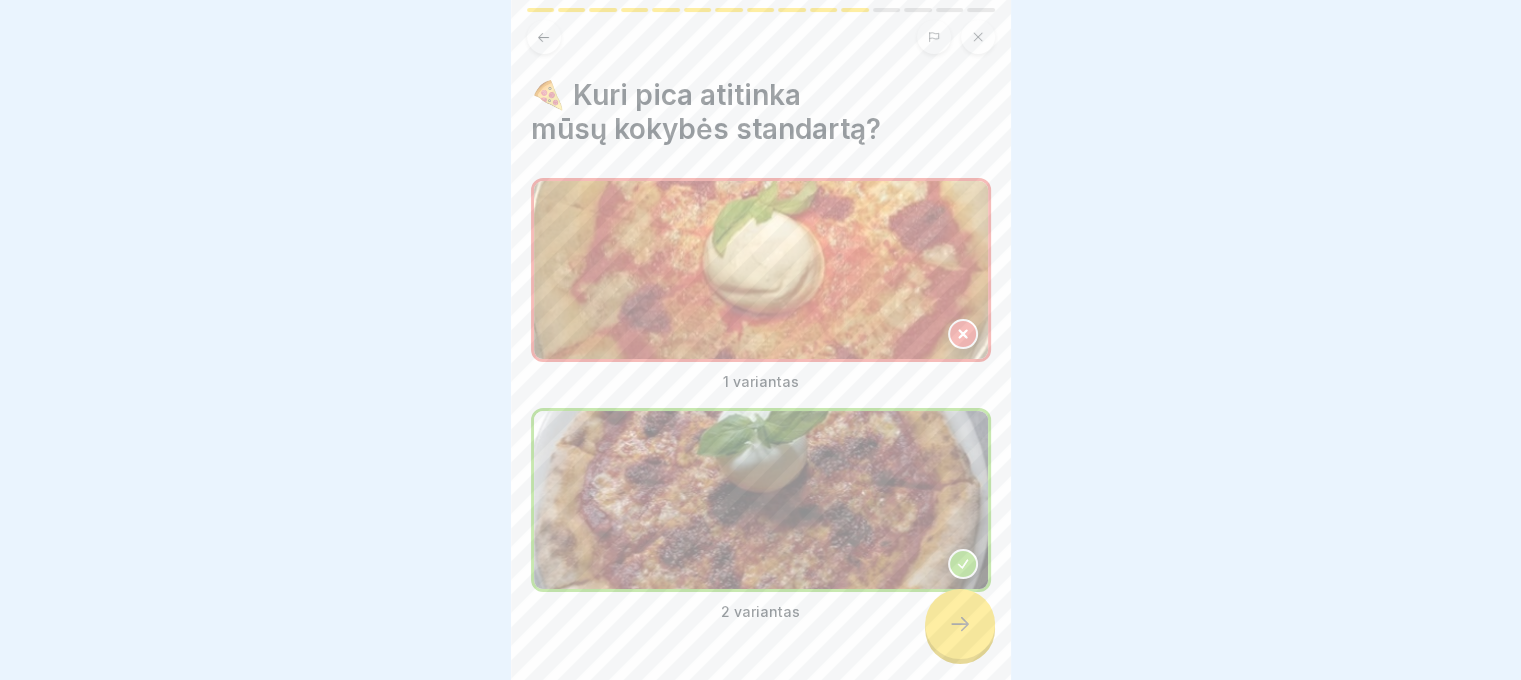 click at bounding box center [960, 624] 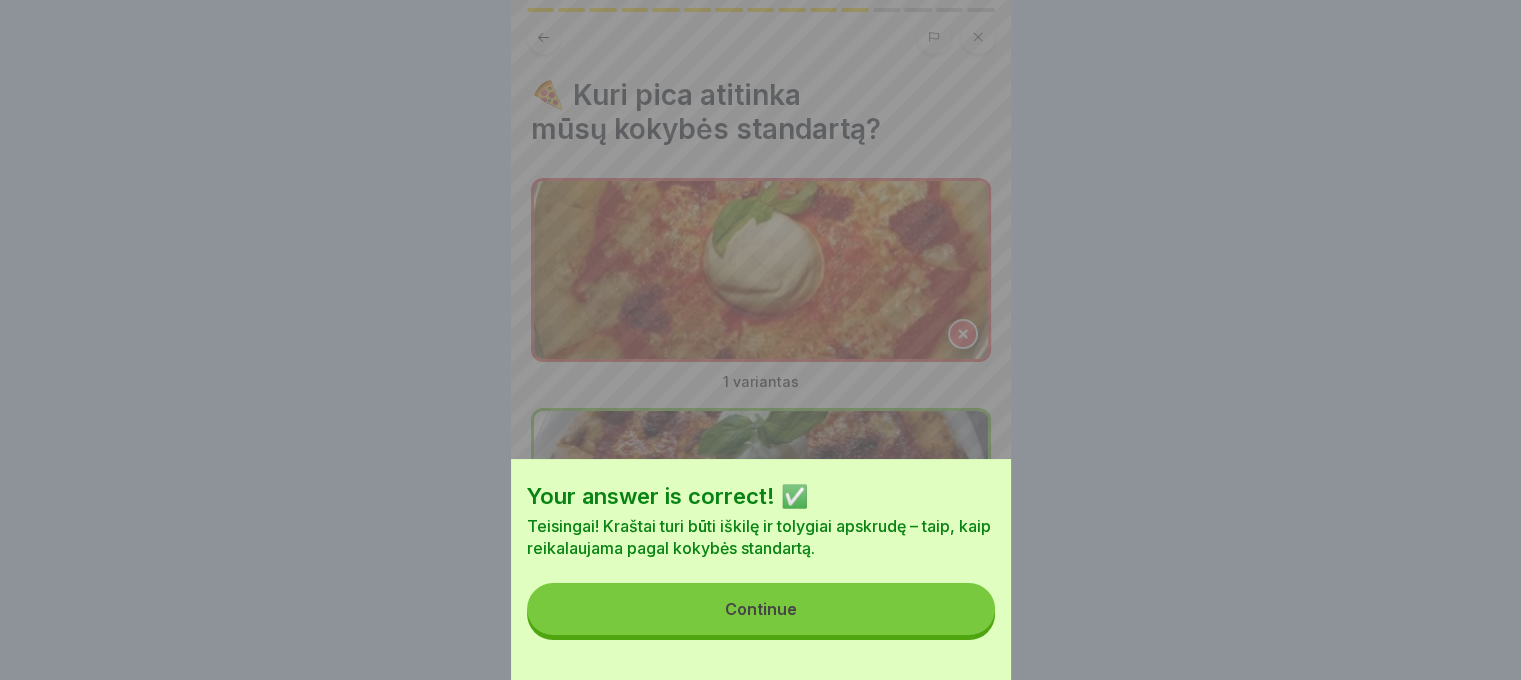 click on "Continue" at bounding box center [761, 609] 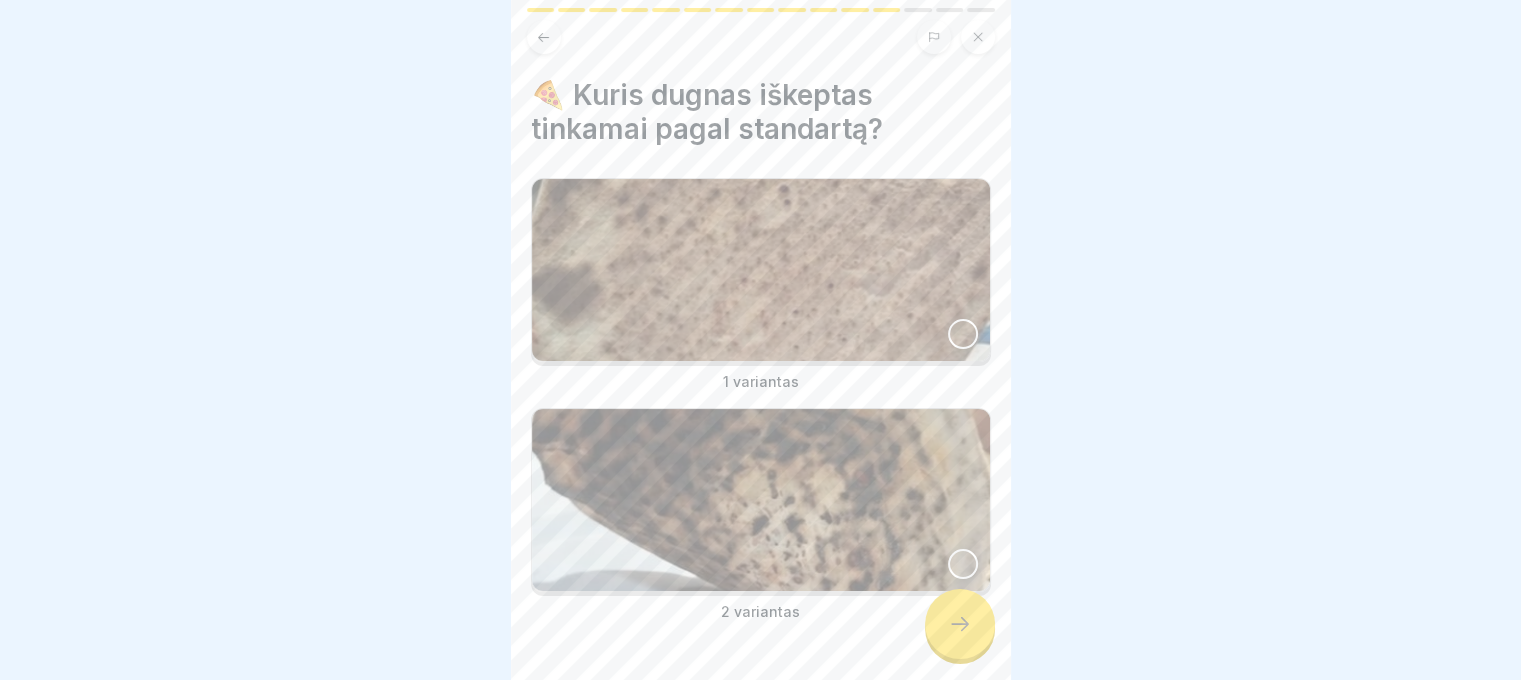 click at bounding box center (761, 270) 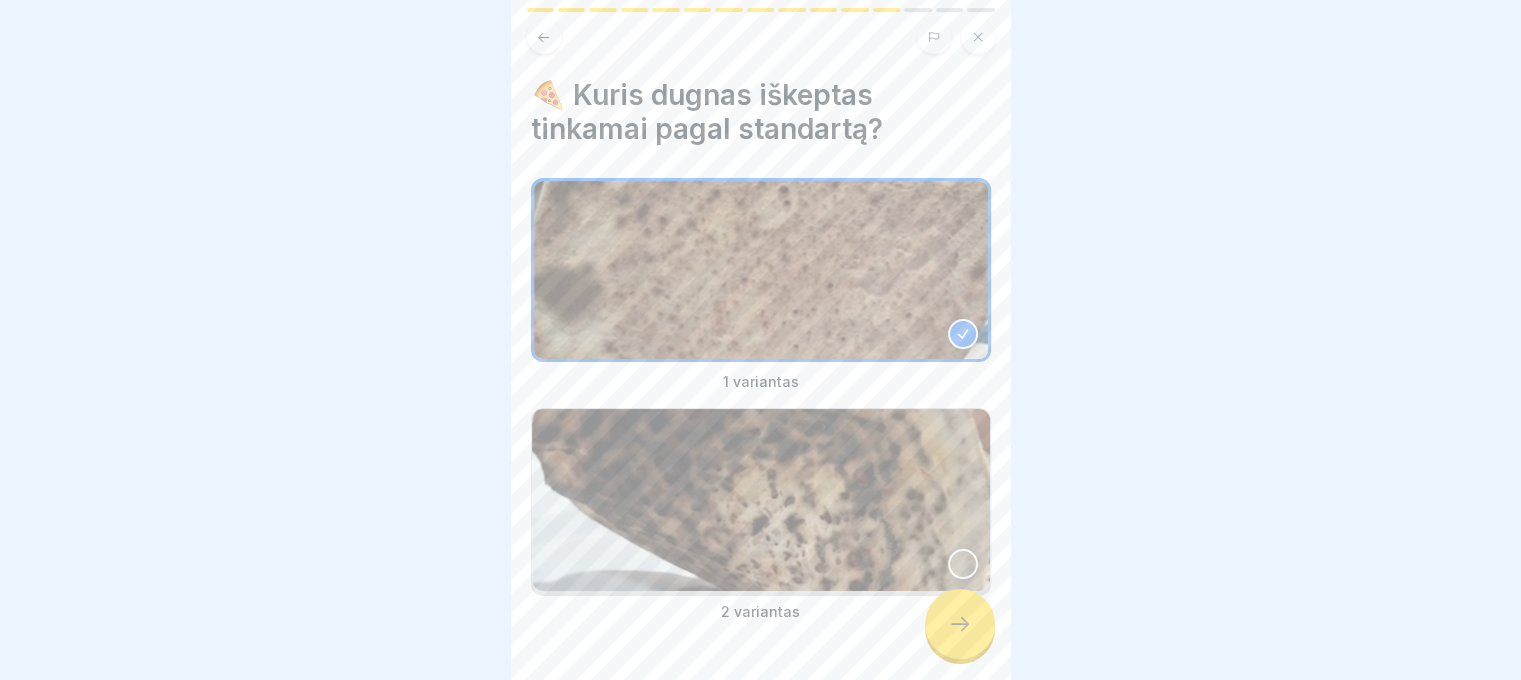 click at bounding box center [960, 624] 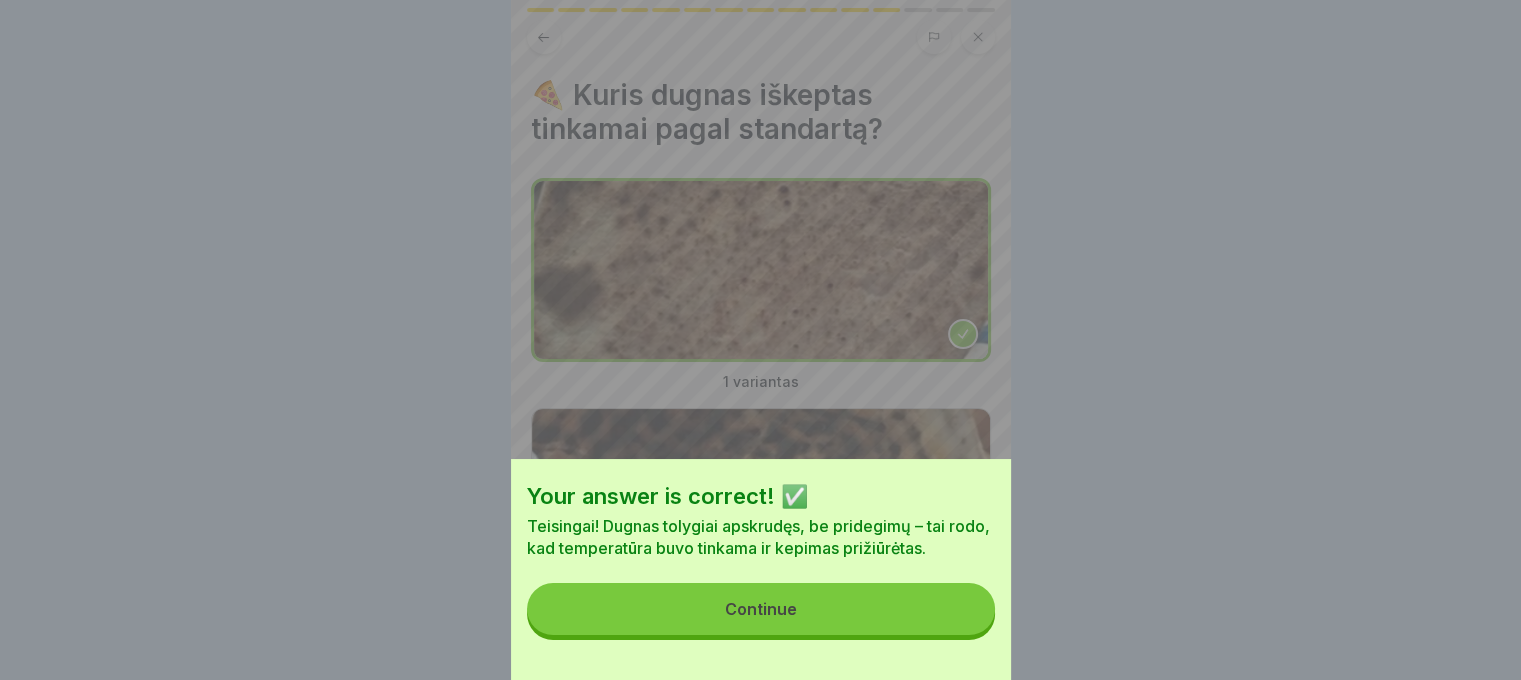 click on "Continue" at bounding box center [761, 609] 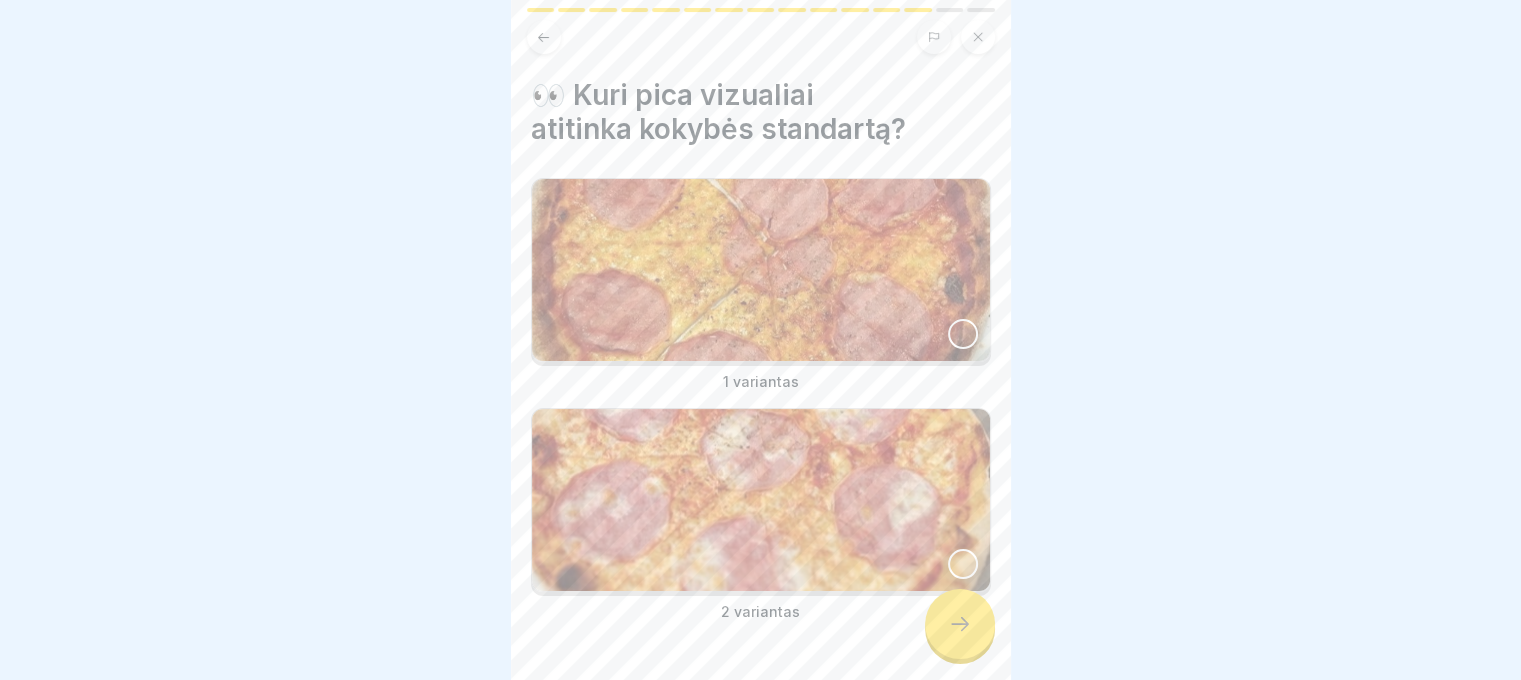 click at bounding box center (761, 270) 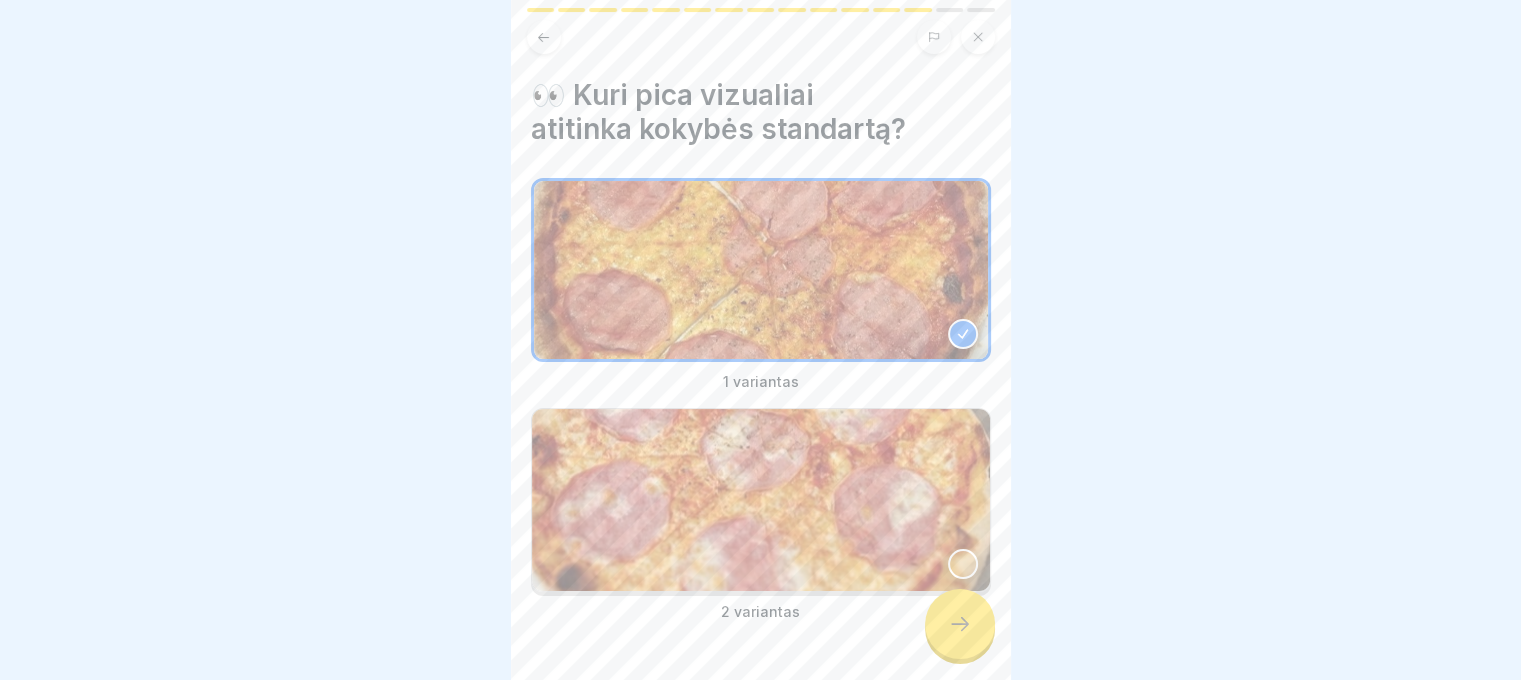 click at bounding box center (960, 624) 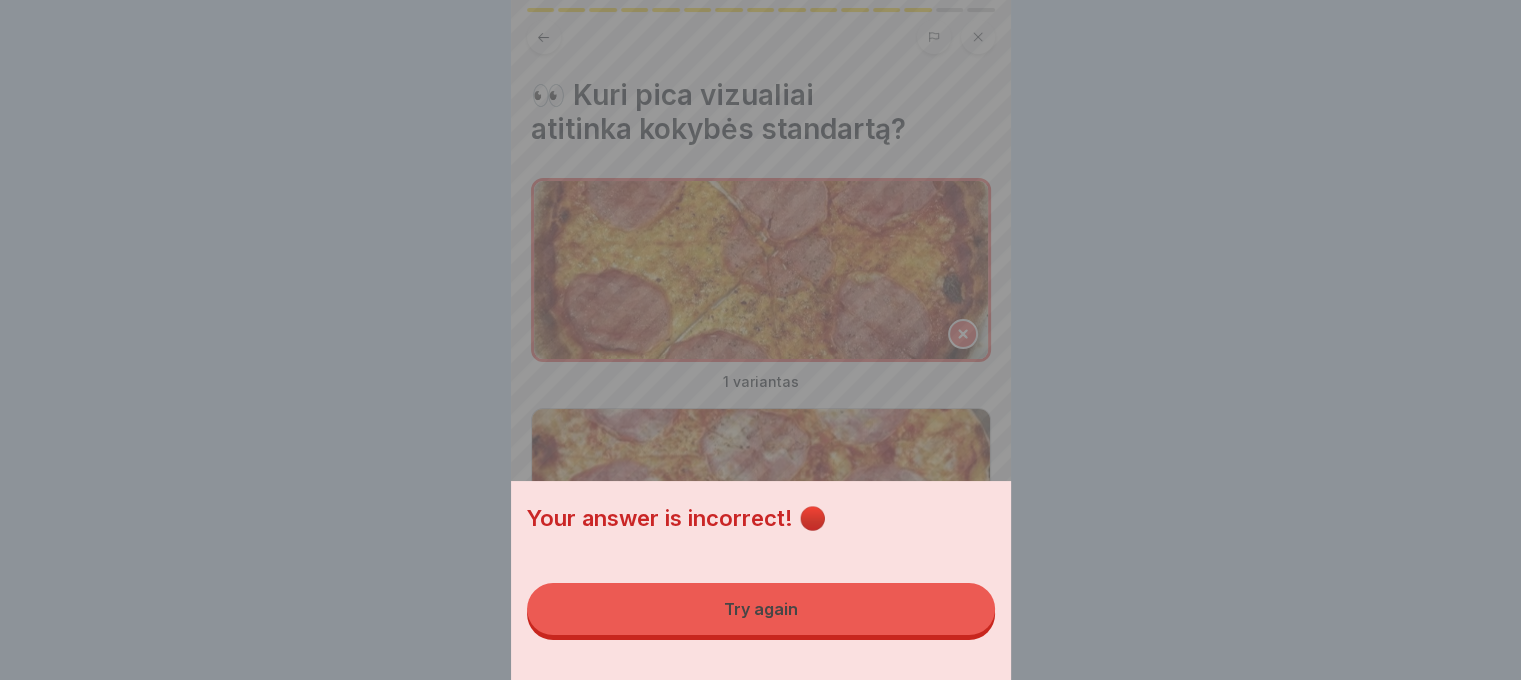 click on "Your answer is incorrect! 🔴   Try again" at bounding box center (761, 580) 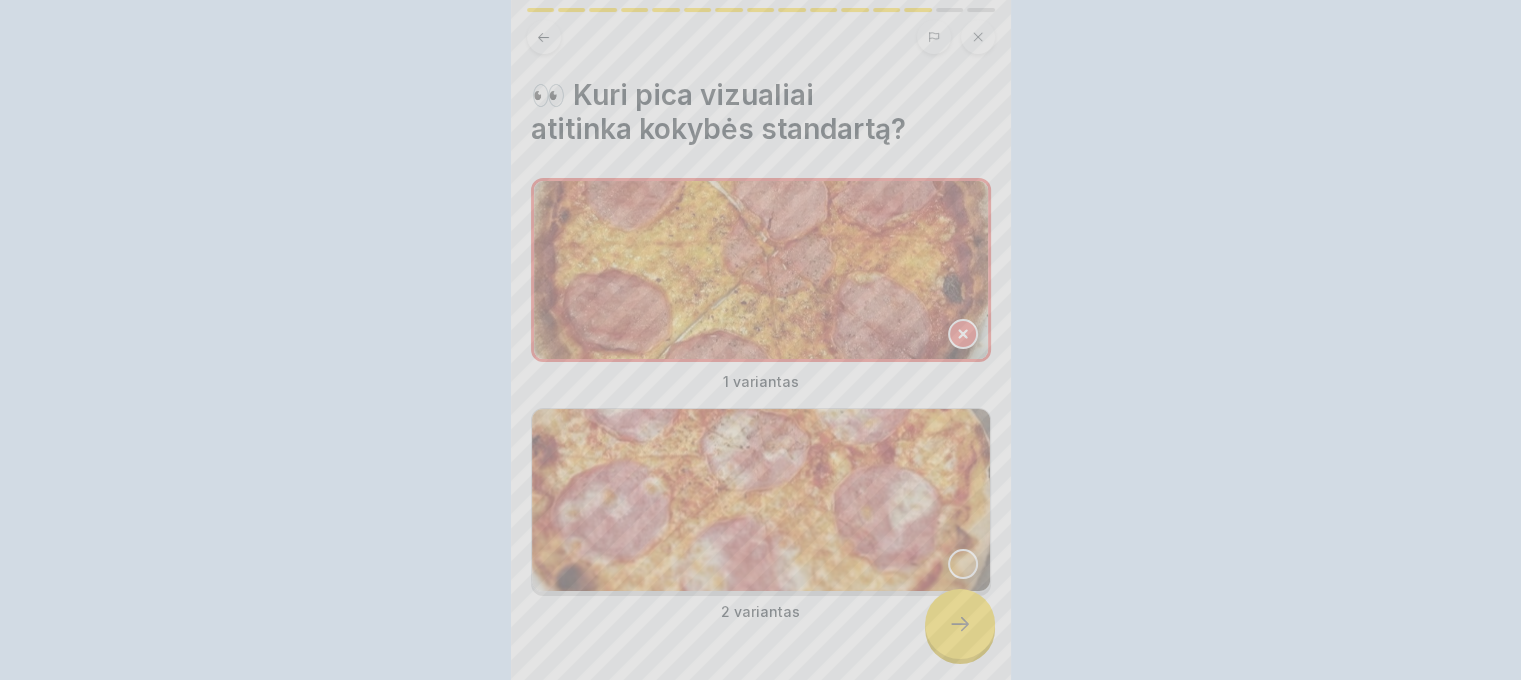 click on "Your answer is incorrect! 🔴   Try again" at bounding box center (760, 340) 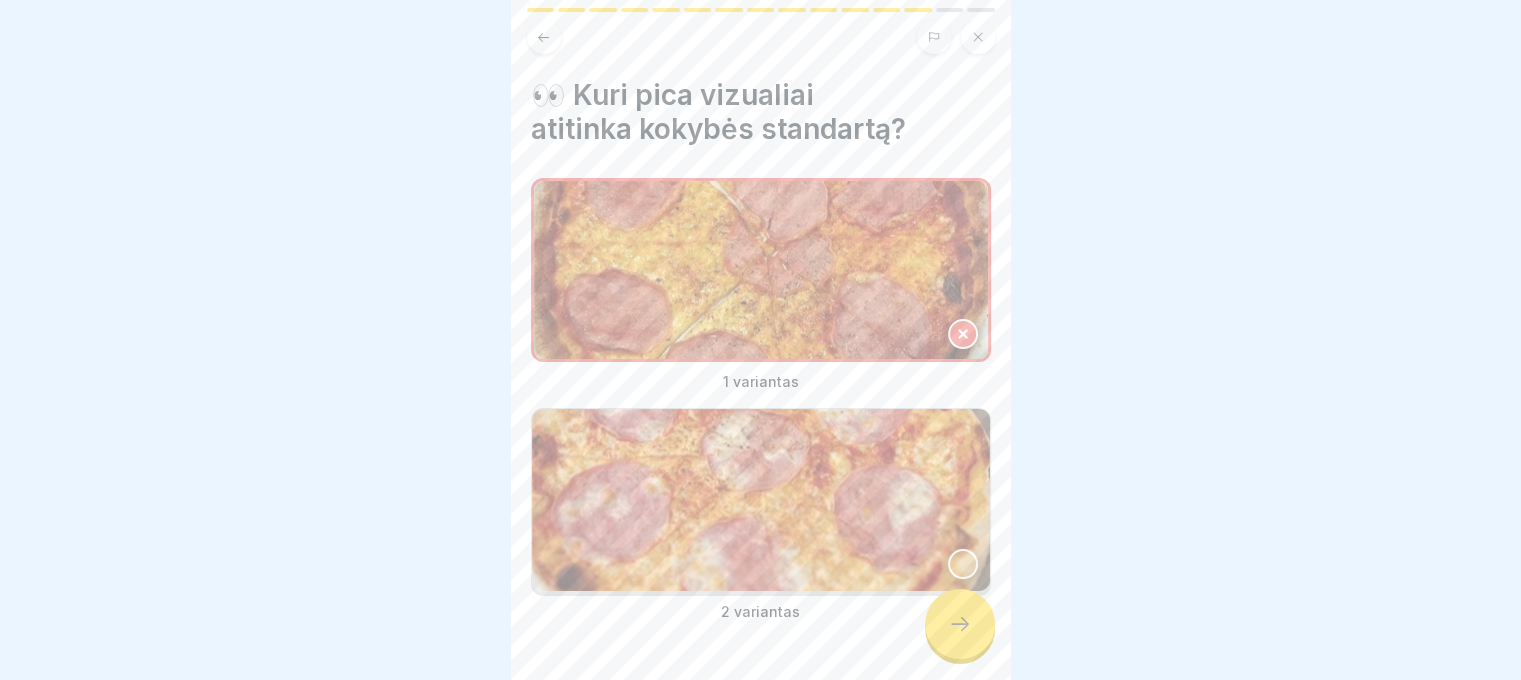 click at bounding box center [963, 564] 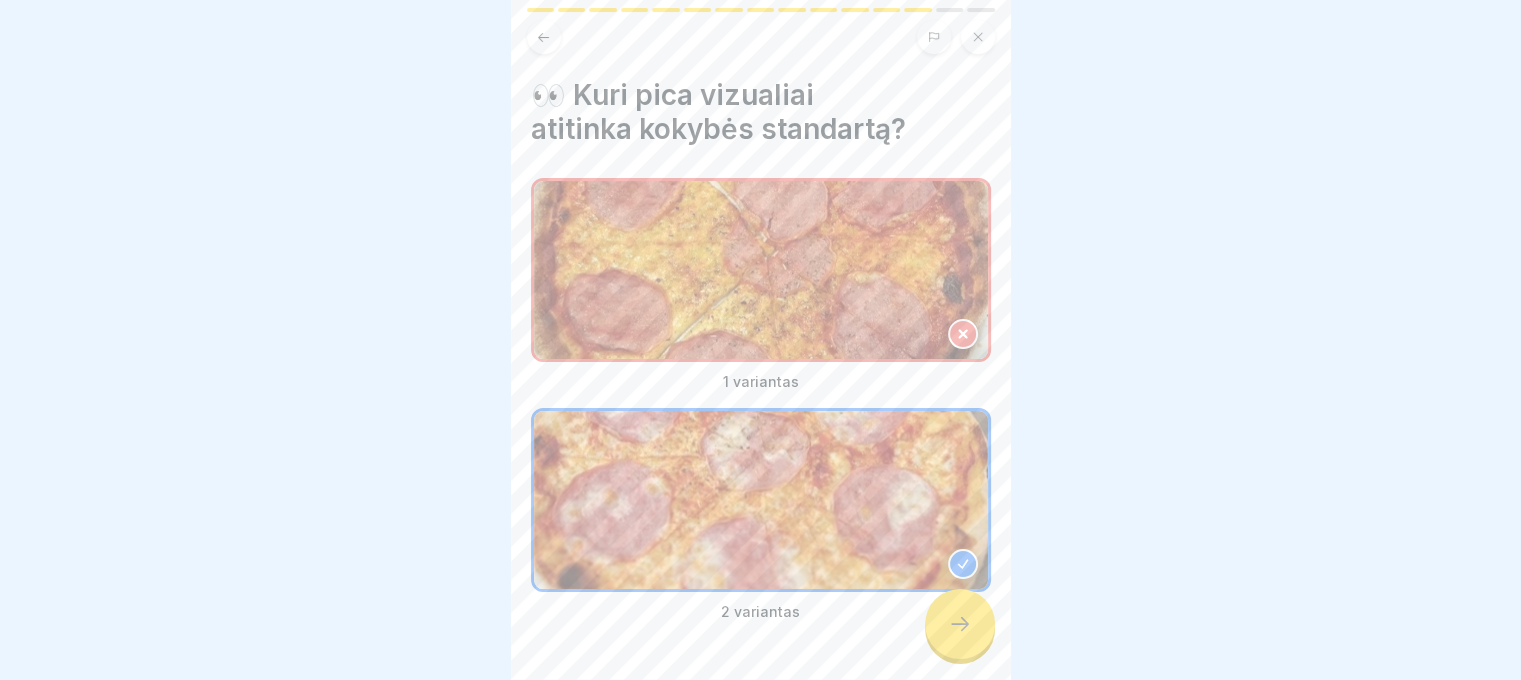 click at bounding box center (960, 624) 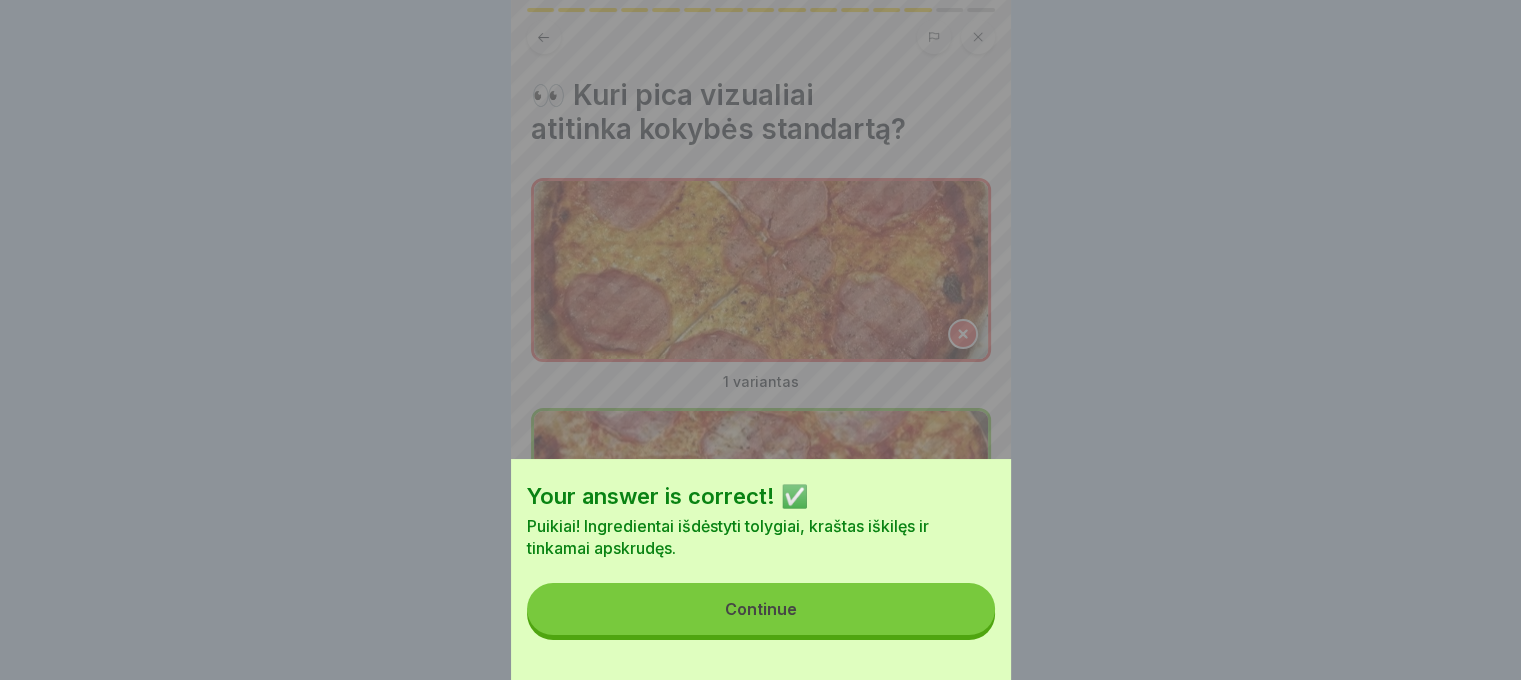 click on "Continue" at bounding box center [761, 609] 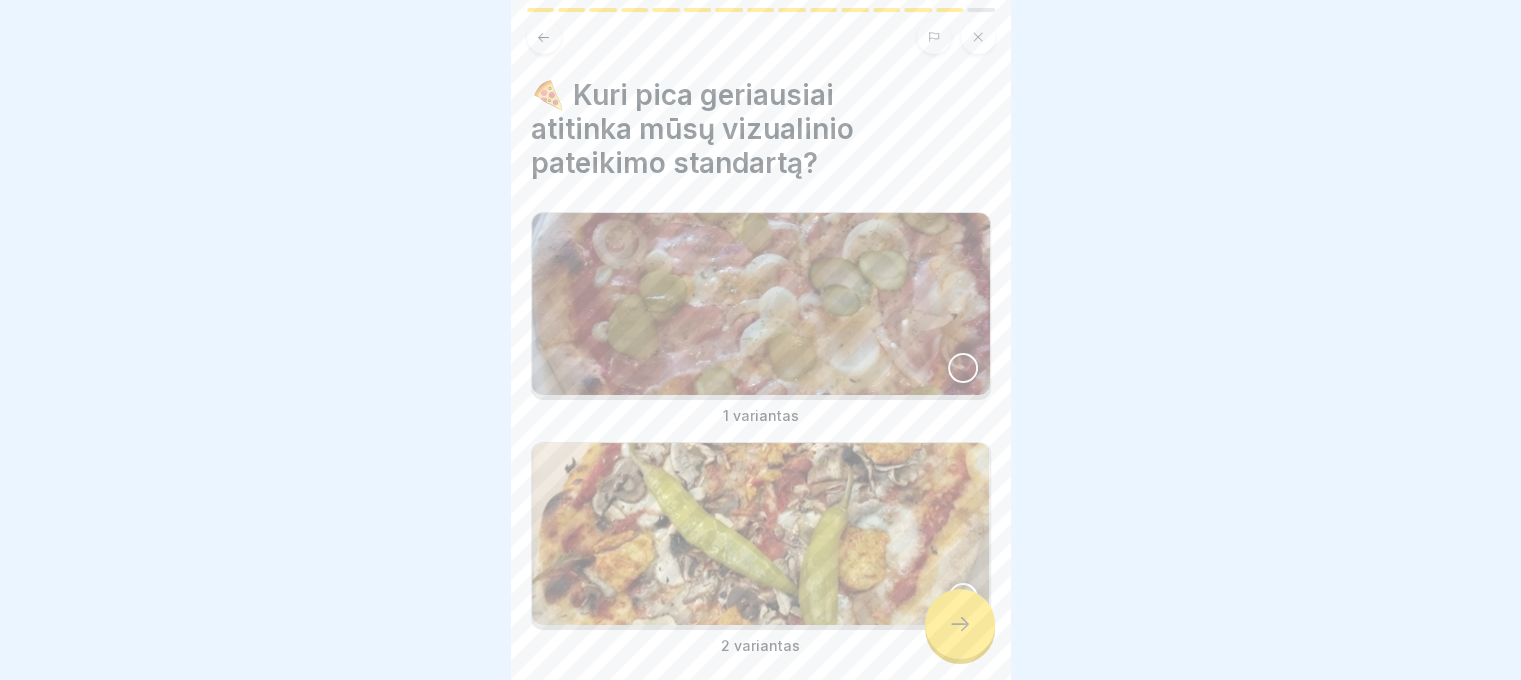 click at bounding box center (761, 304) 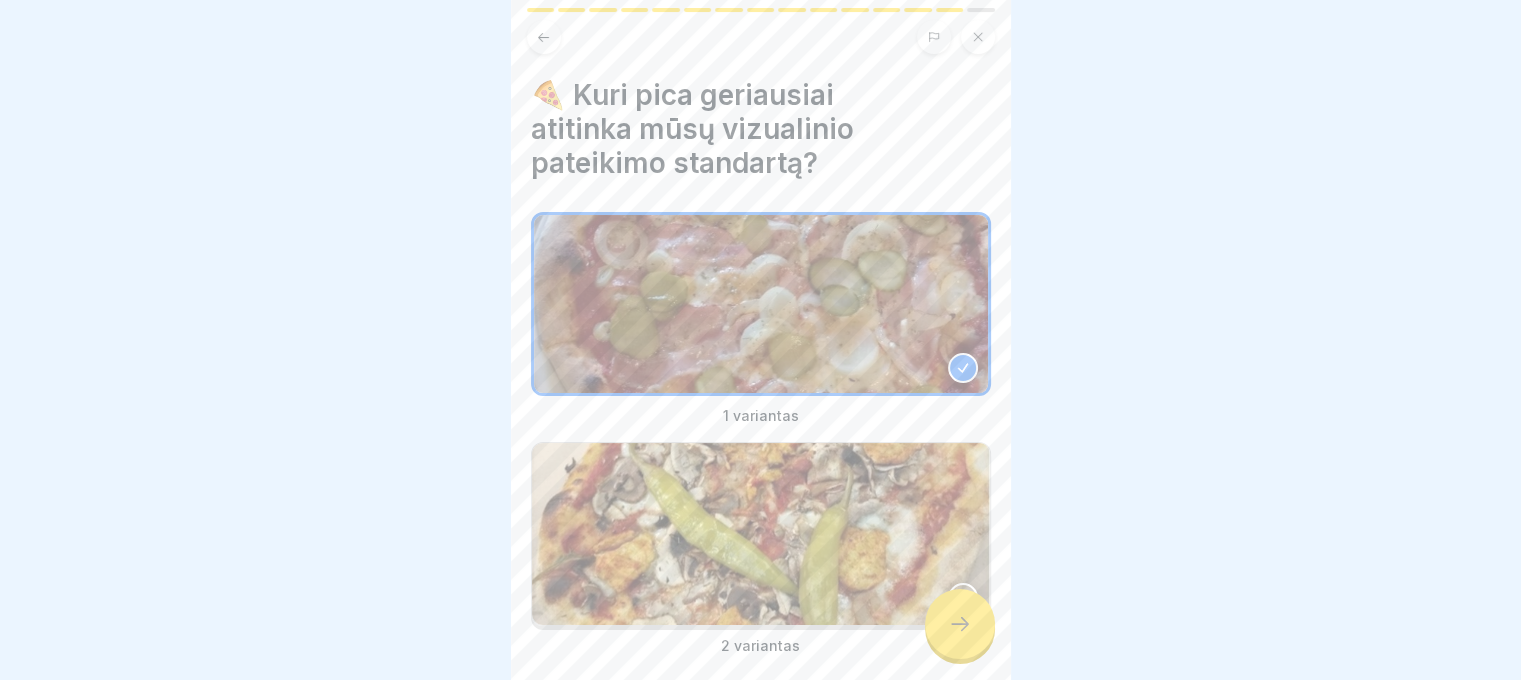 click at bounding box center (761, 534) 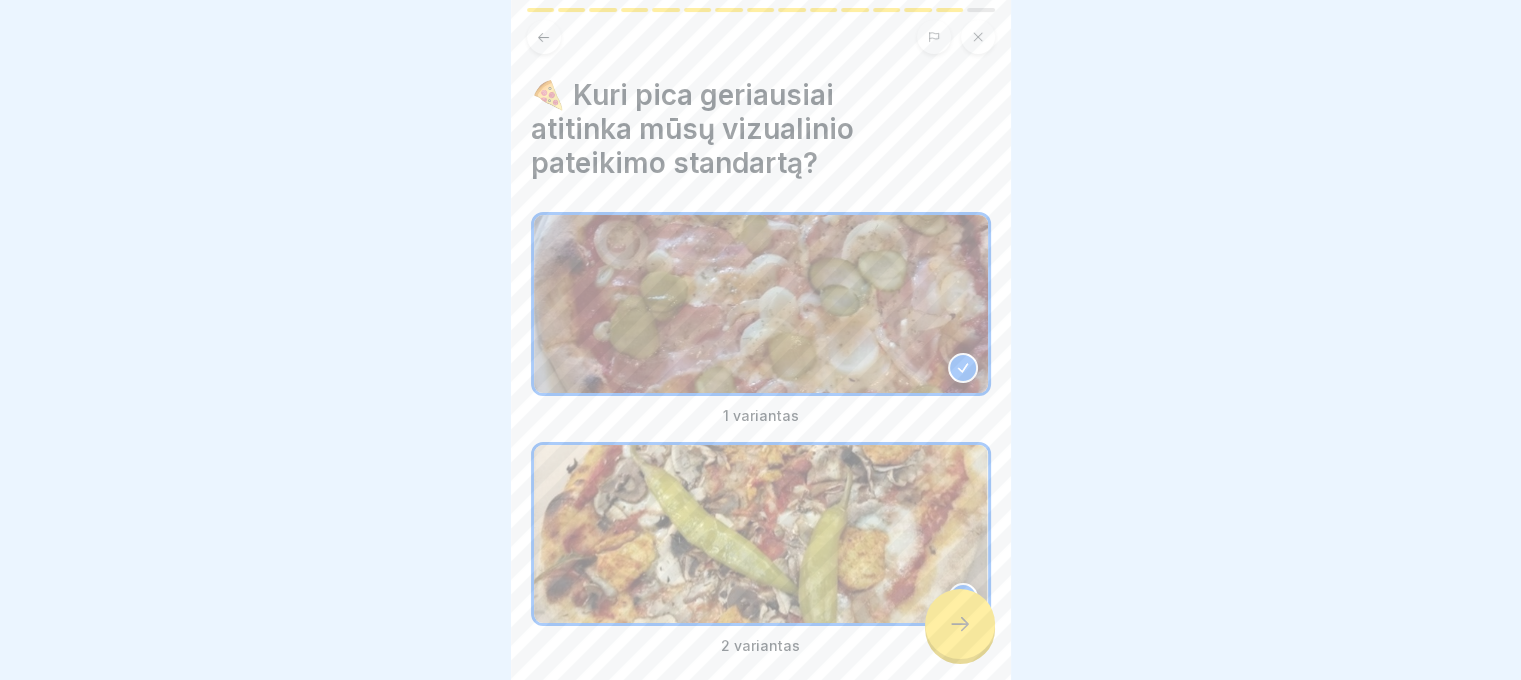 click 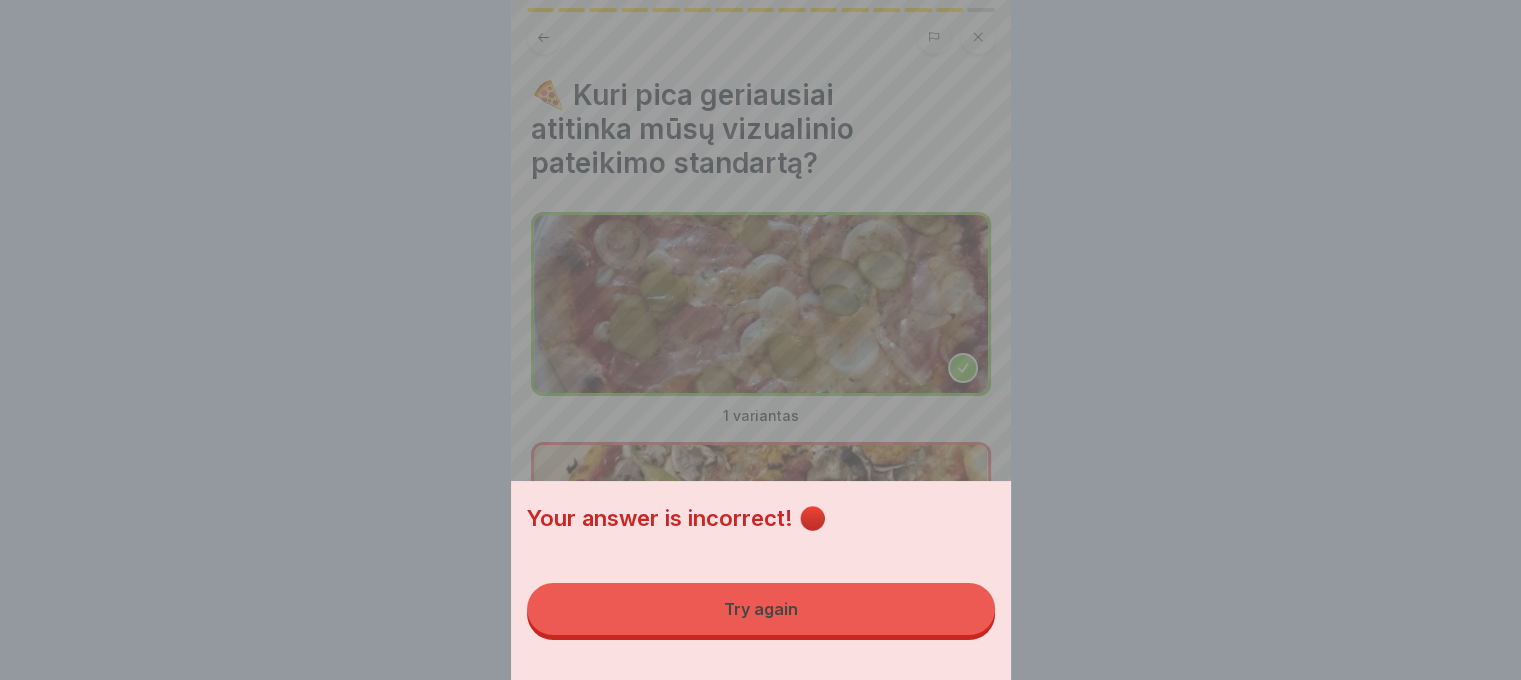 click on "Try again" at bounding box center [761, 609] 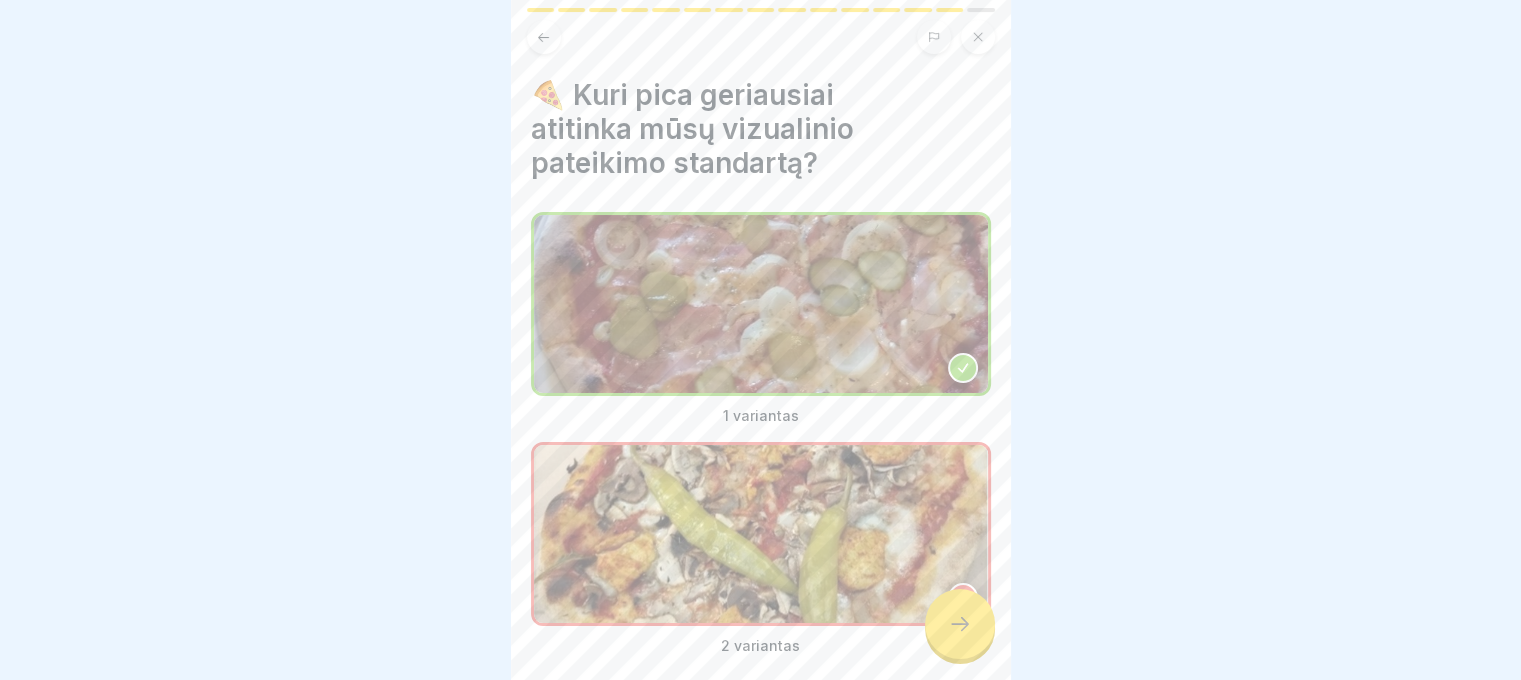 click 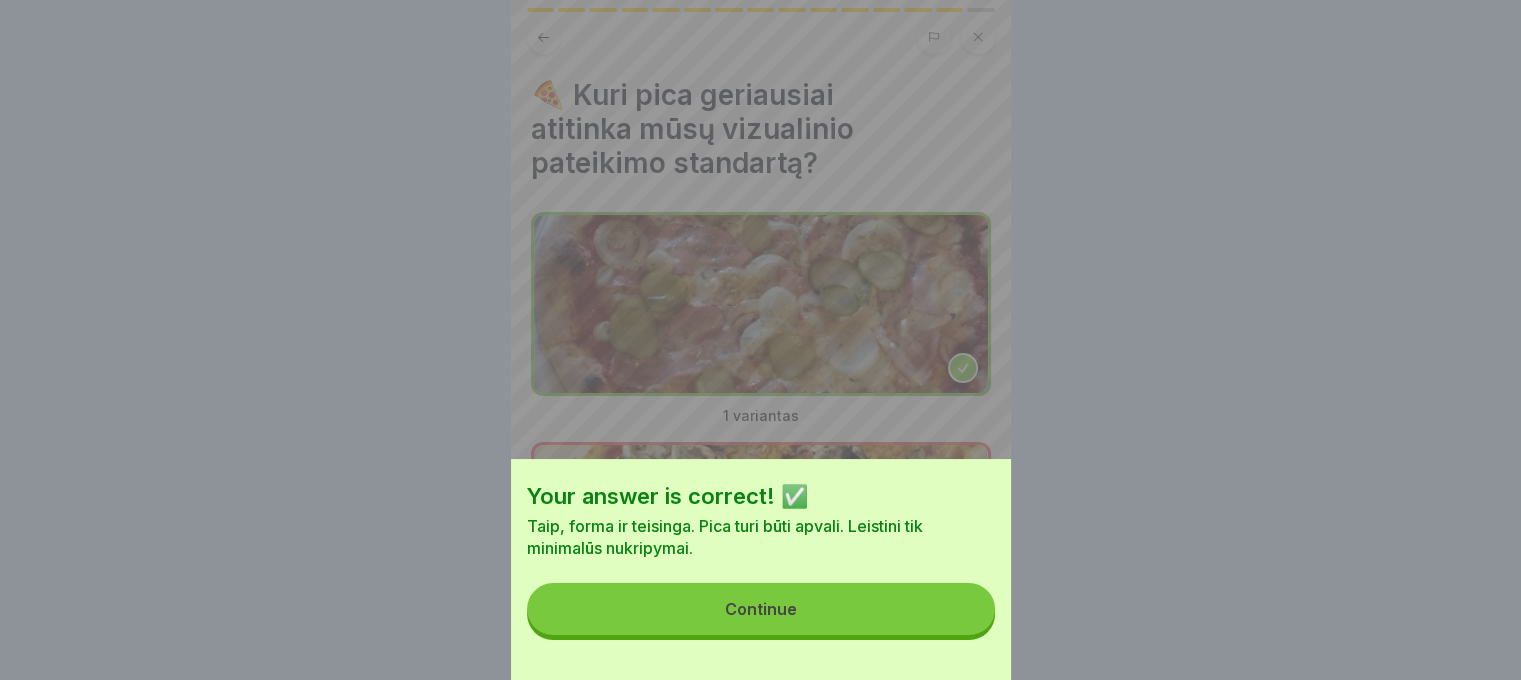 click on "Continue" at bounding box center (761, 609) 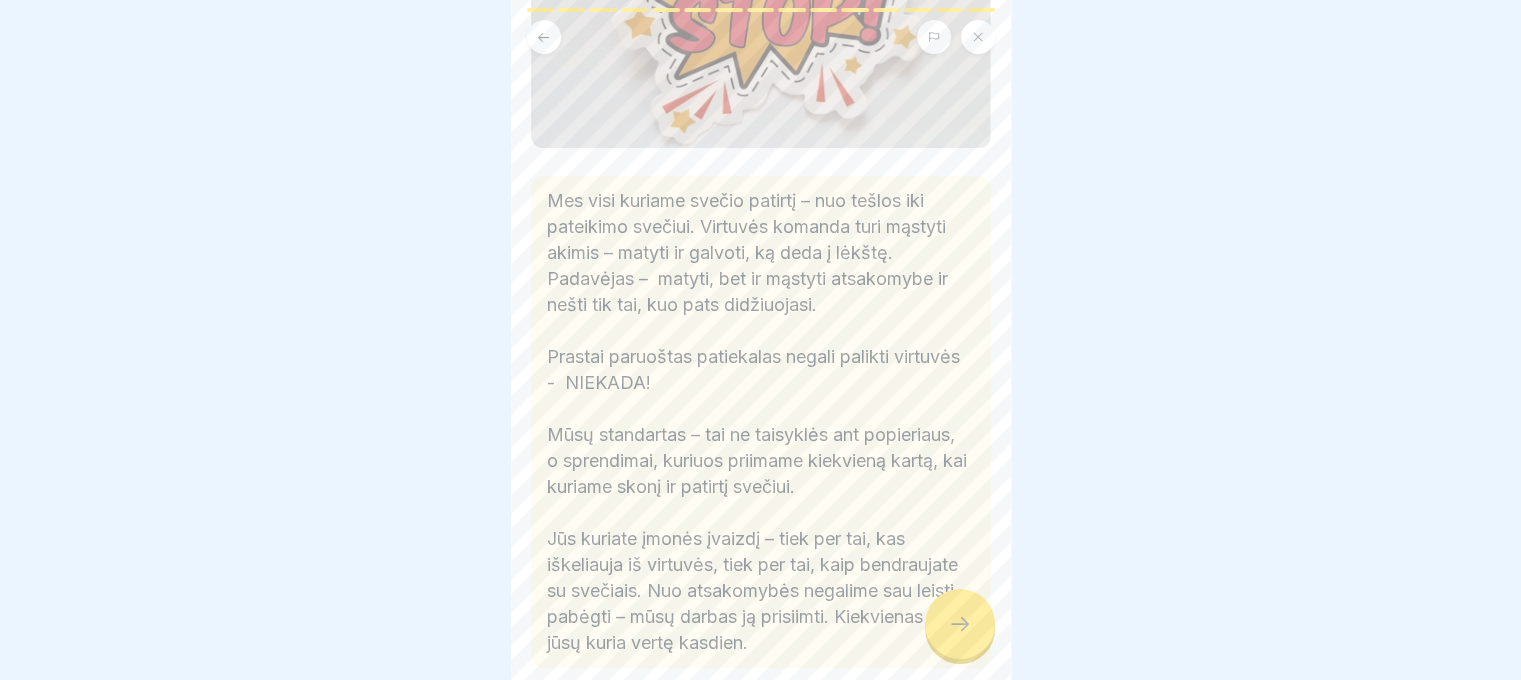 scroll, scrollTop: 464, scrollLeft: 0, axis: vertical 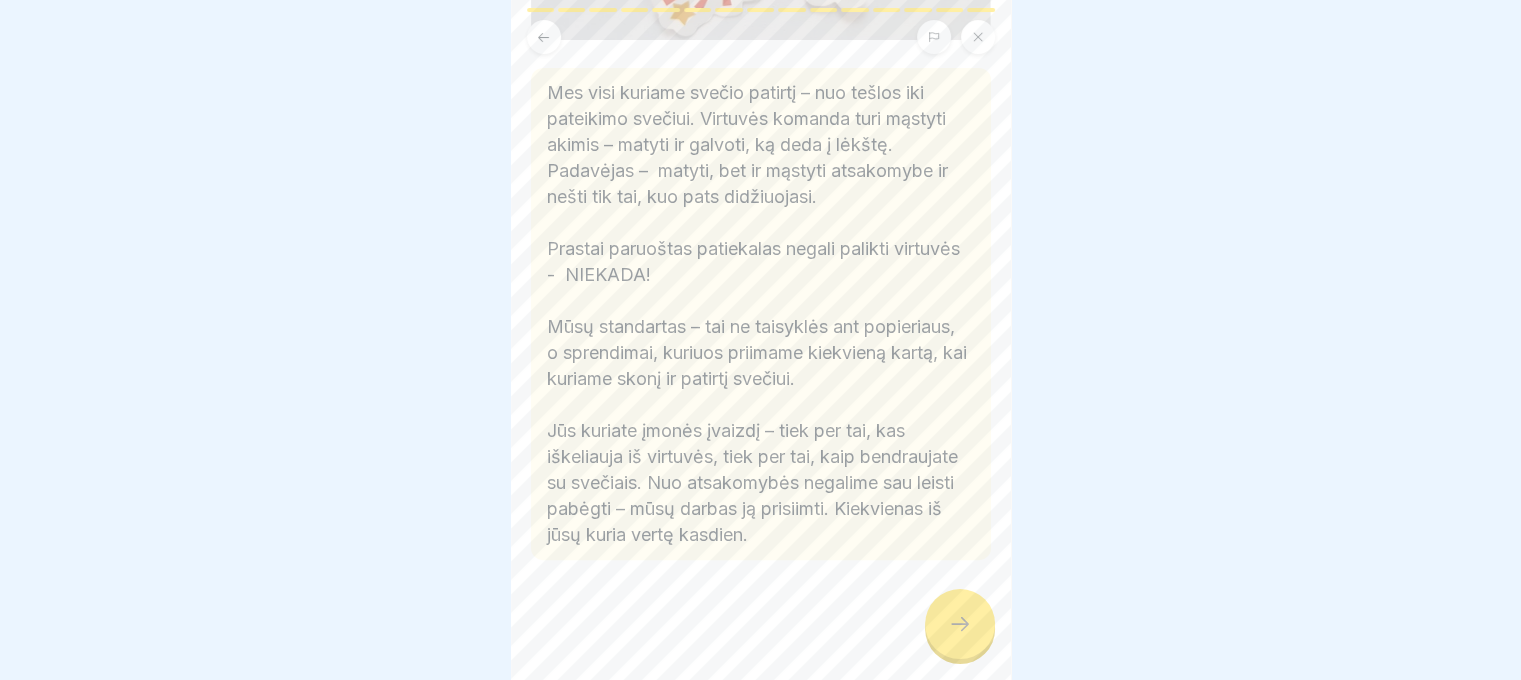 click at bounding box center [960, 624] 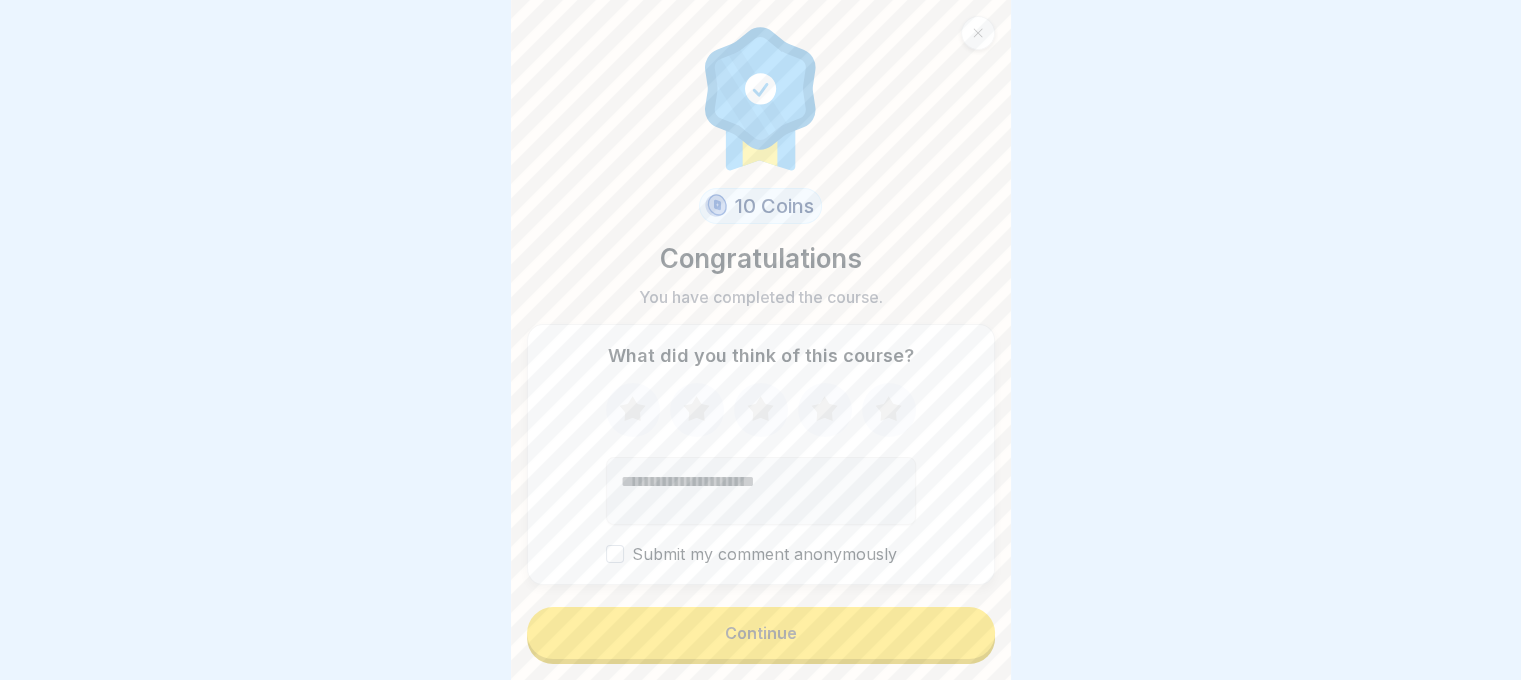 click on "Continue" at bounding box center [761, 633] 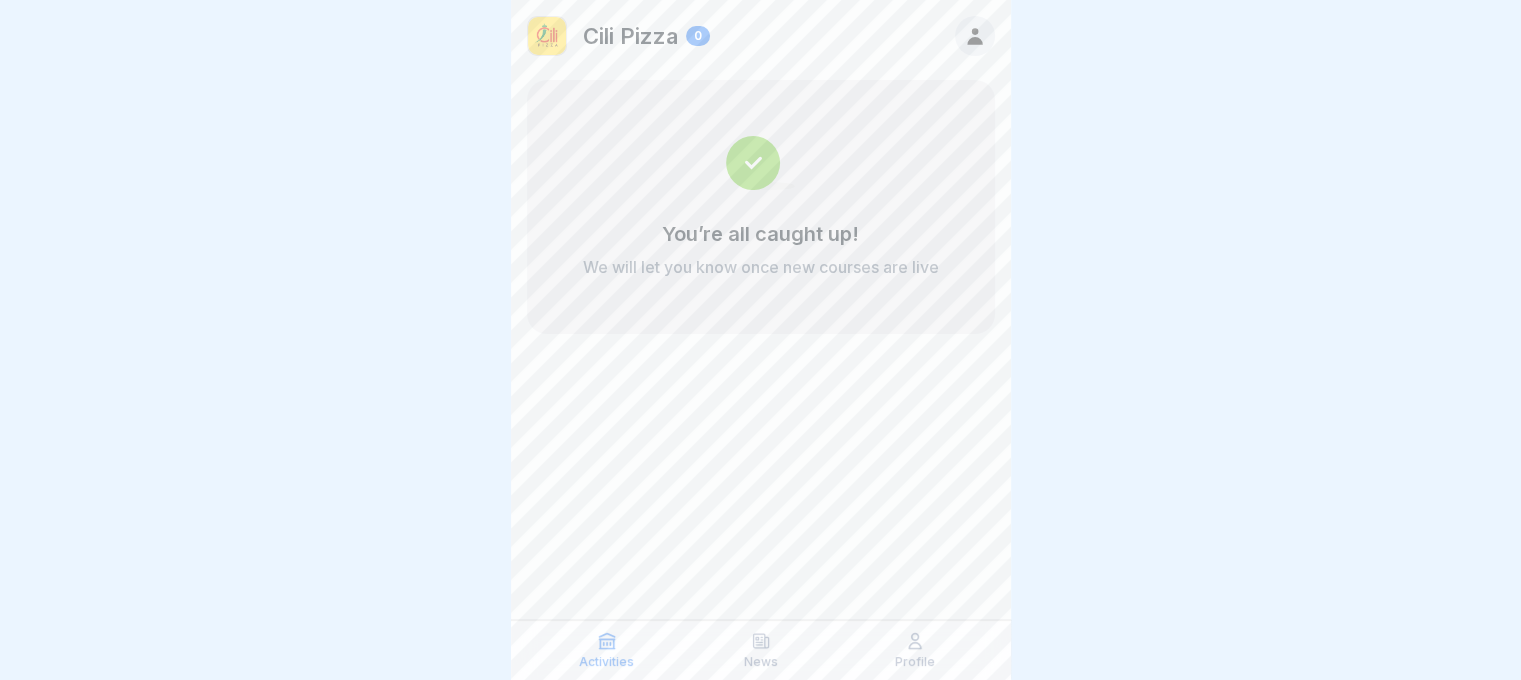 scroll, scrollTop: 0, scrollLeft: 0, axis: both 